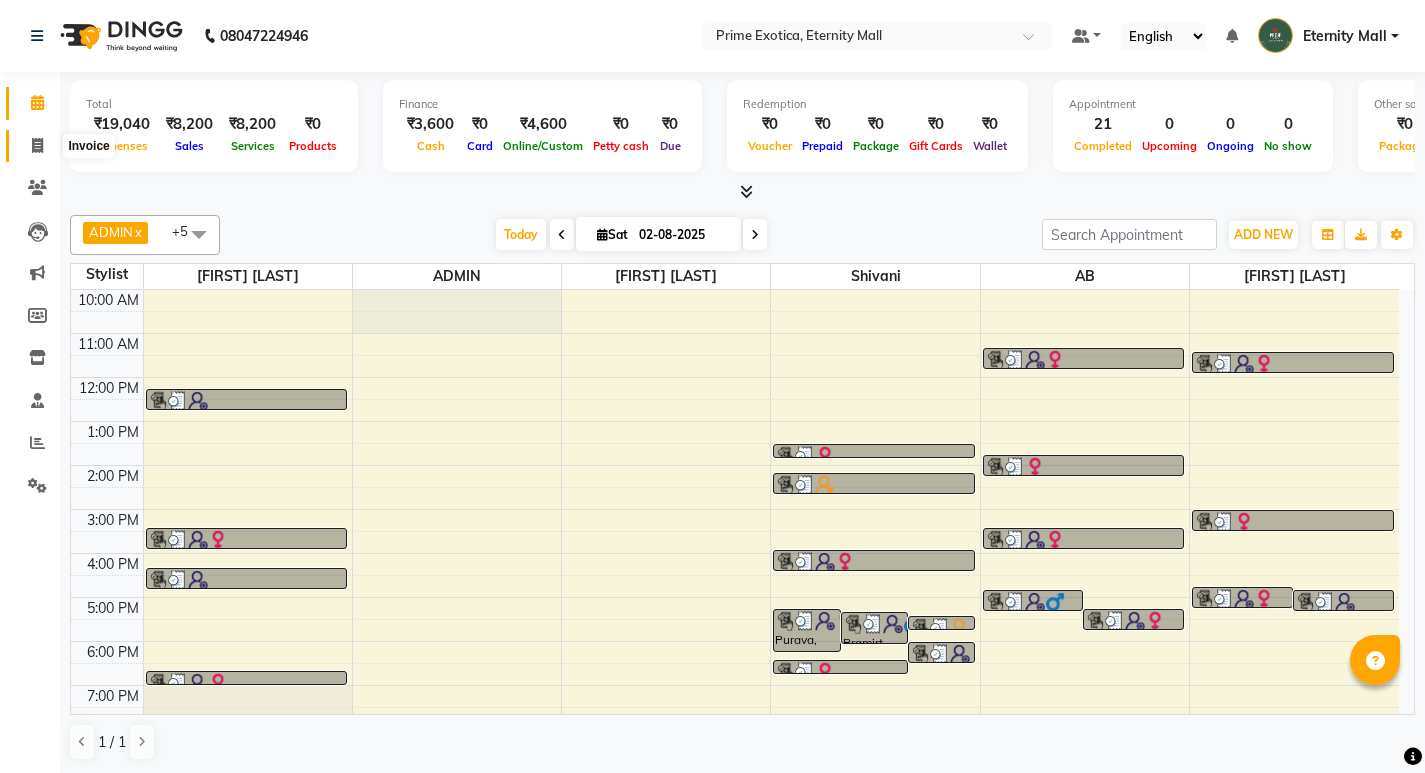 click 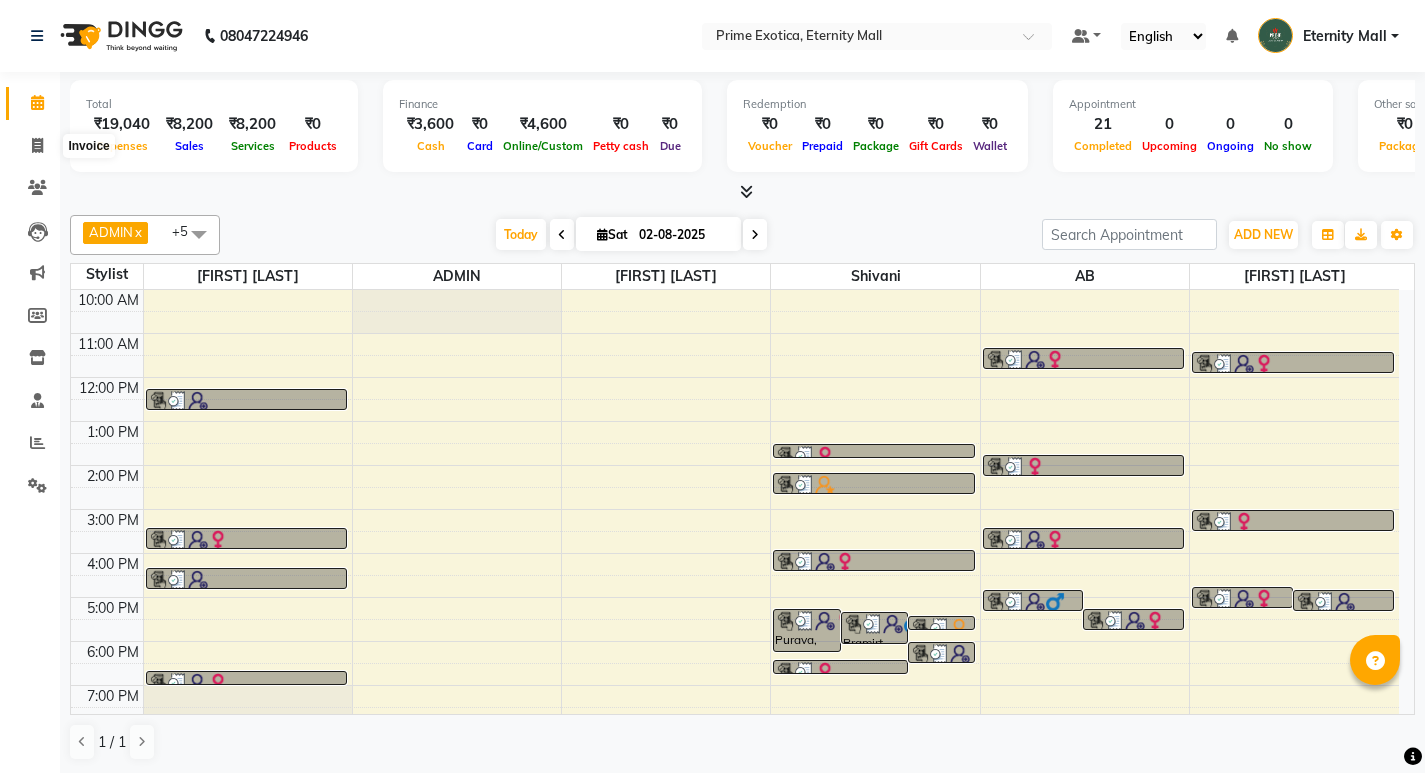 select on "service" 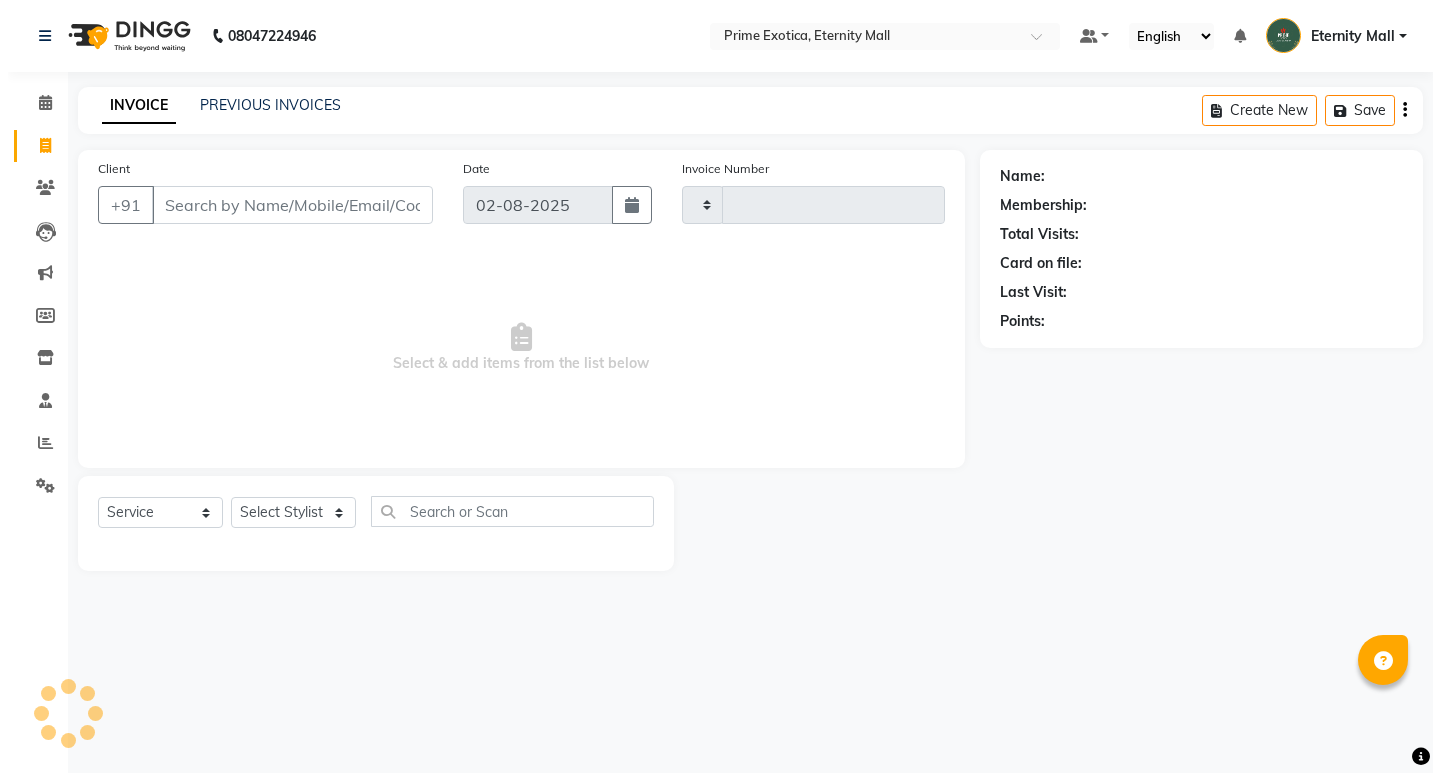 scroll, scrollTop: 0, scrollLeft: 0, axis: both 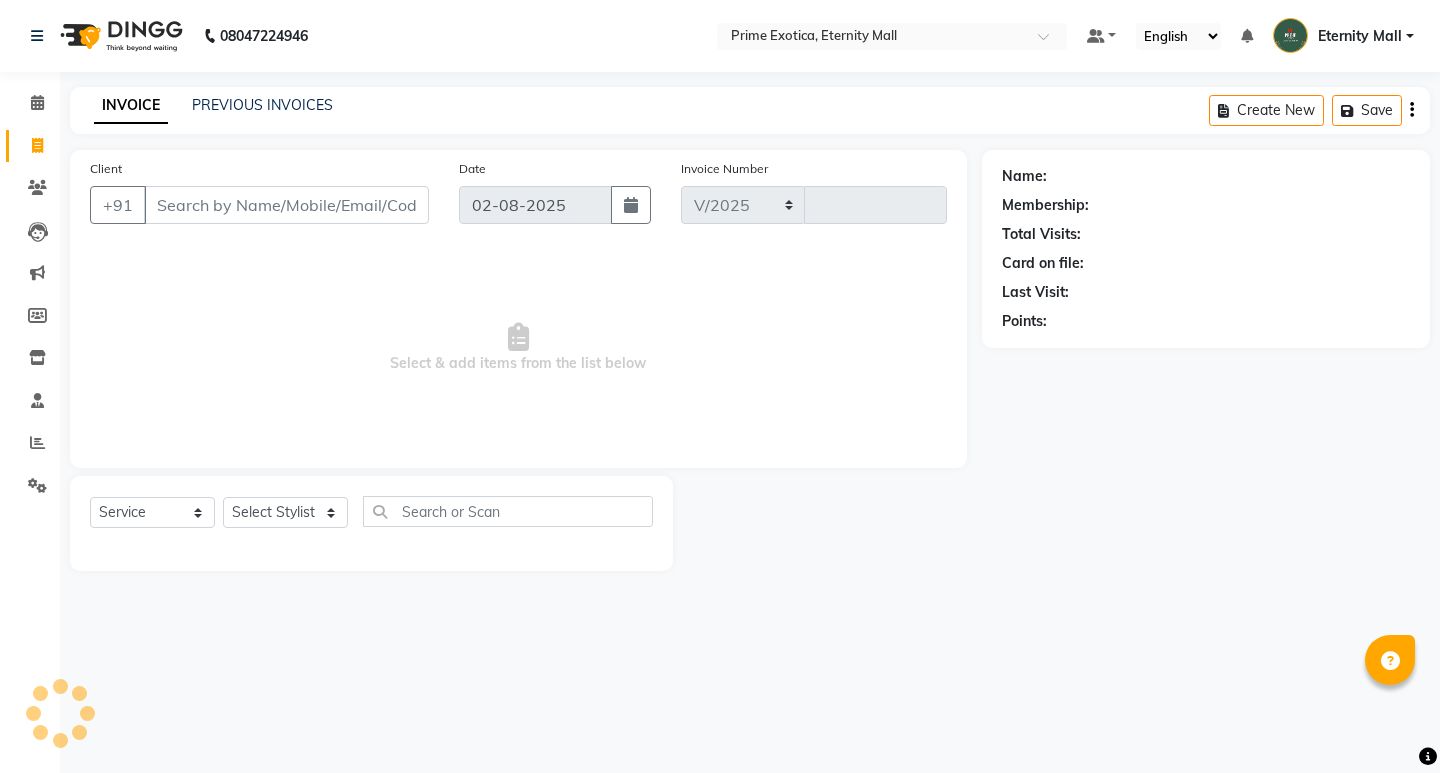select on "5774" 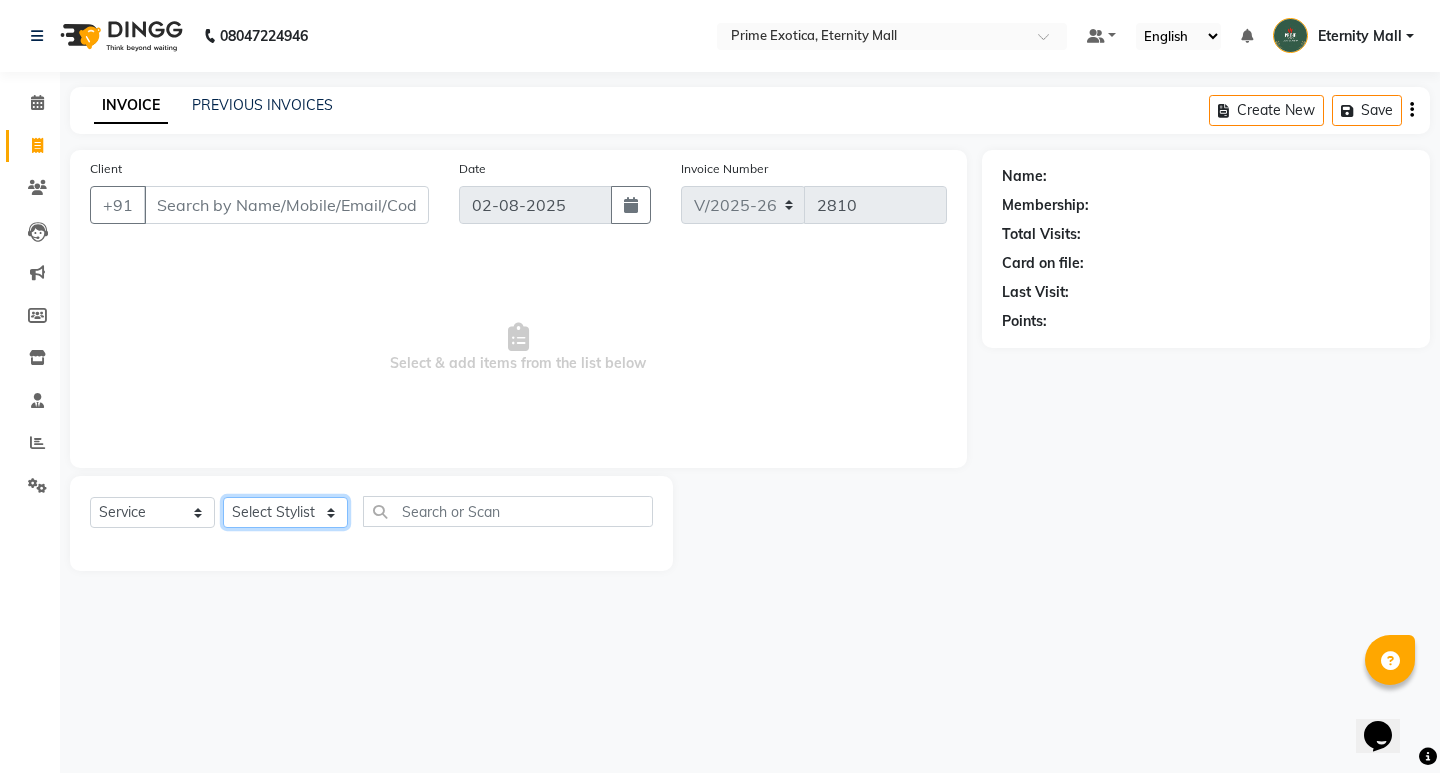 drag, startPoint x: 0, startPoint y: 0, endPoint x: 280, endPoint y: 509, distance: 580.93115 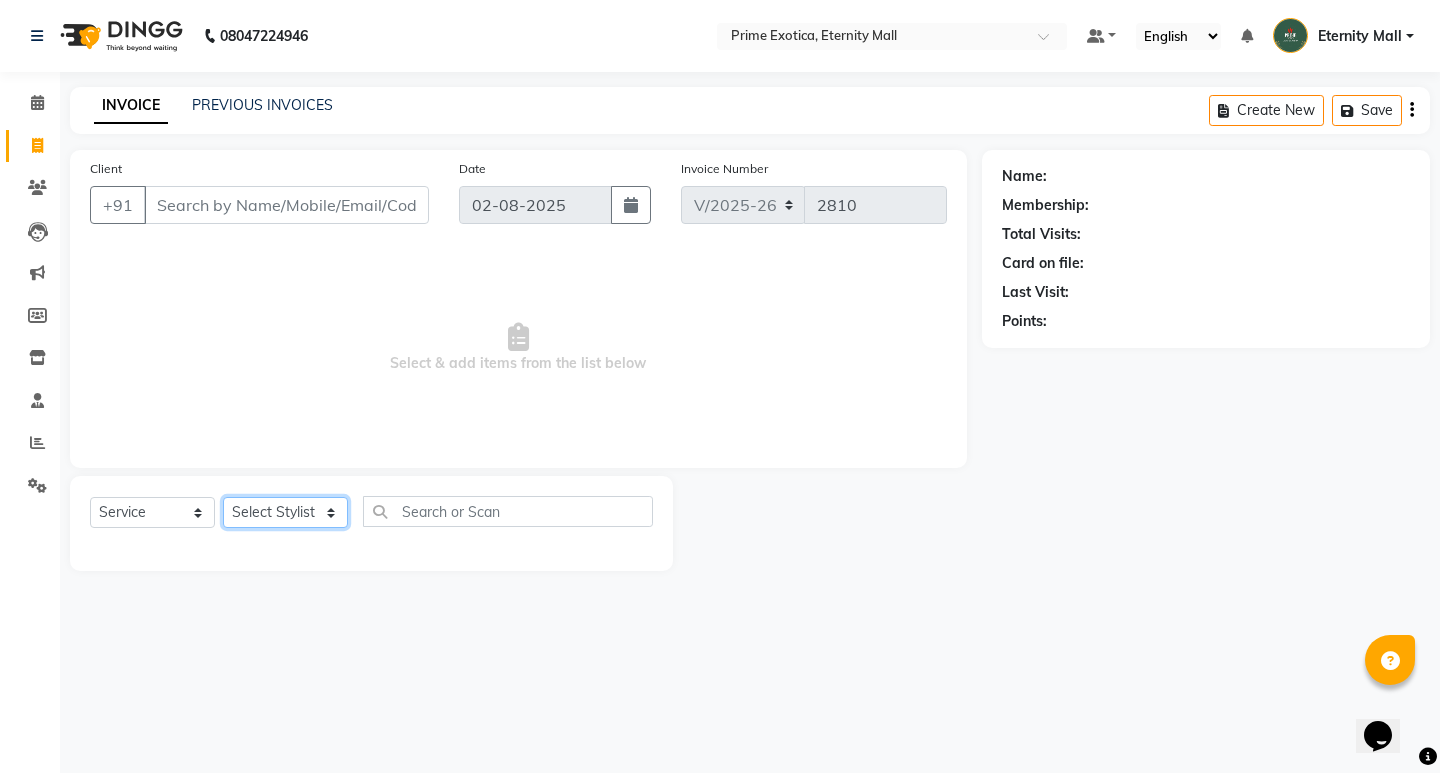 select on "36457" 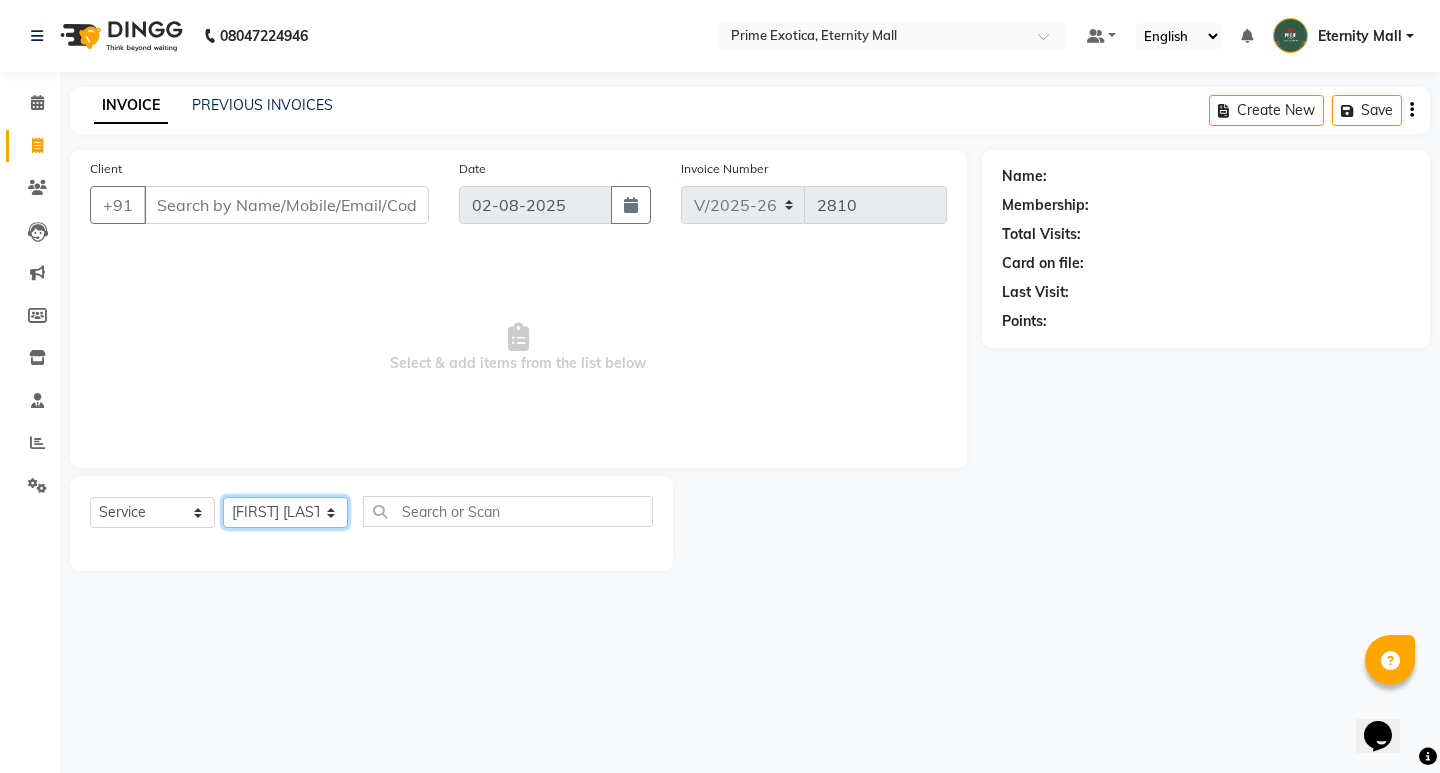 click on "Select Stylist AB ADMIN [FIRST] [LAST] [FIRST] [LAST] [FIRST] [LAST] [FIRST]" 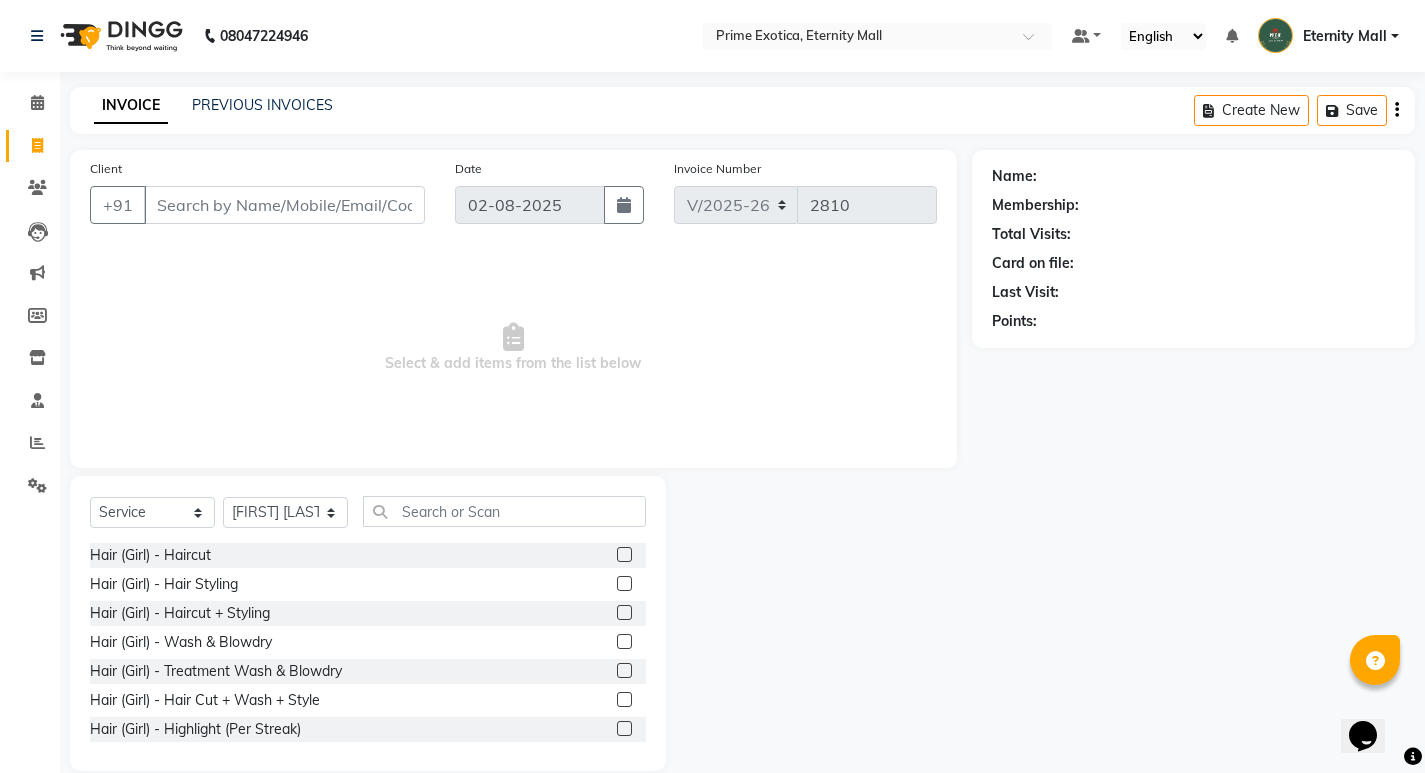 click 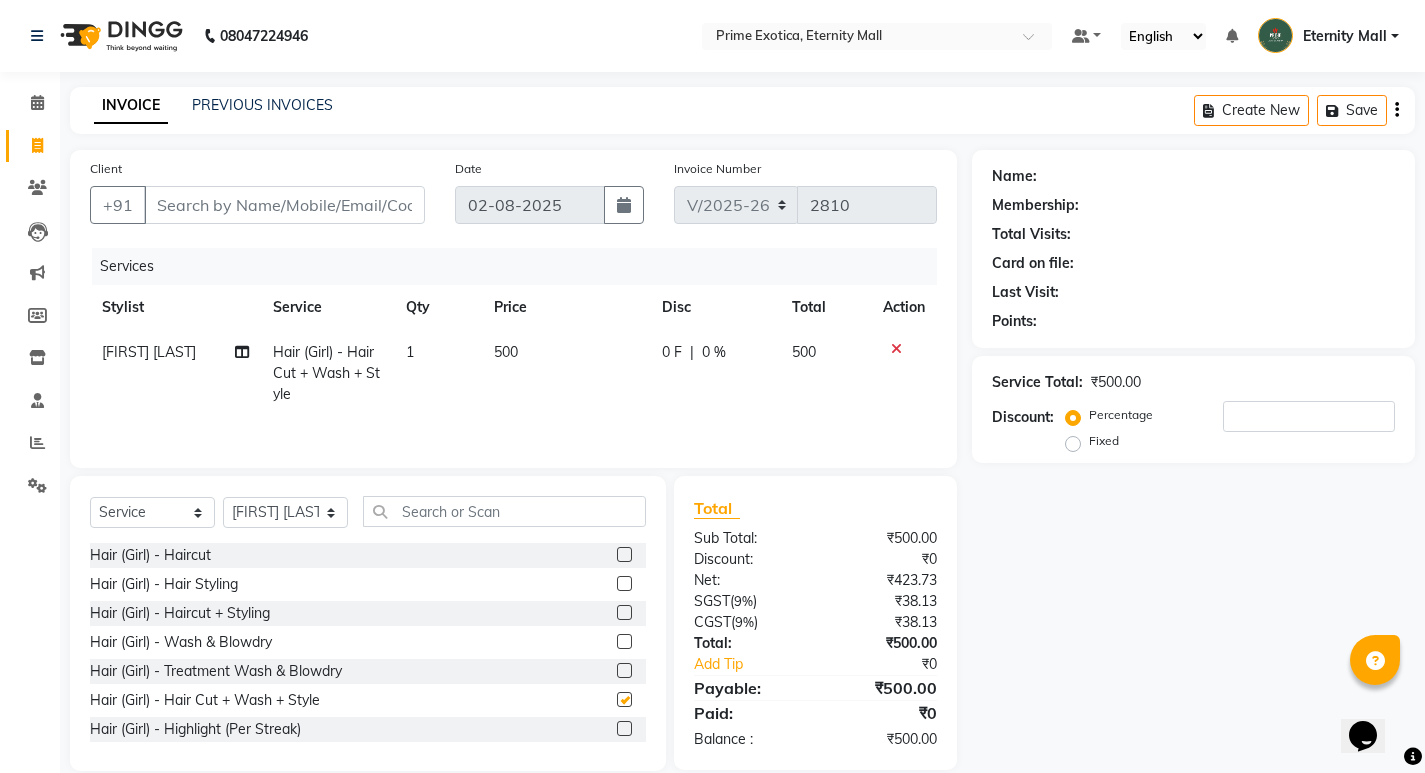 checkbox on "false" 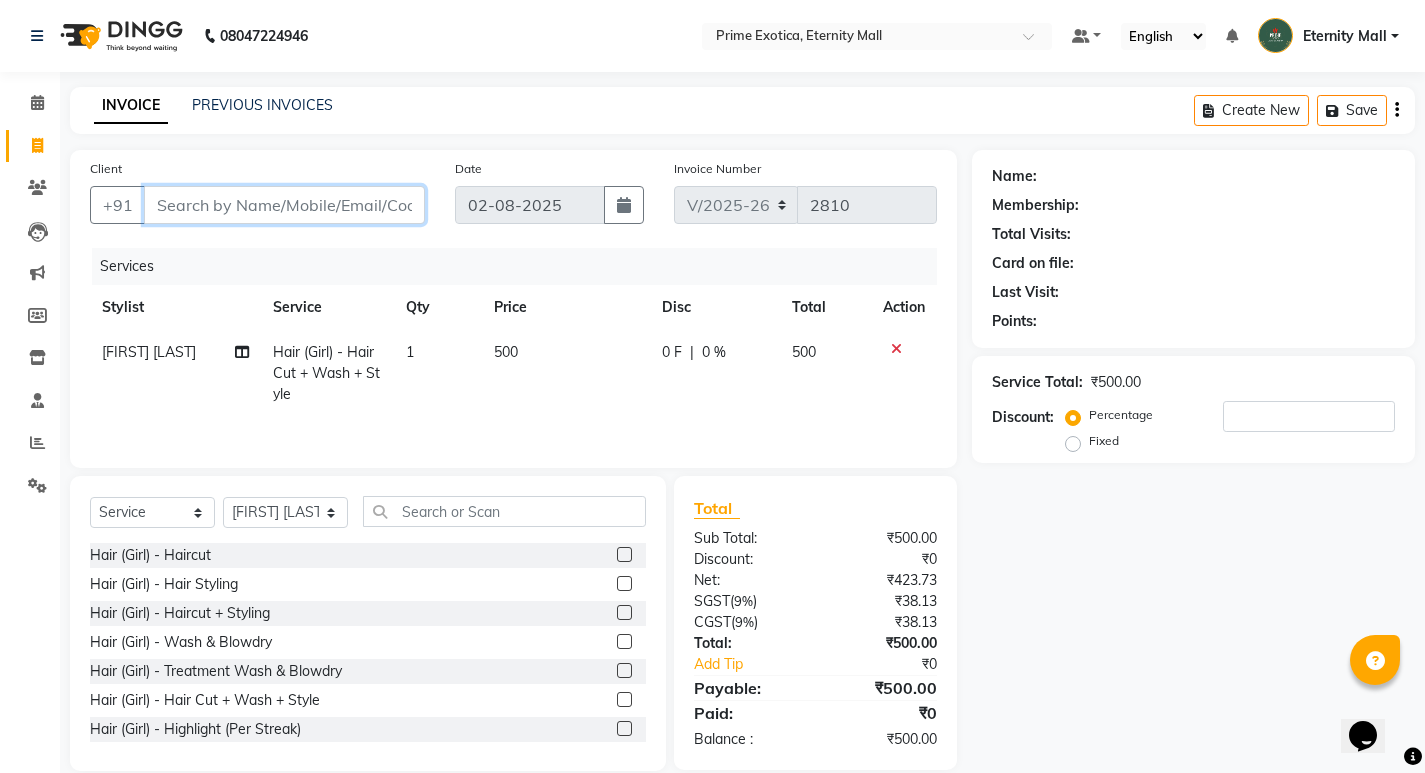 click on "Client" at bounding box center [284, 205] 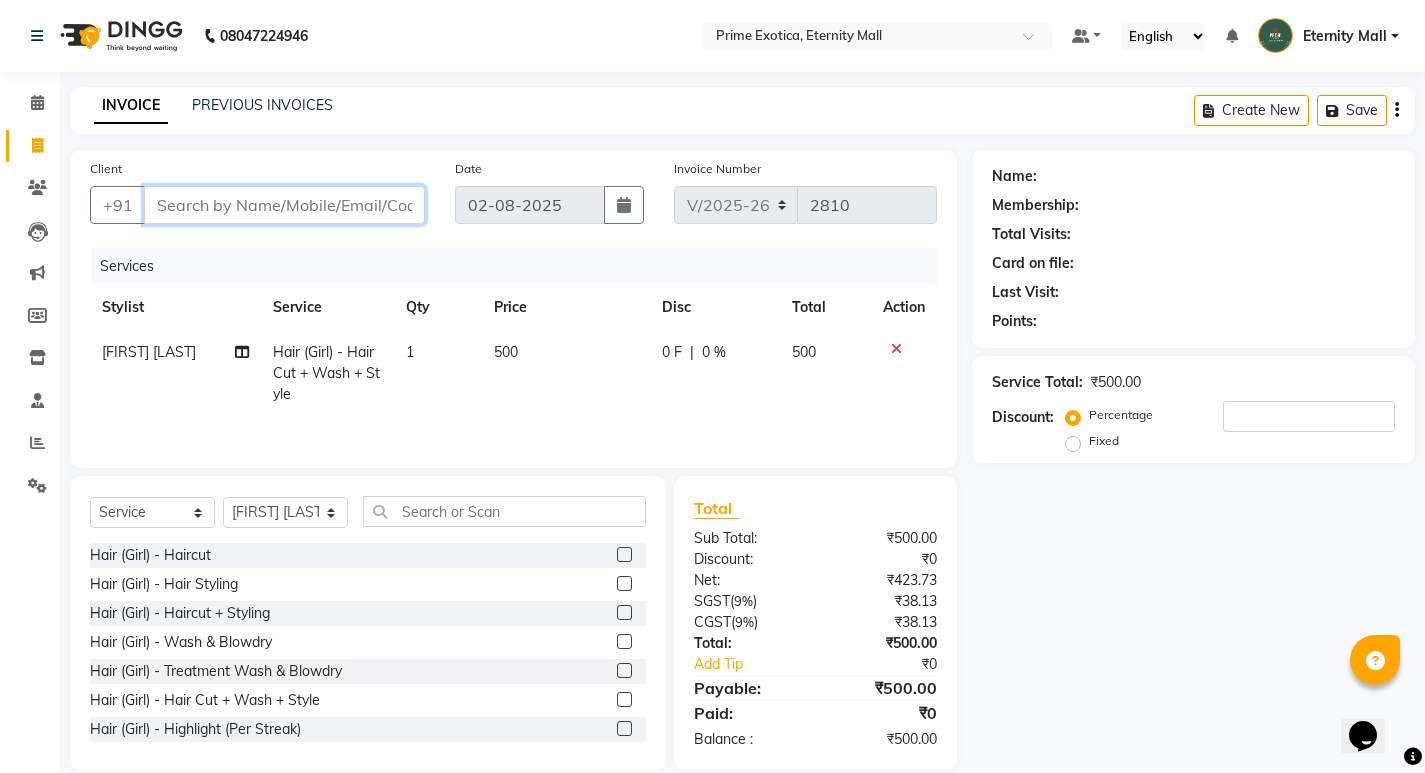 type on "9" 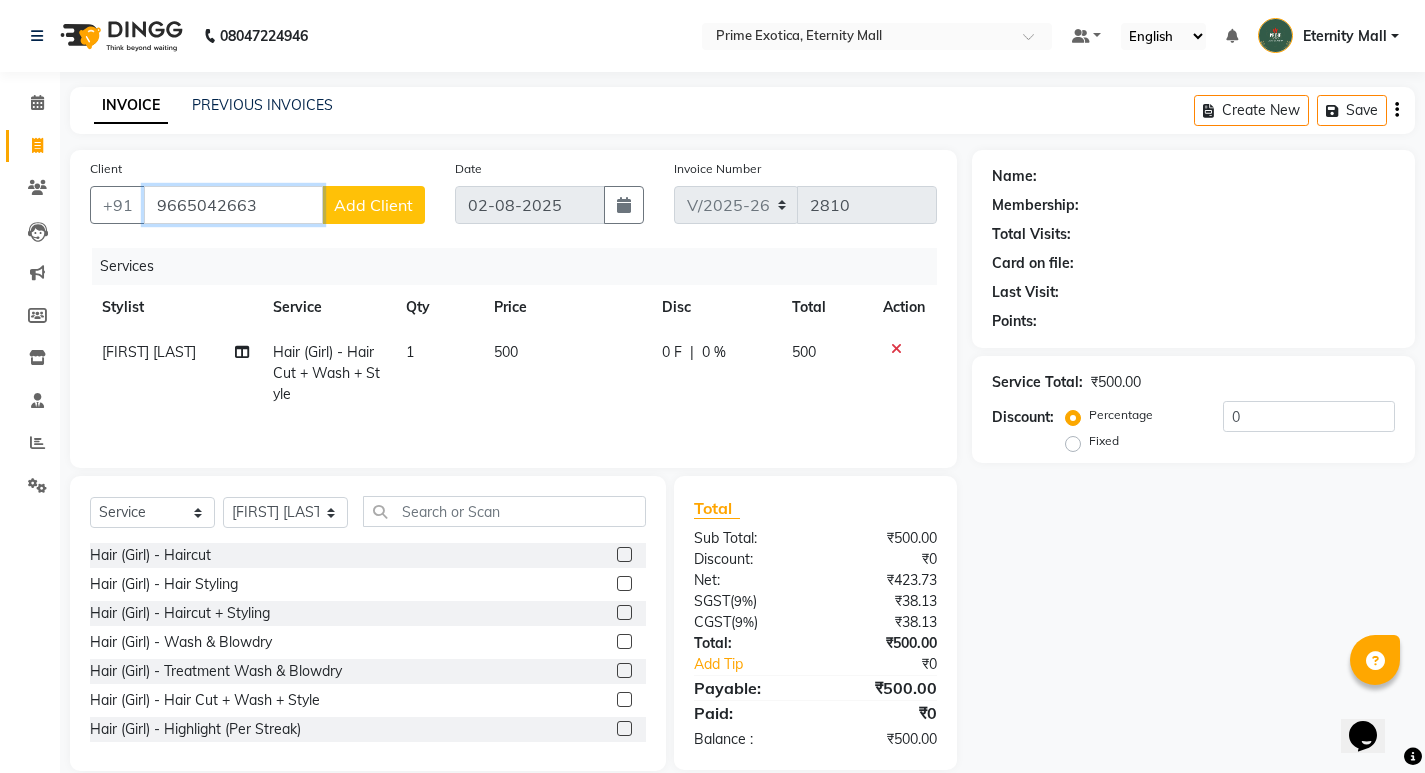 type on "9665042663" 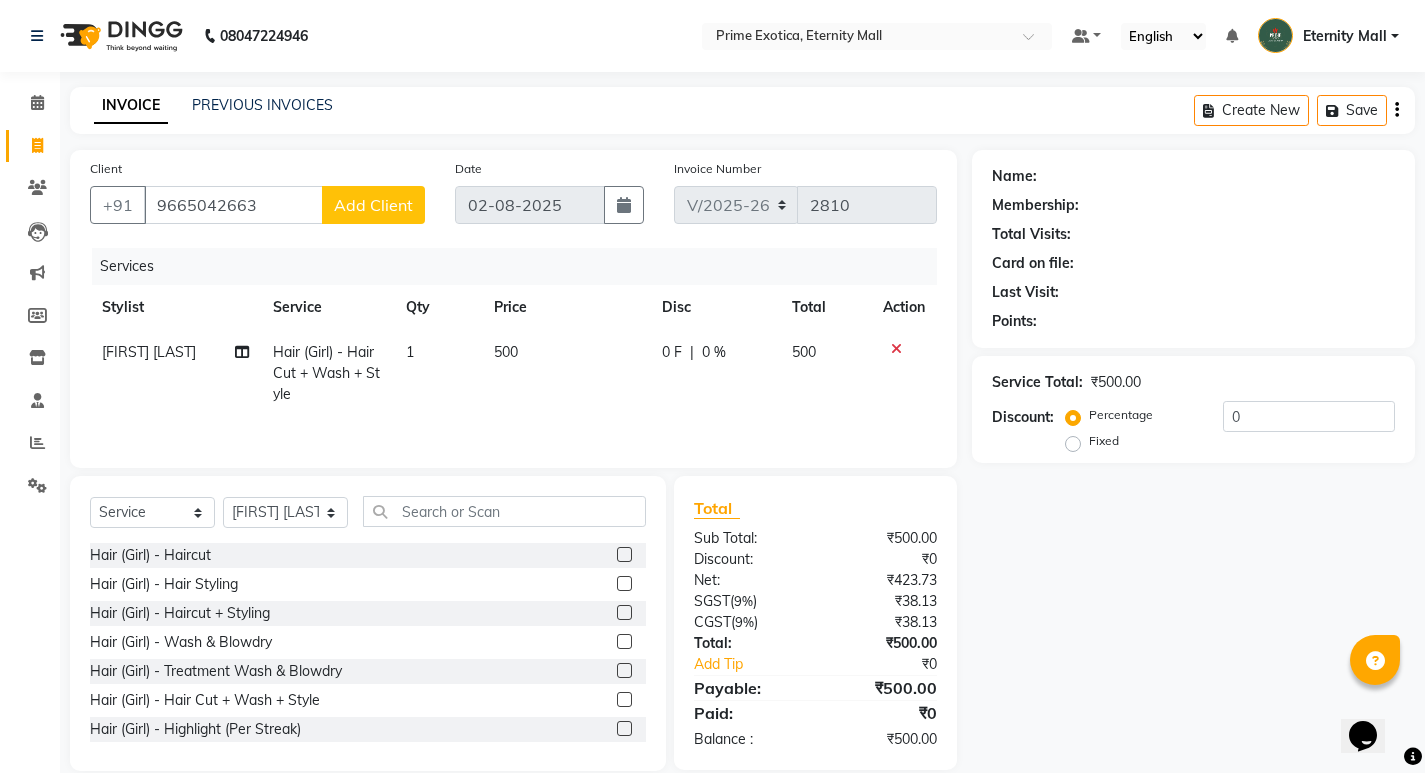 click on "Add Client" 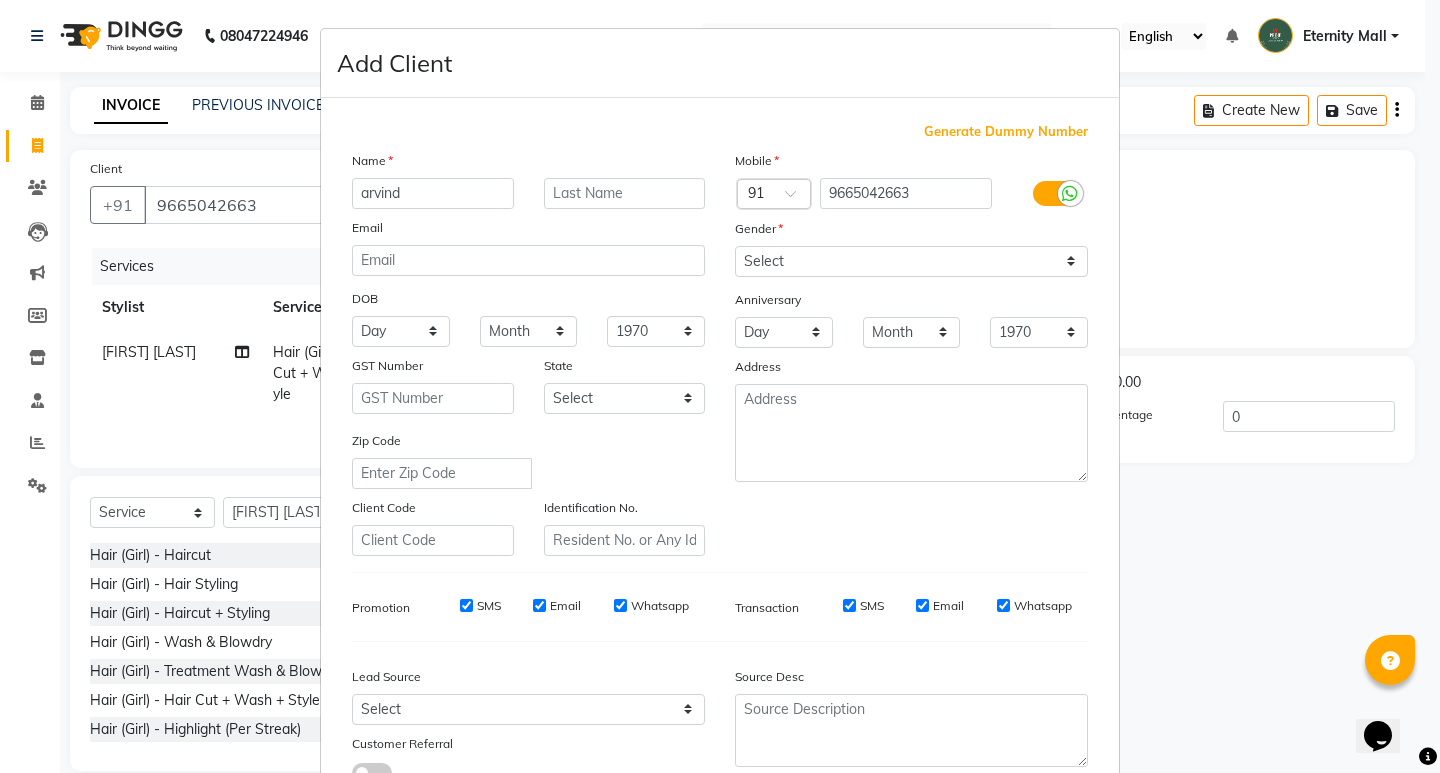 type on "arvind" 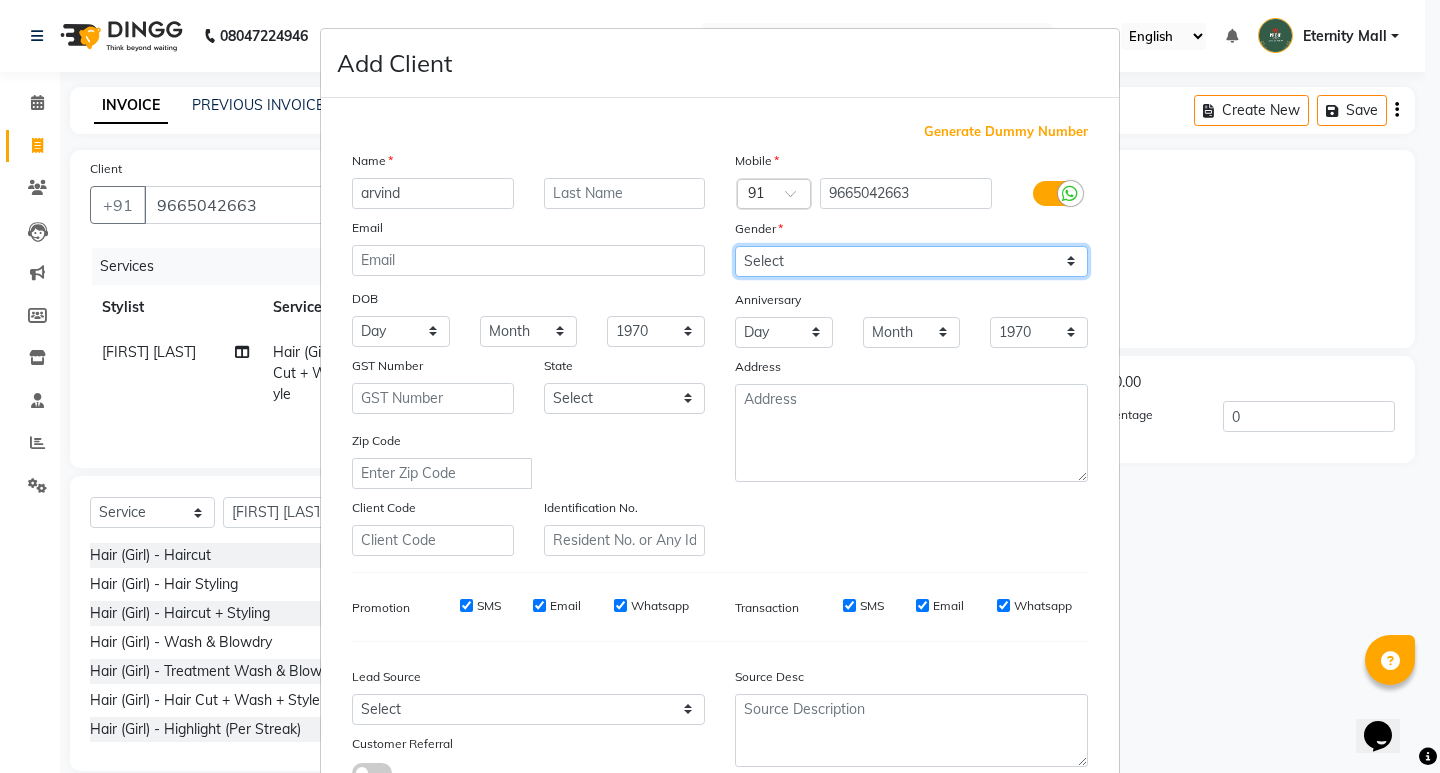 click on "Select Male Female Other Prefer Not To Say" at bounding box center (911, 261) 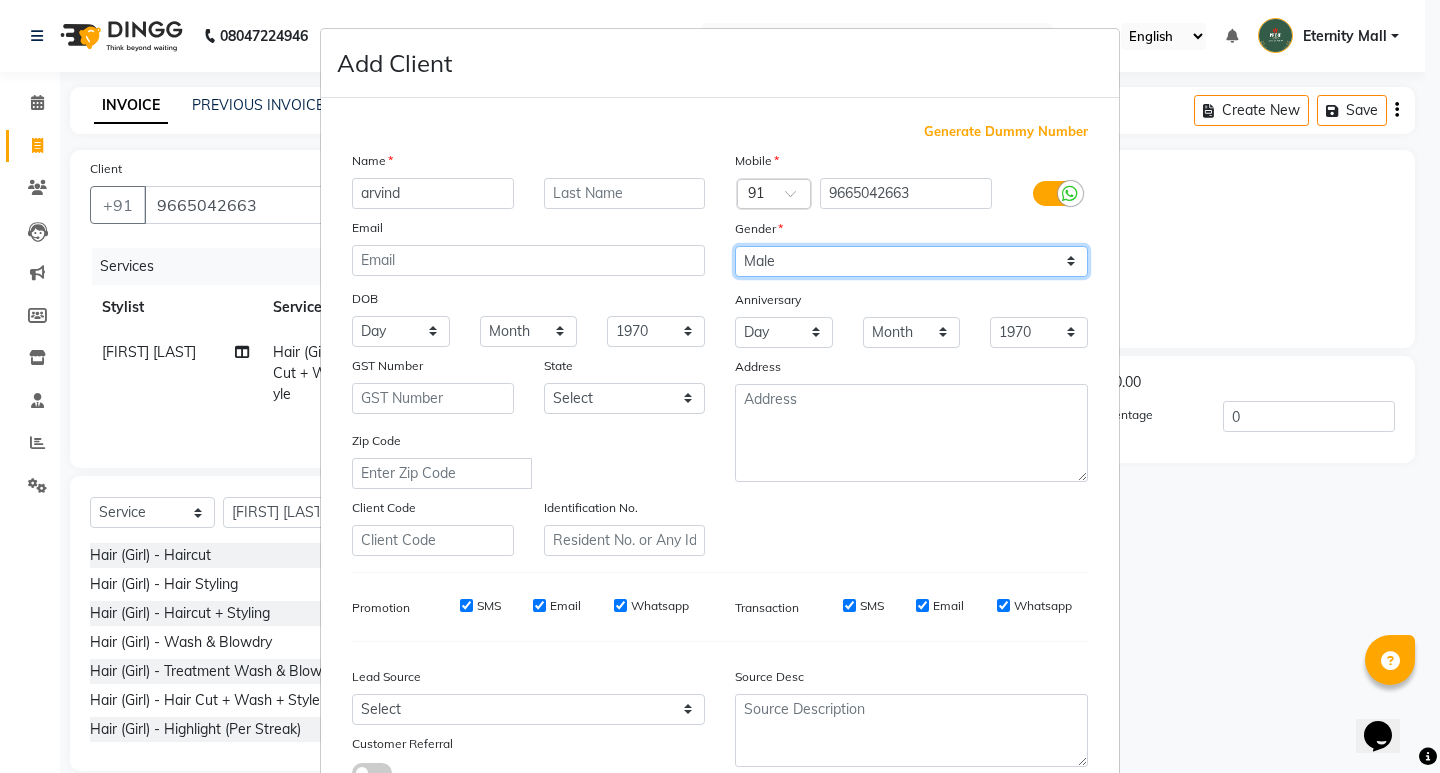 click on "Select Male Female Other Prefer Not To Say" at bounding box center [911, 261] 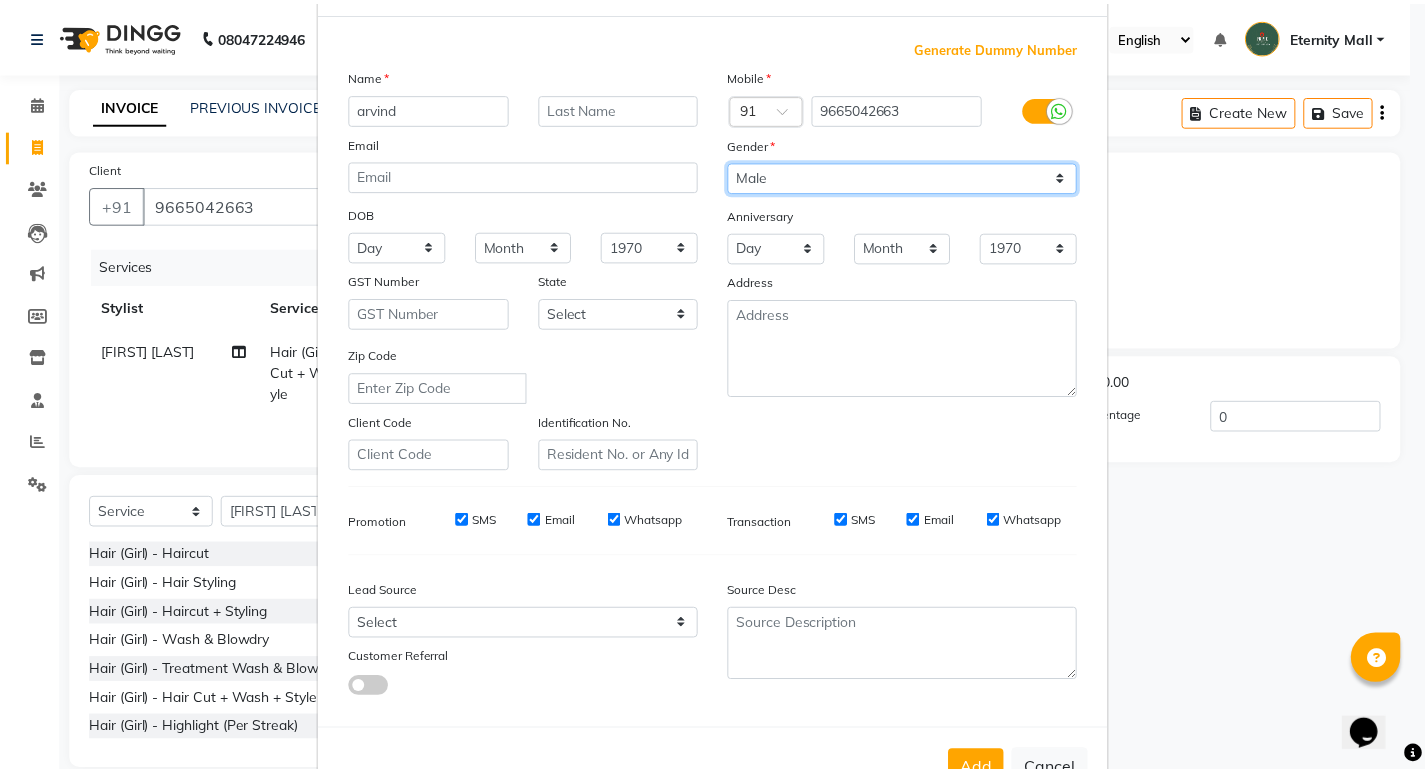 scroll, scrollTop: 150, scrollLeft: 0, axis: vertical 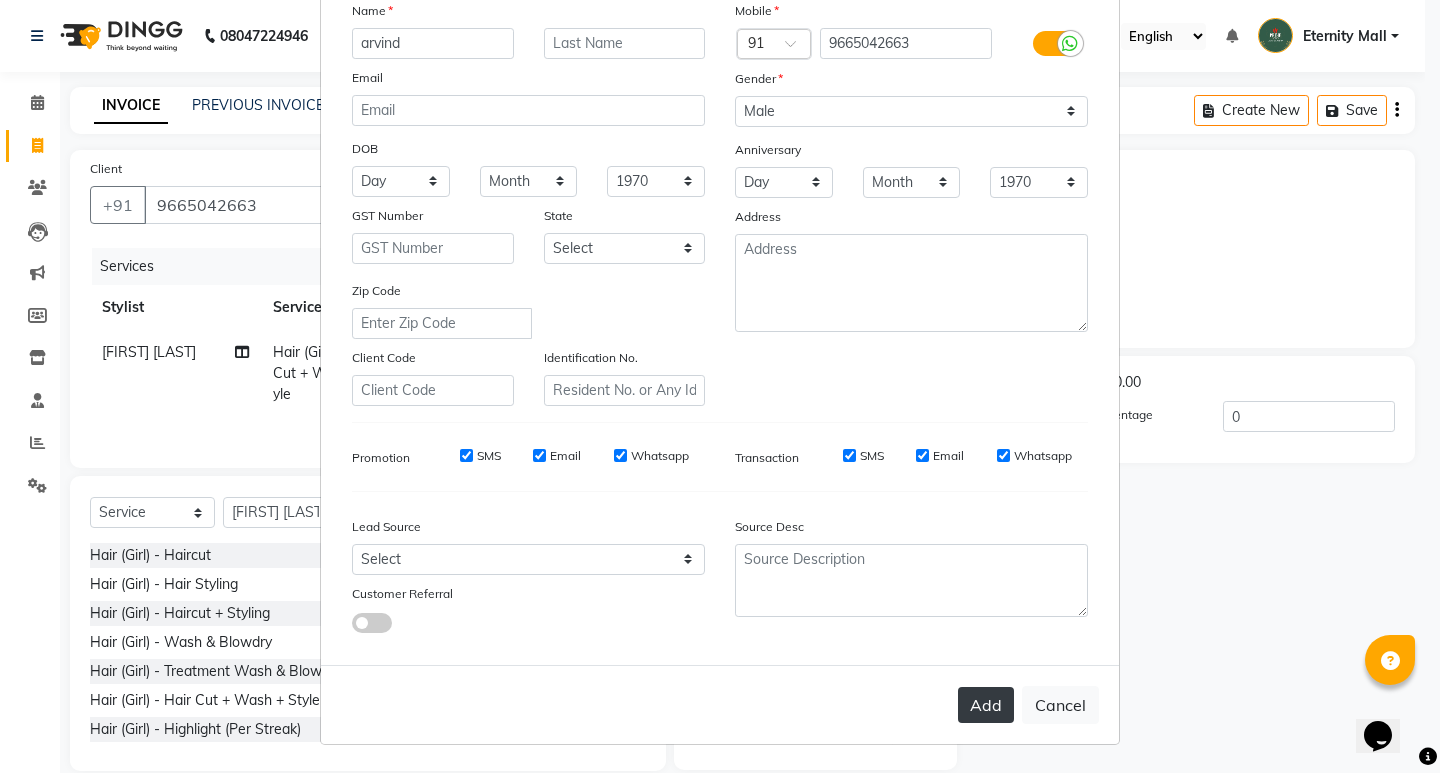 click on "Add" at bounding box center [986, 705] 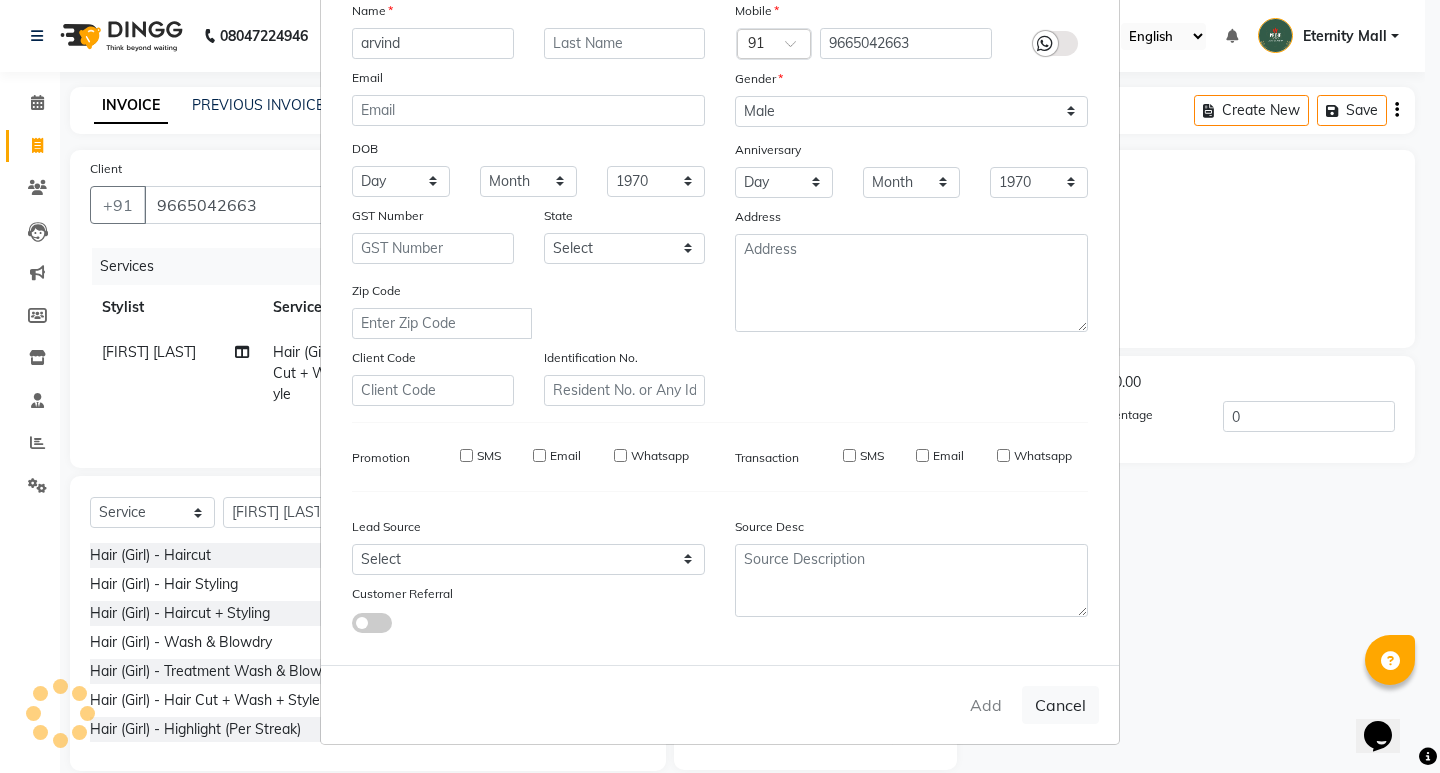 type 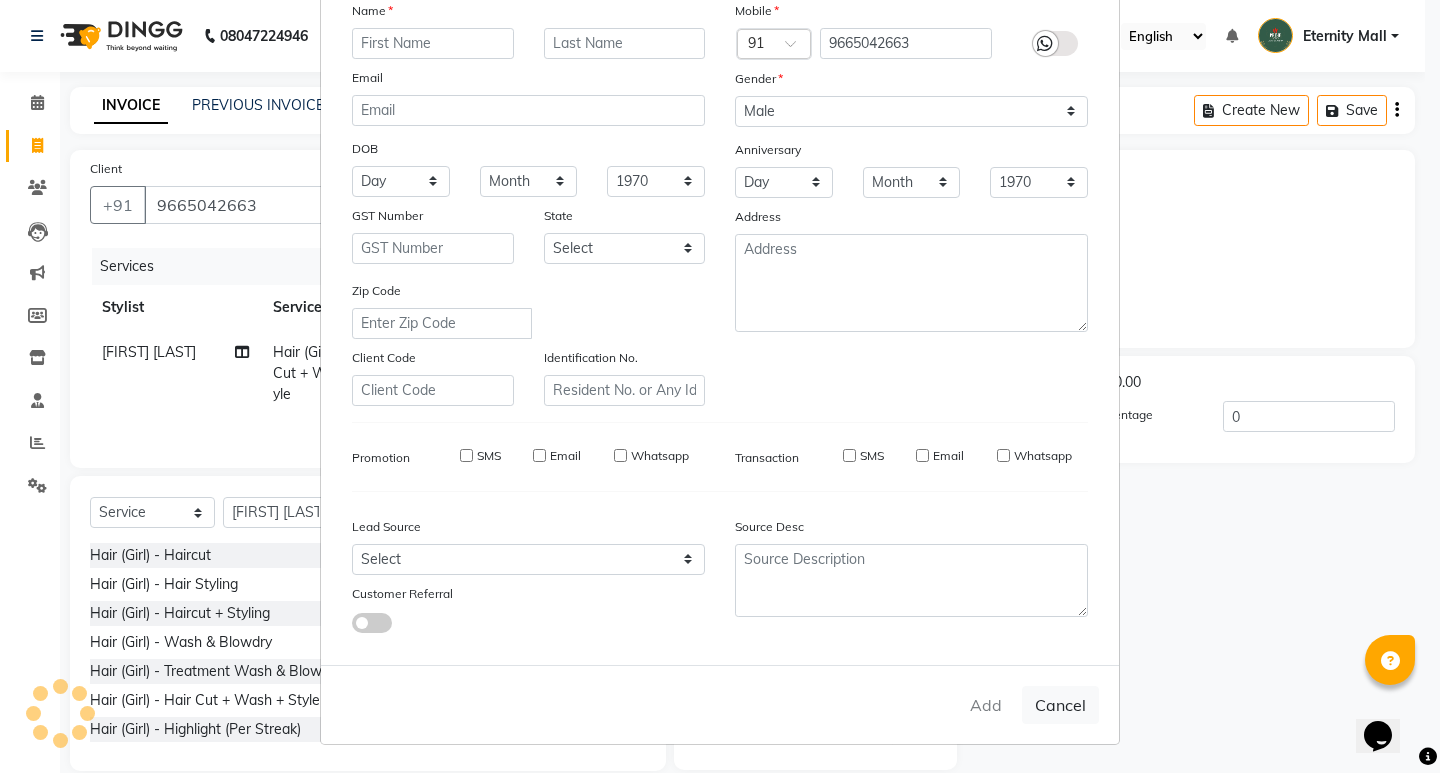 select 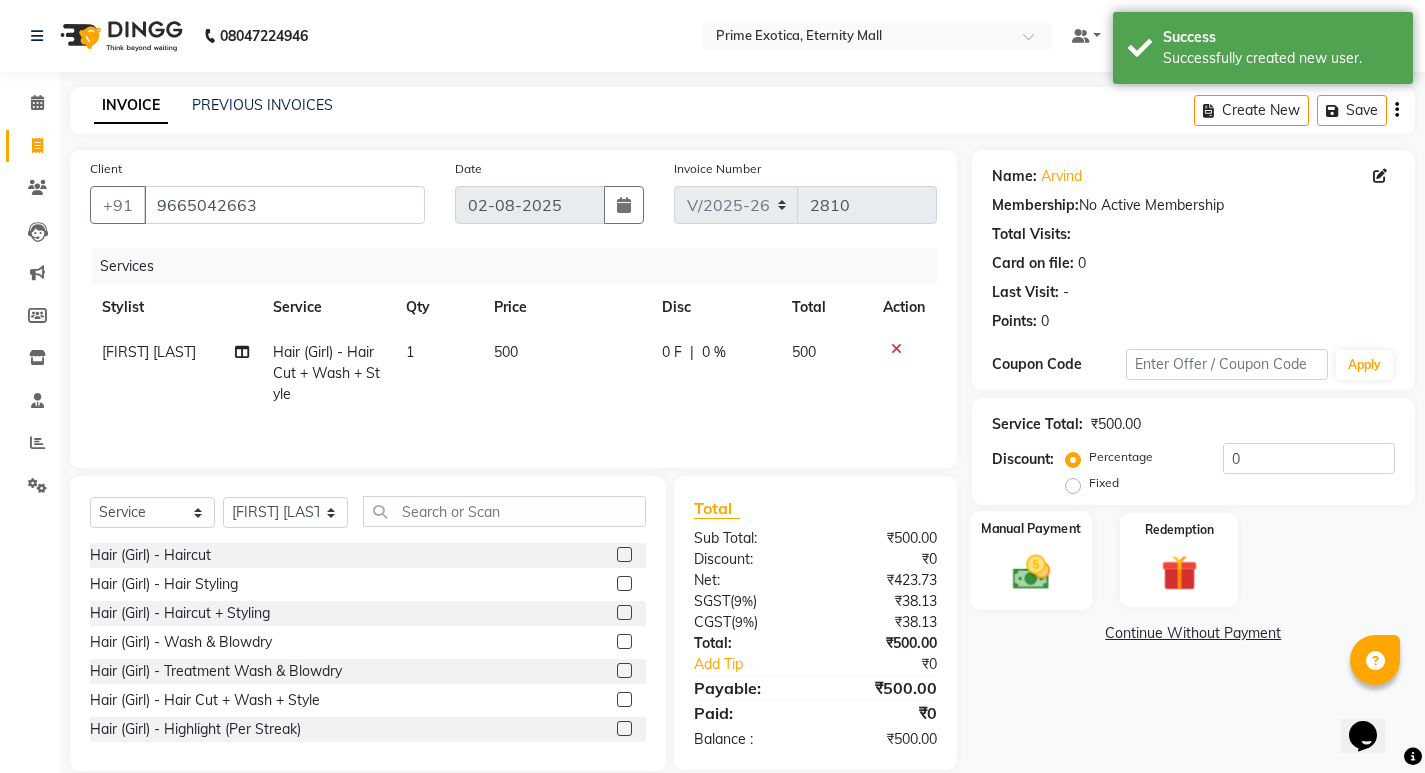 click 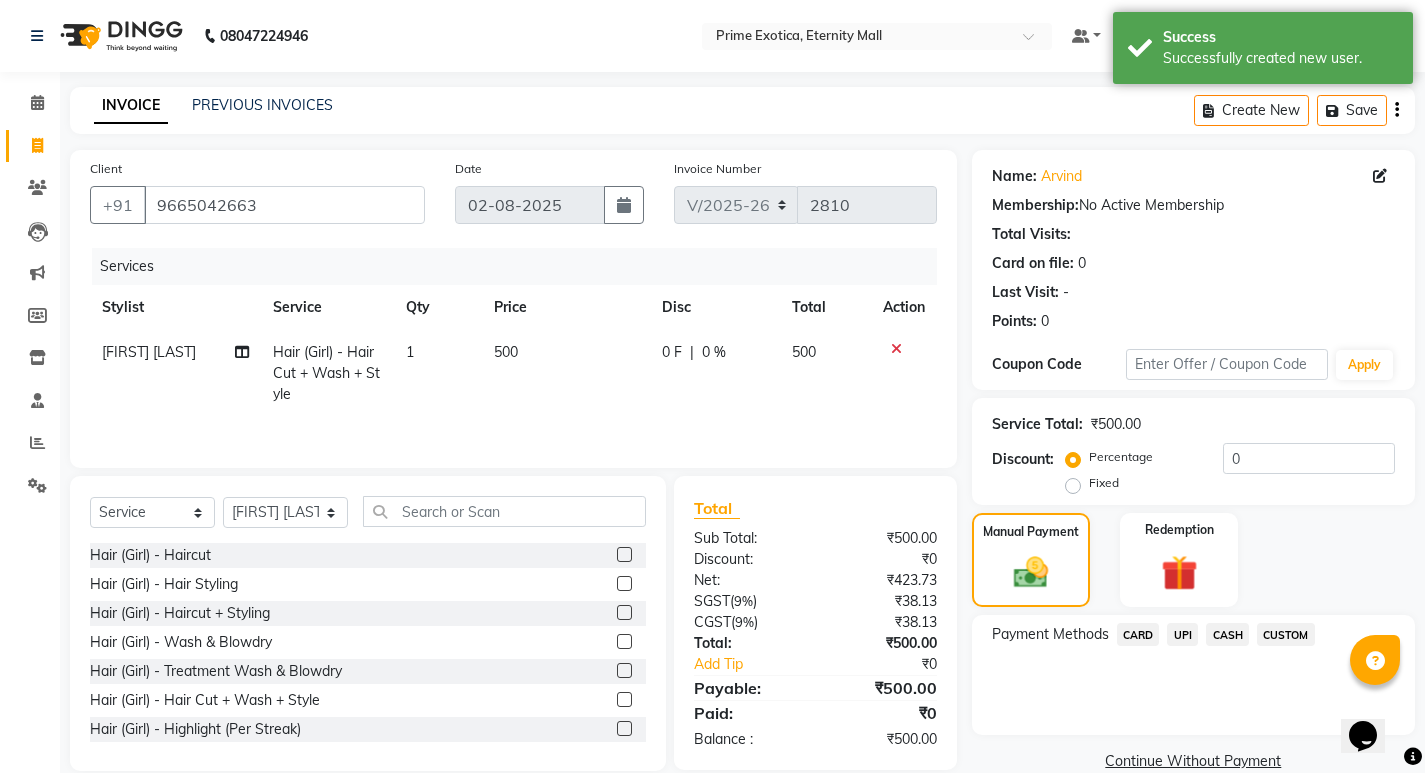 click on "UPI" 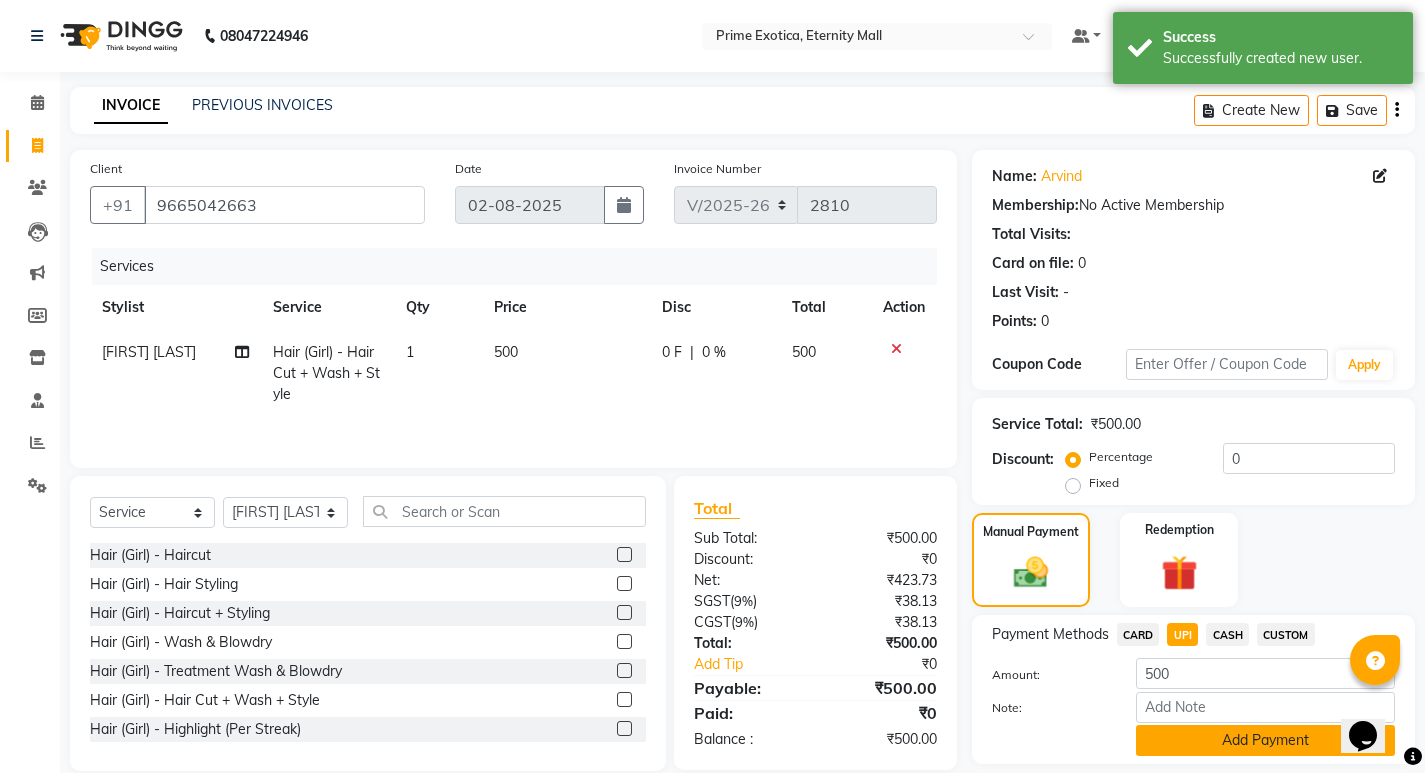 click on "Add Payment" 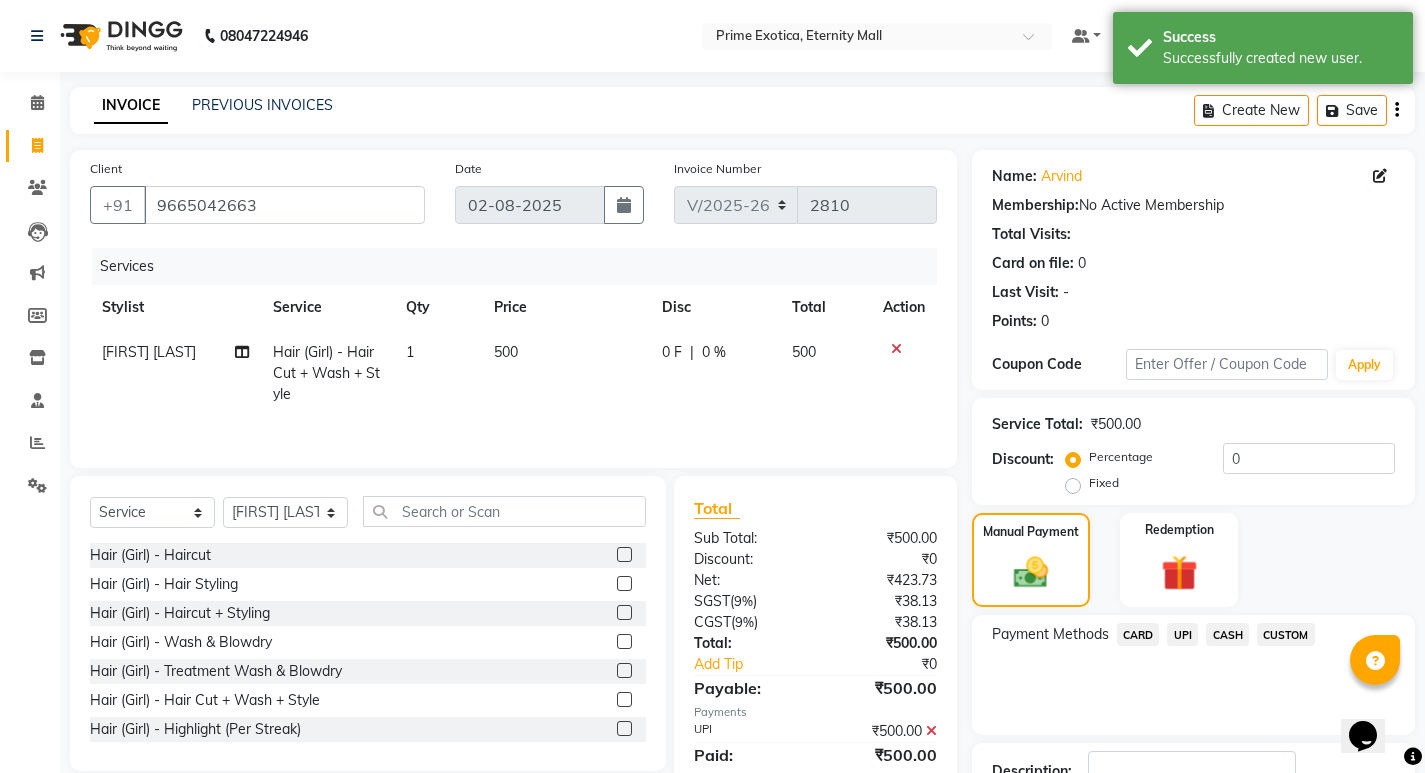 scroll, scrollTop: 146, scrollLeft: 0, axis: vertical 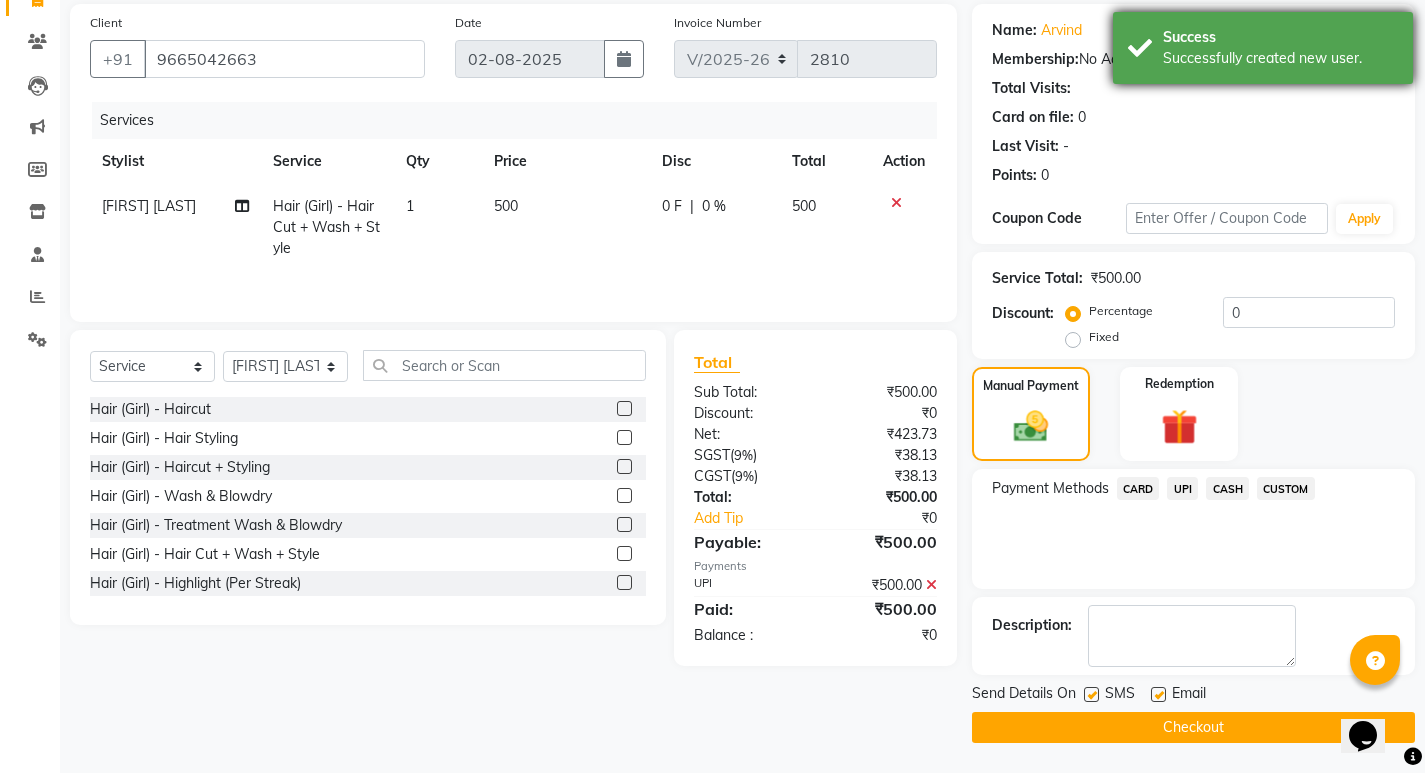 click on "Success   Successfully created new user." at bounding box center [1263, 48] 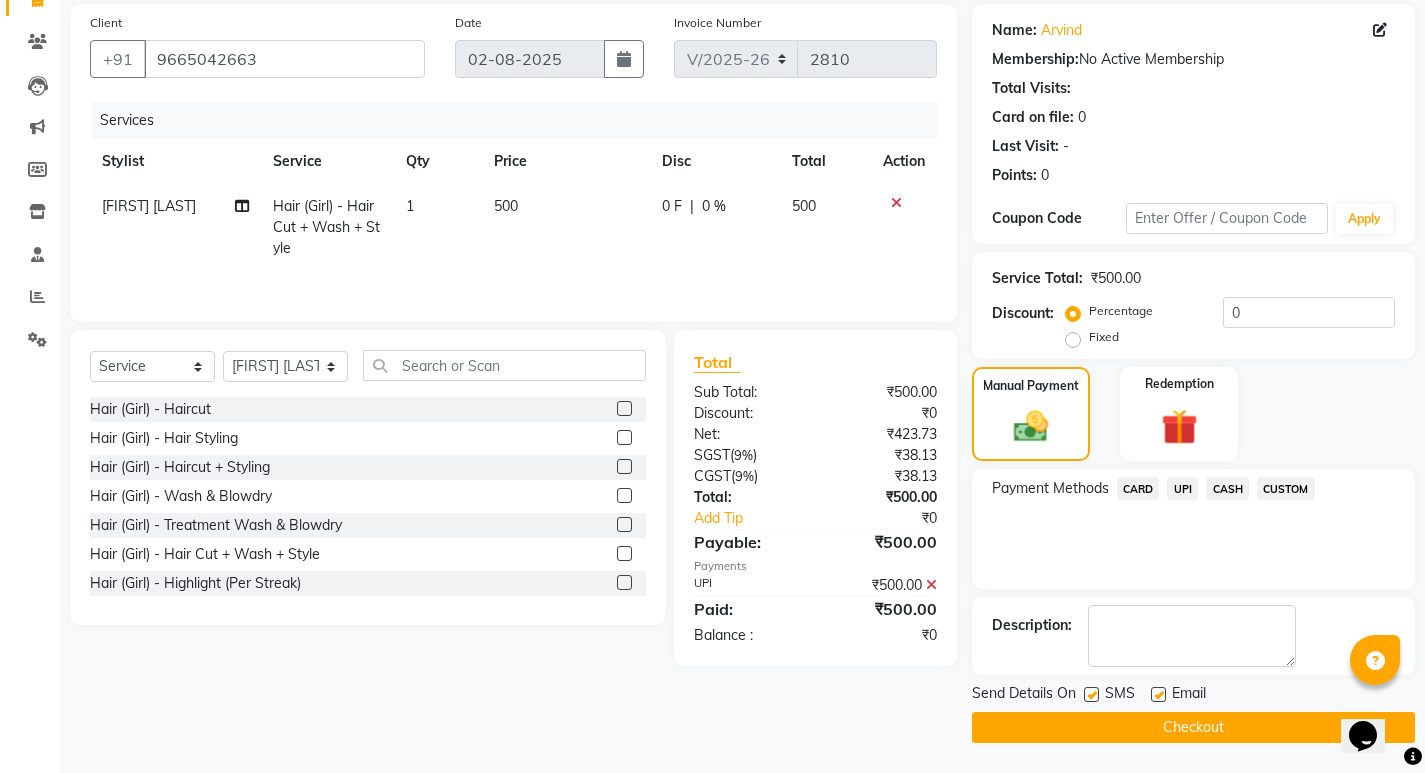 click on "Checkout" 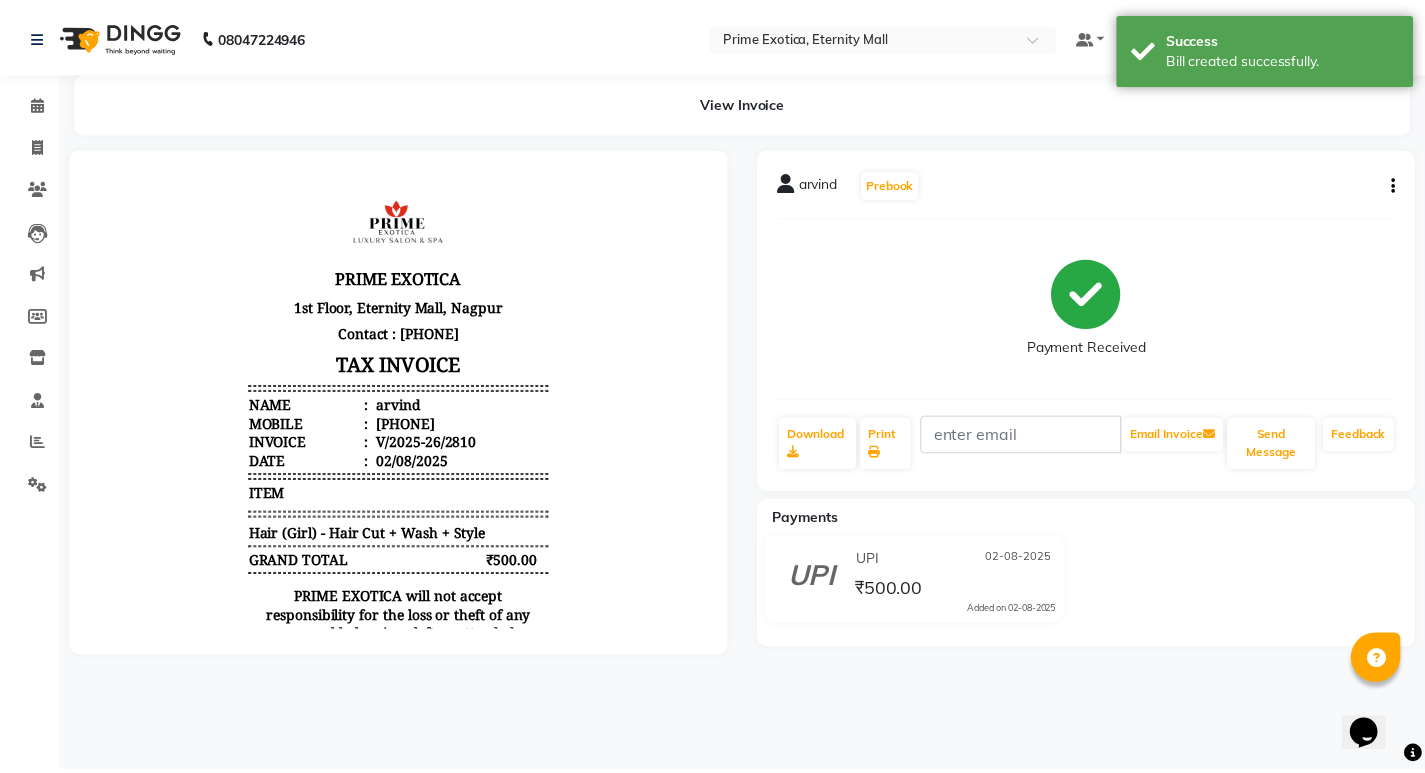 scroll, scrollTop: 0, scrollLeft: 0, axis: both 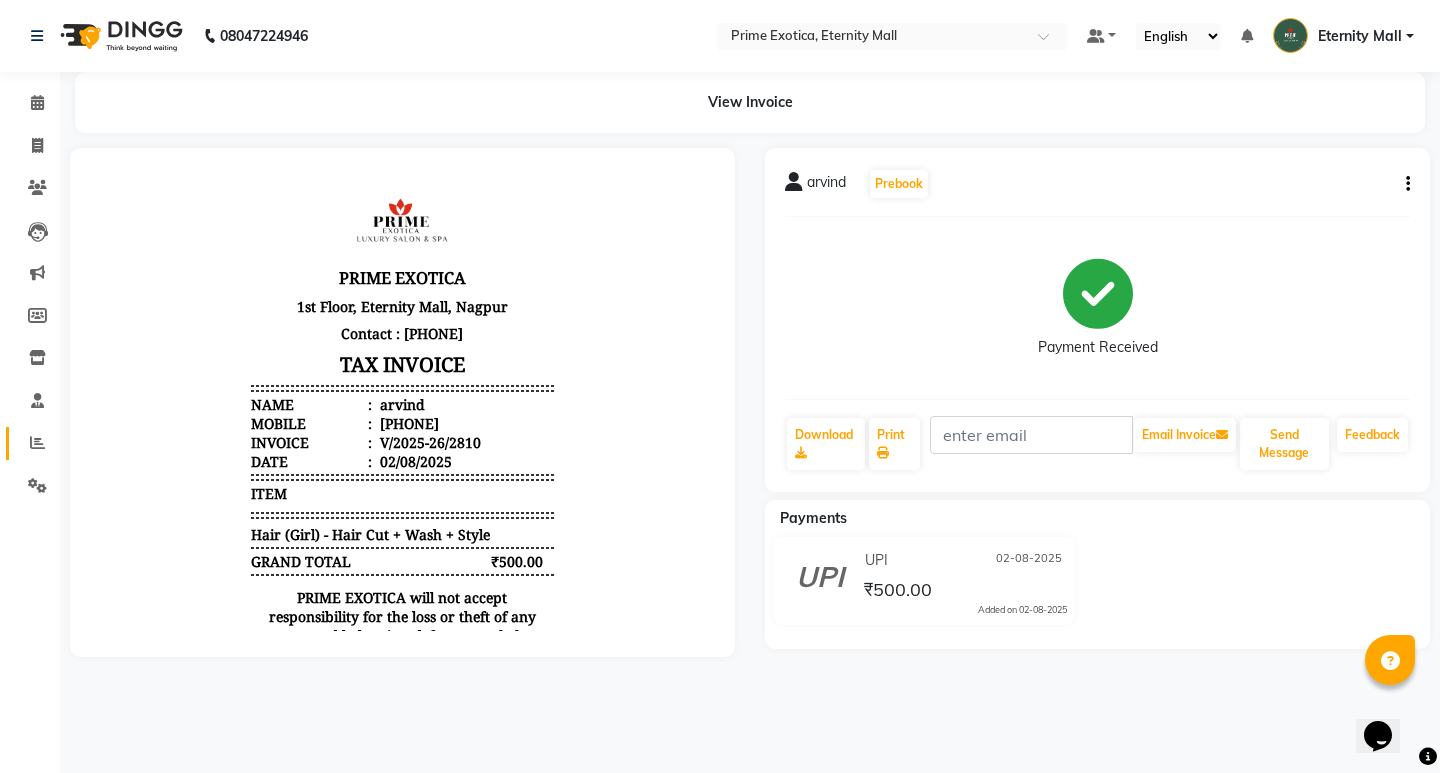 click 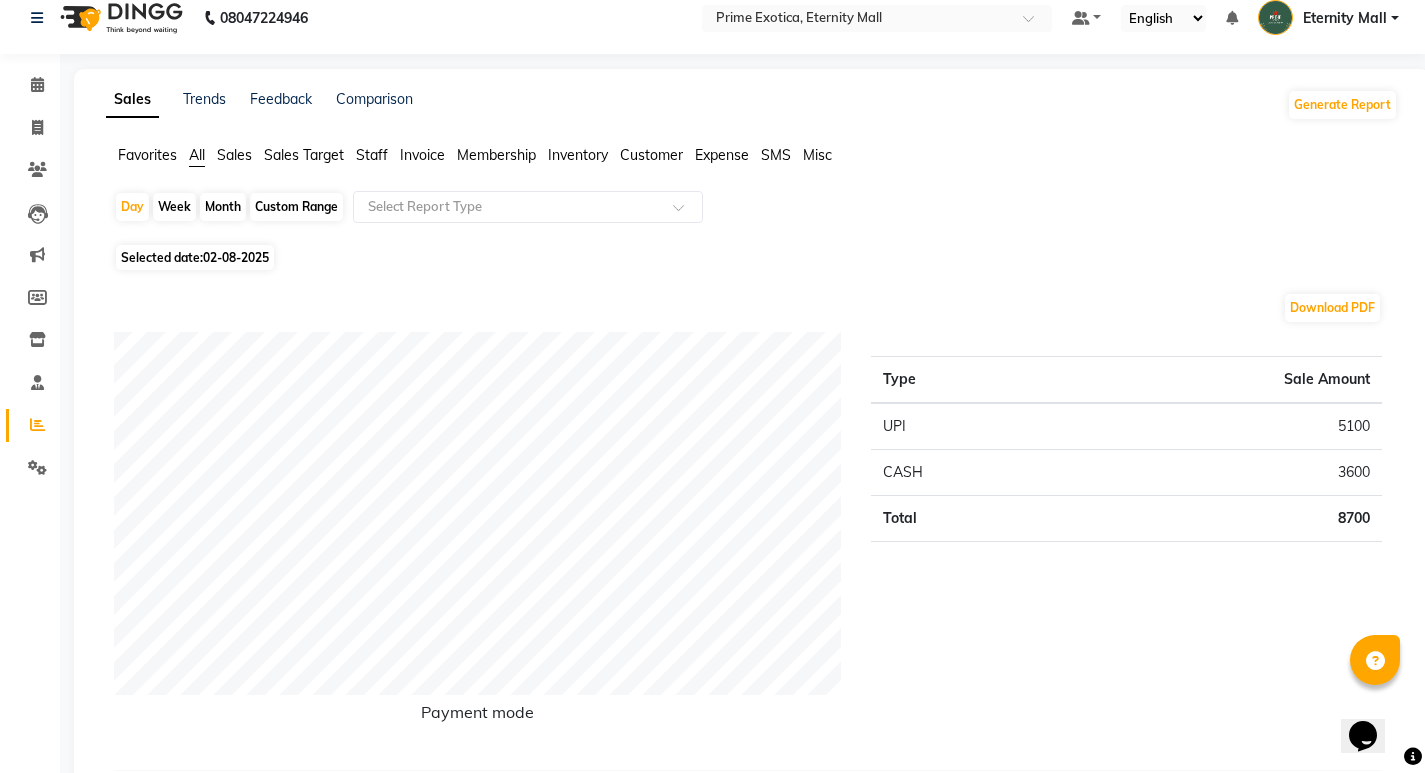 scroll, scrollTop: 0, scrollLeft: 0, axis: both 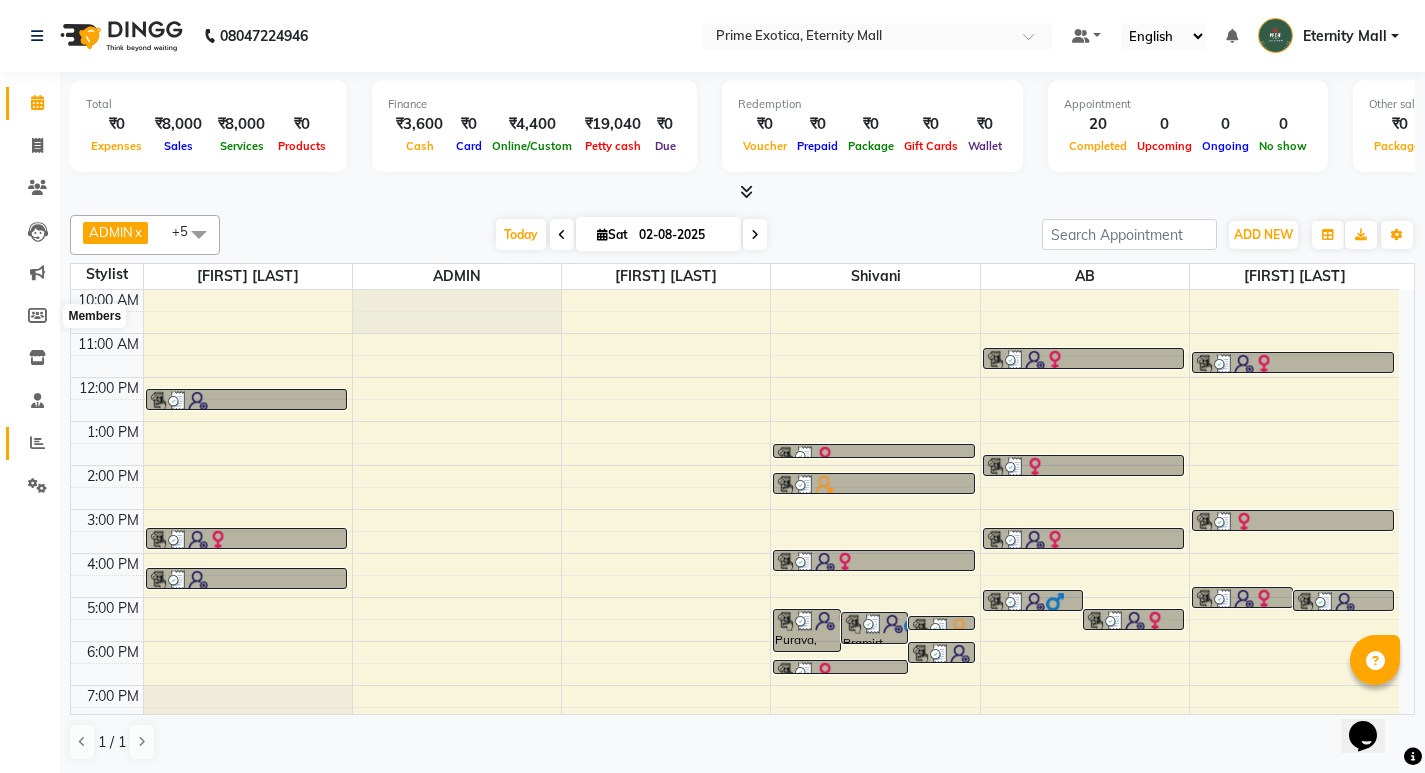 click 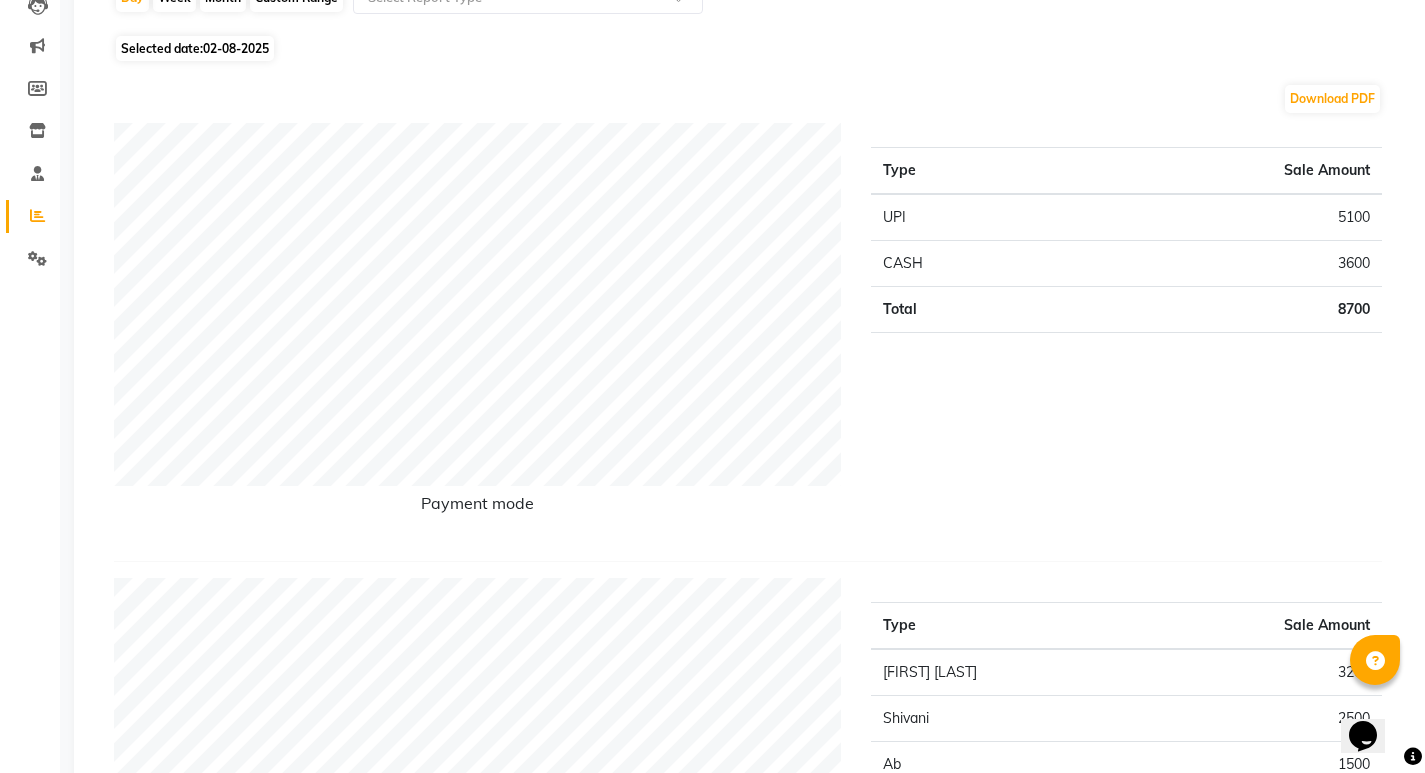 scroll, scrollTop: 0, scrollLeft: 0, axis: both 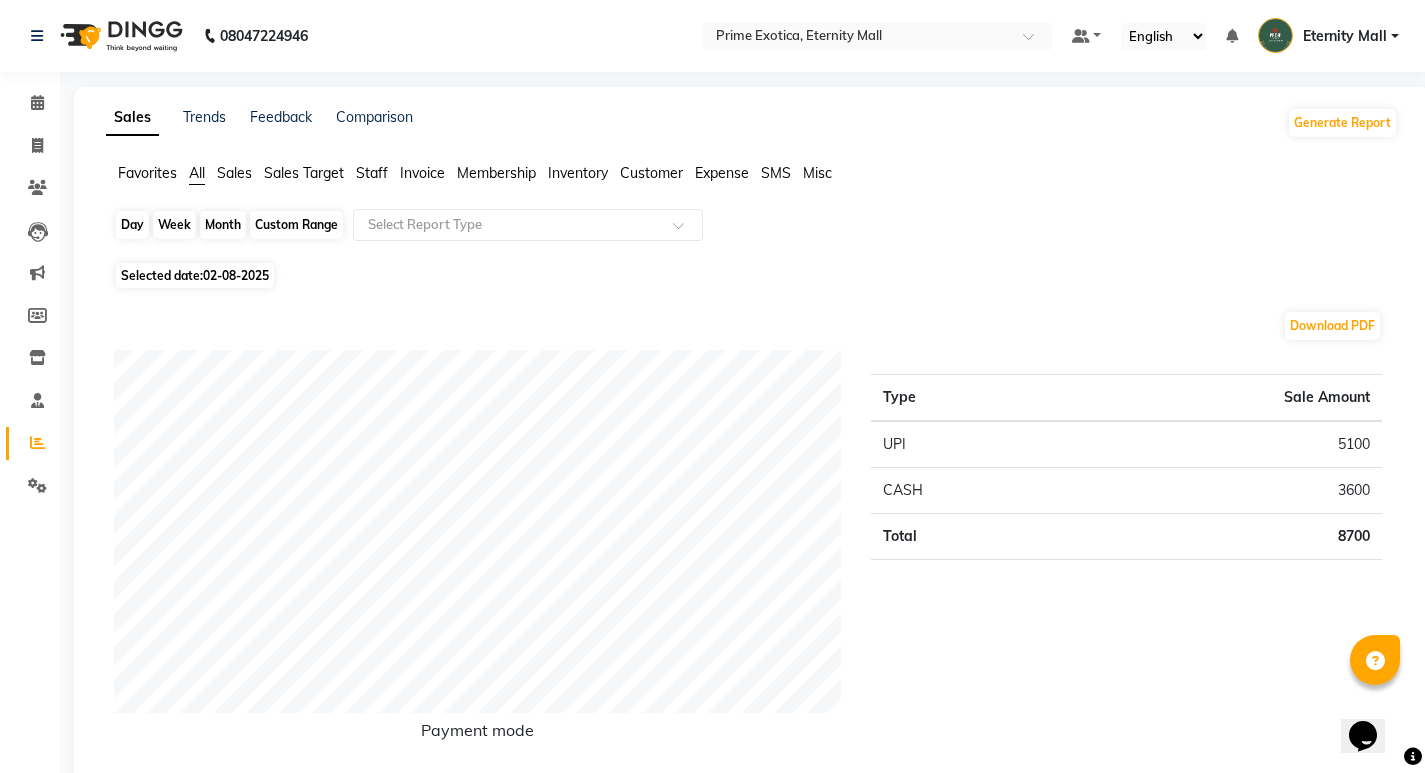 click on "Day" 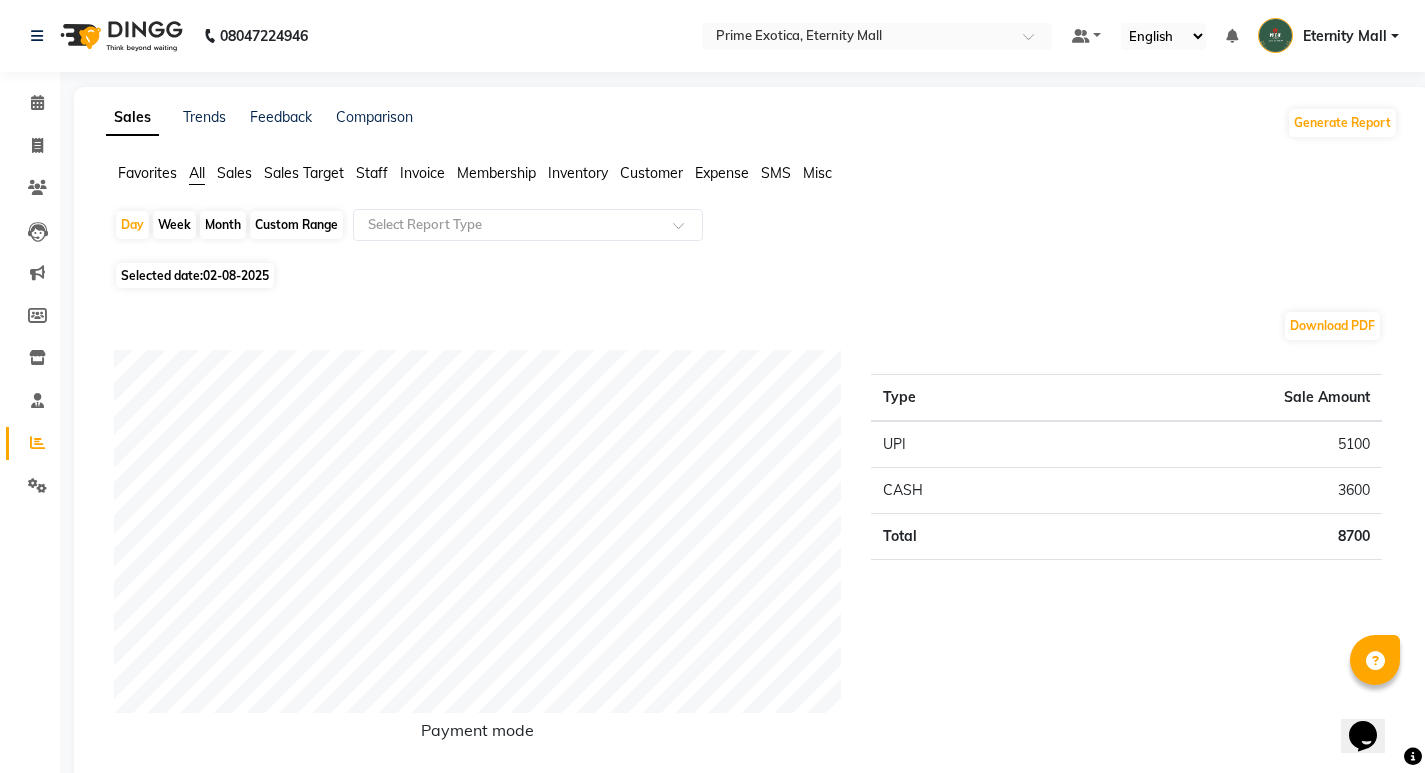select on "8" 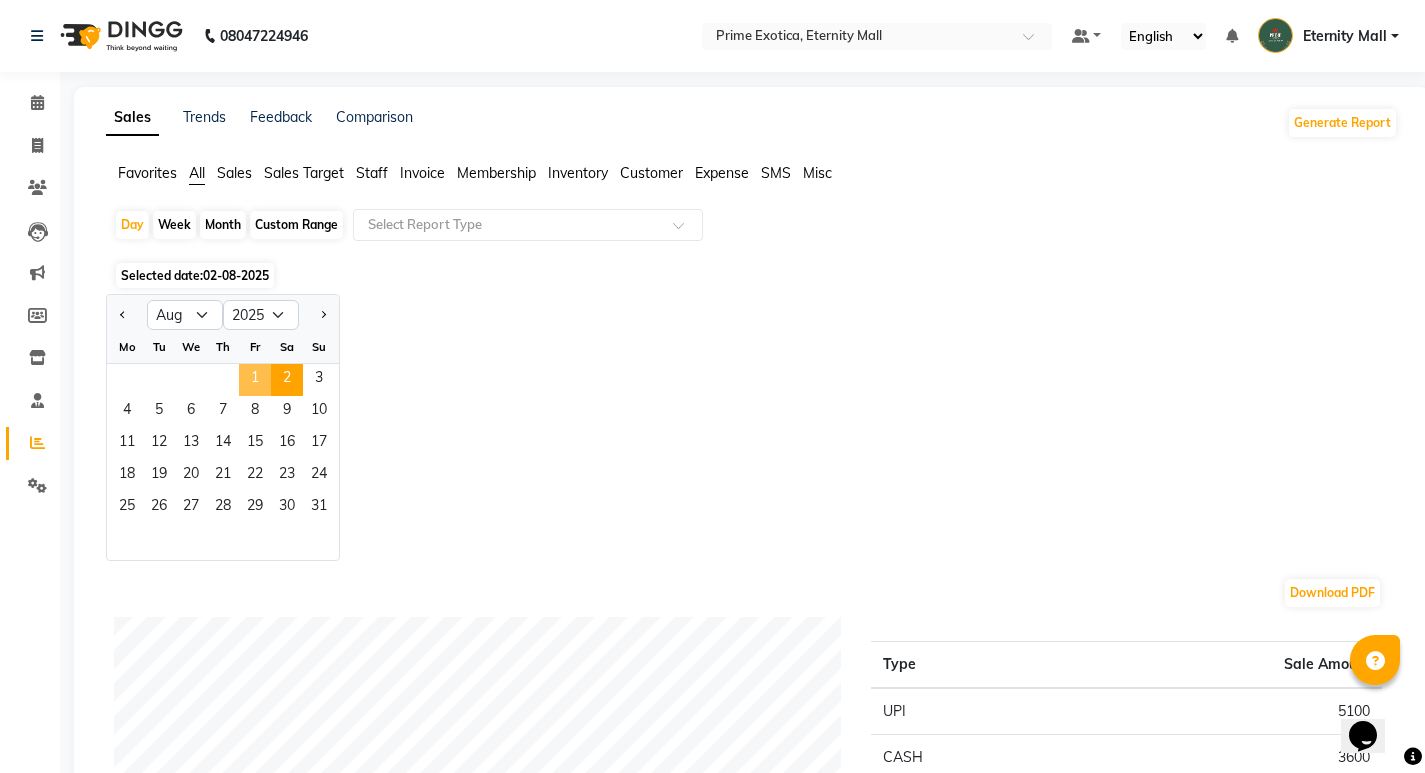 click on "1" 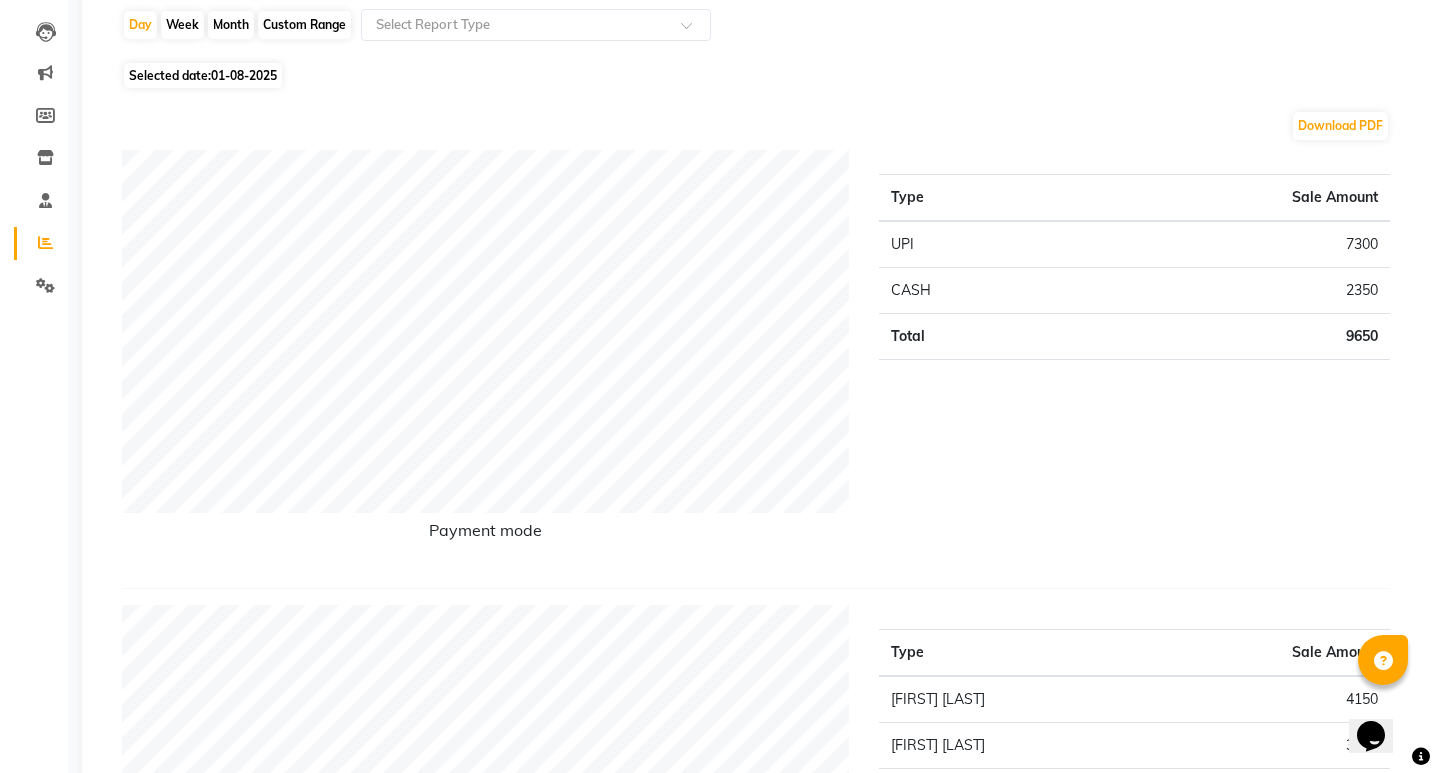 scroll, scrollTop: 0, scrollLeft: 0, axis: both 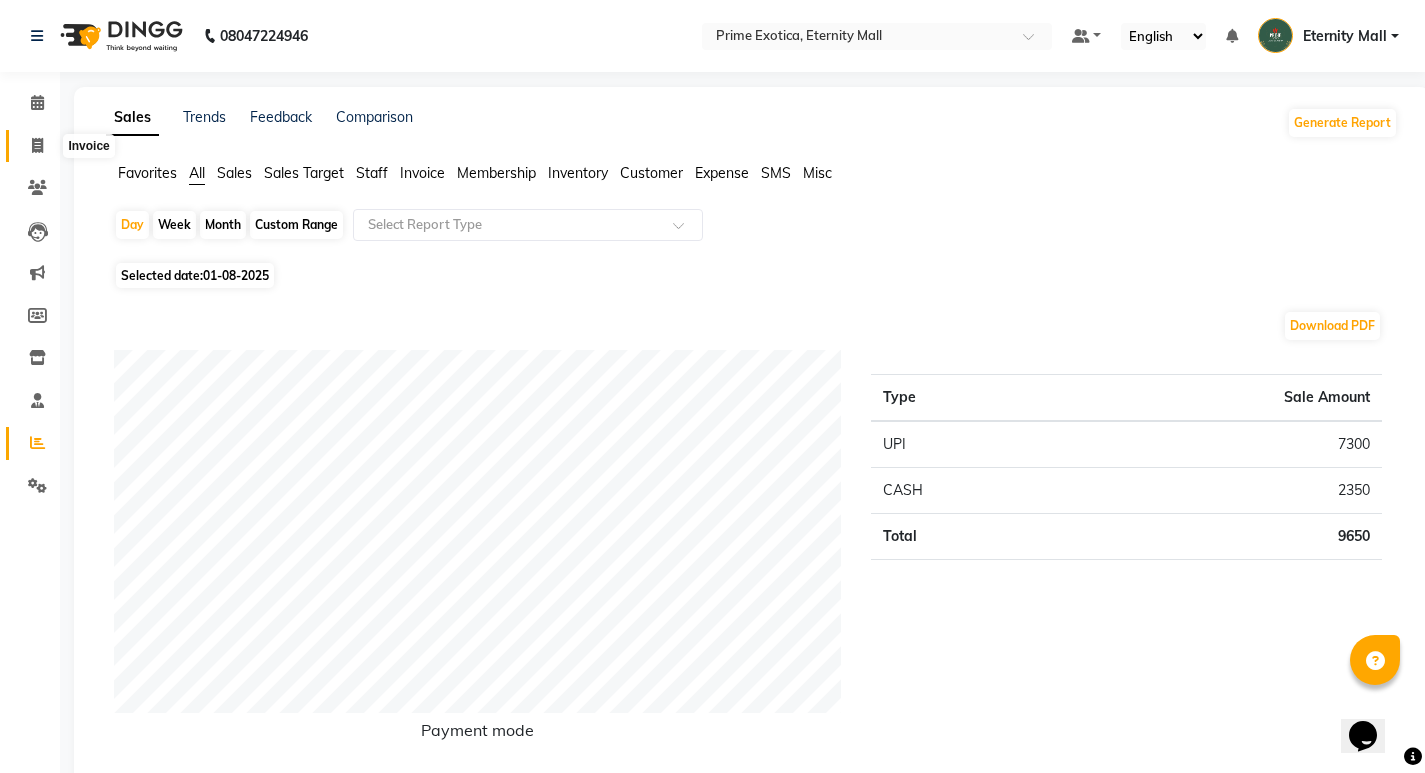 click 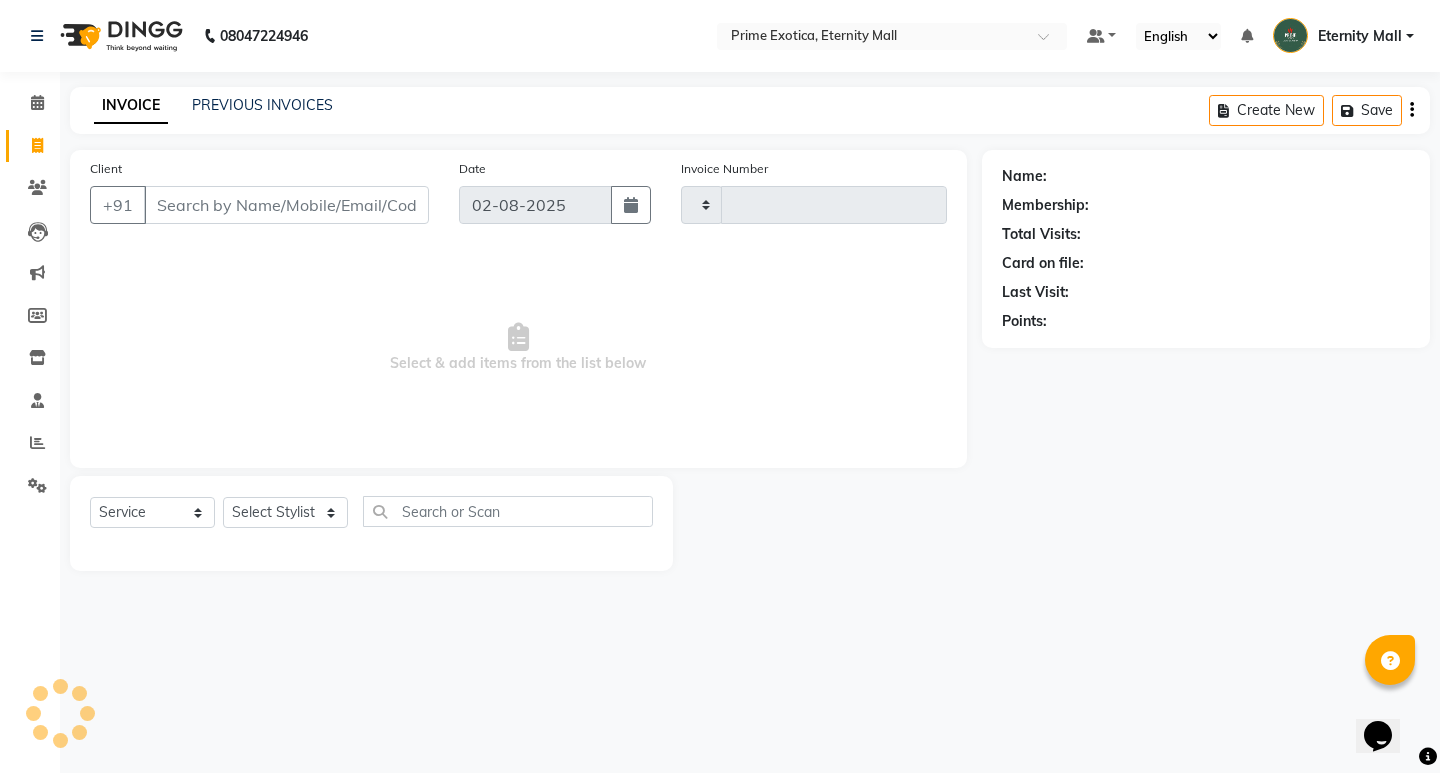 type on "2811" 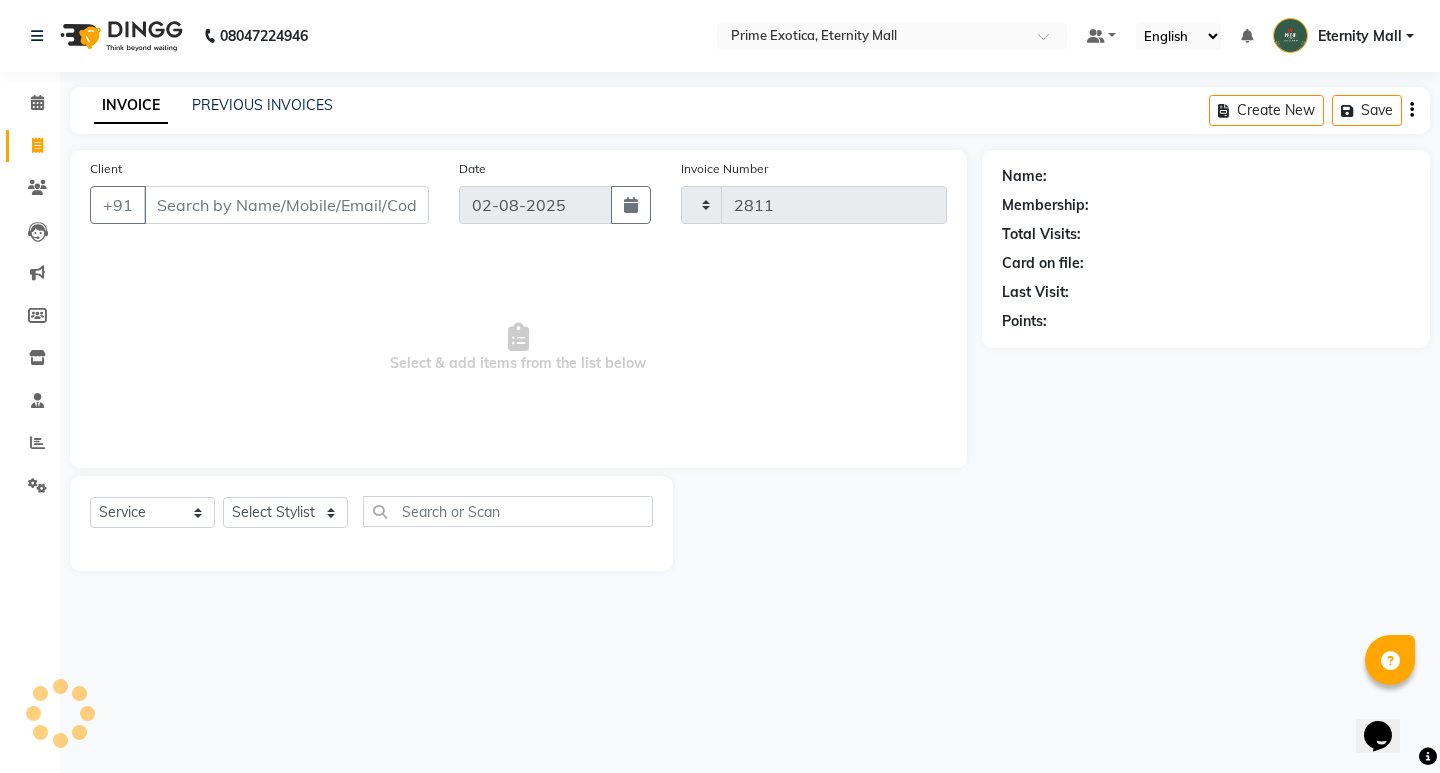 select on "5774" 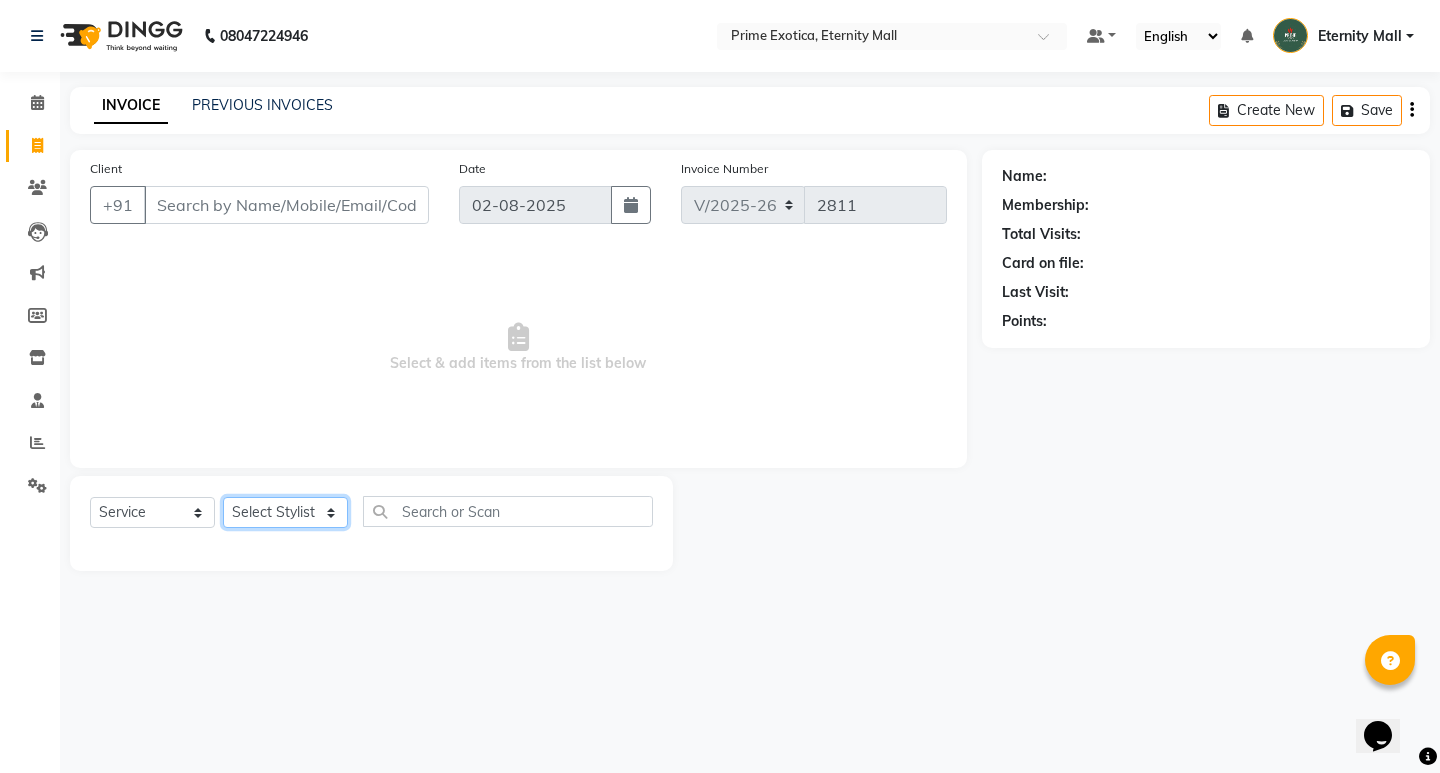 click on "Select Stylist AB ADMIN [FIRST] [LAST] [FIRST] [LAST] [FIRST] [LAST] [FIRST]" 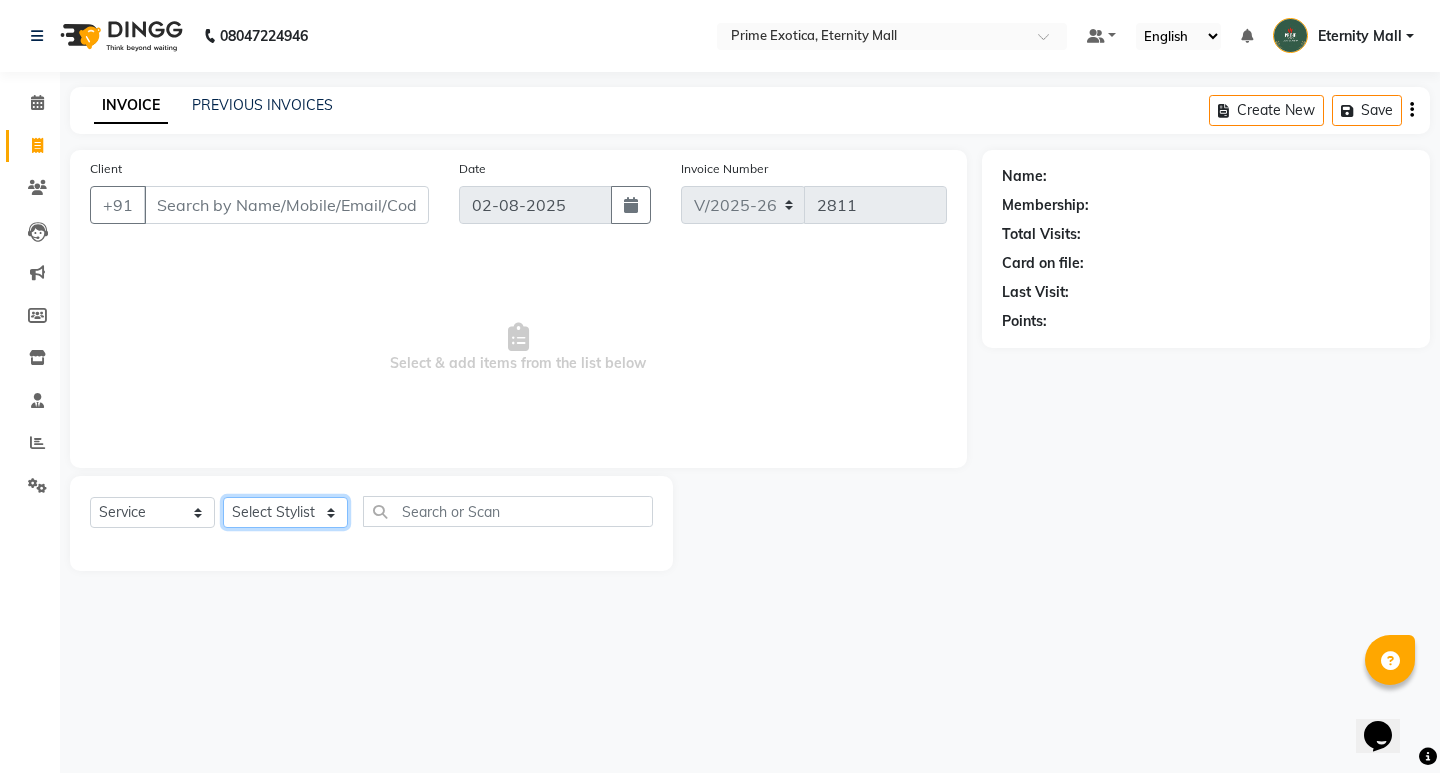 select on "66179" 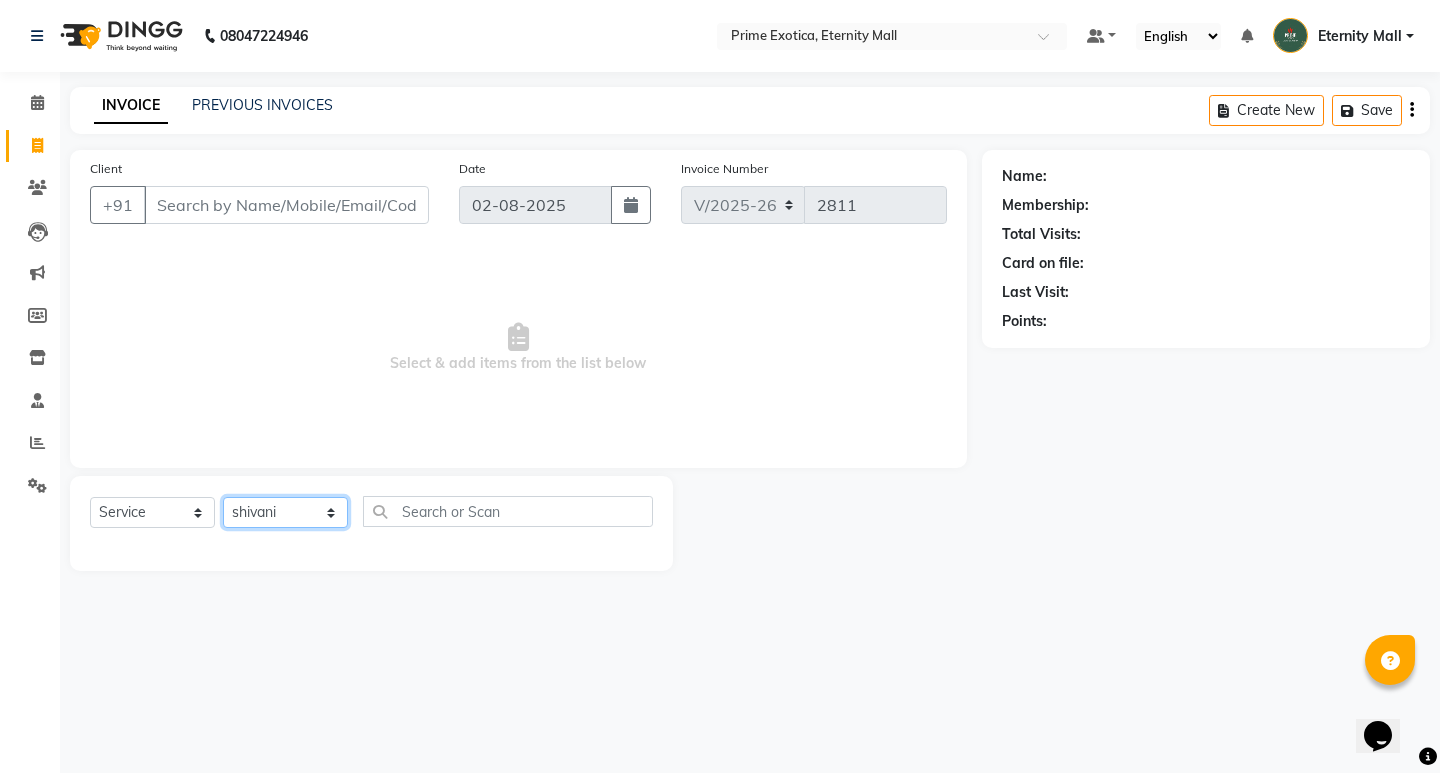 click on "Select Stylist AB ADMIN [FIRST] [LAST] [FIRST] [LAST] [FIRST] [LAST] [FIRST]" 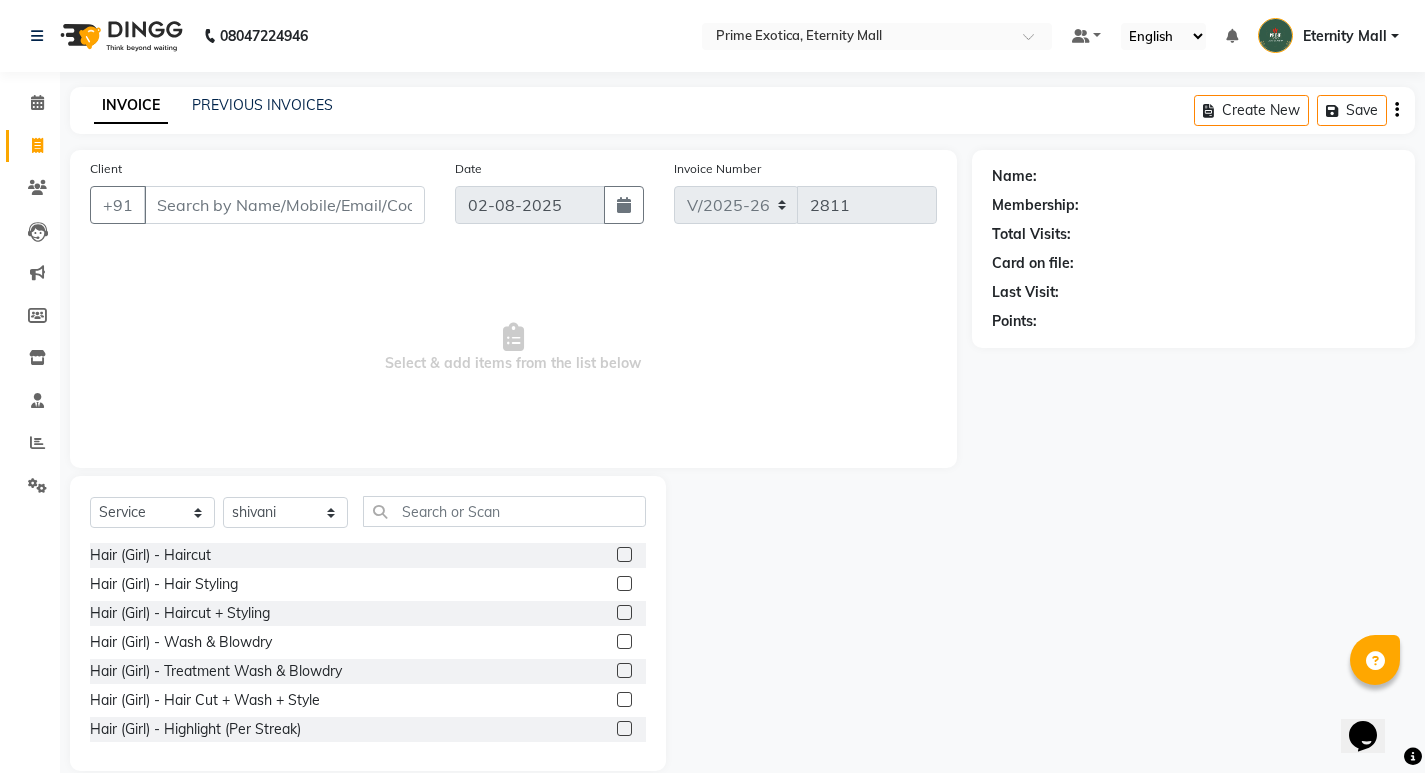 click 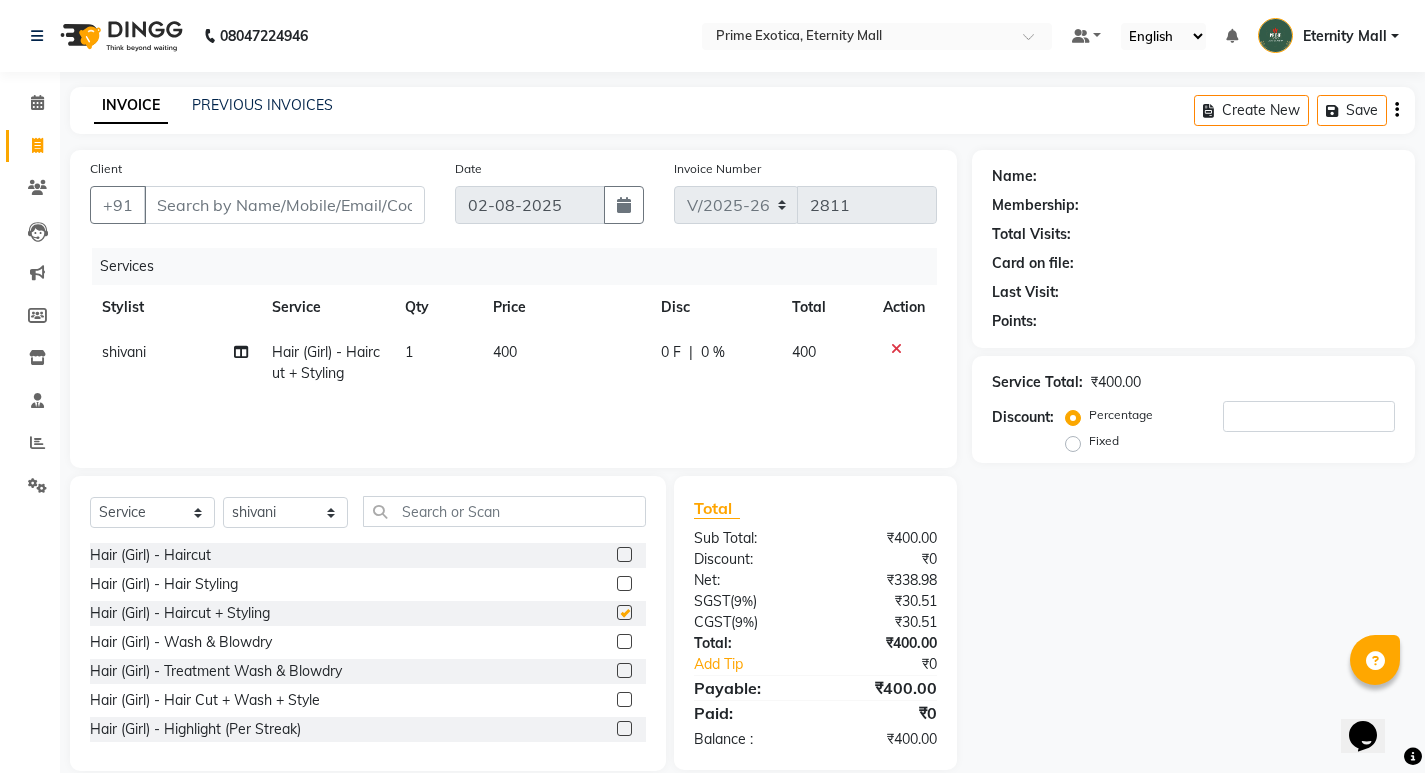 checkbox on "false" 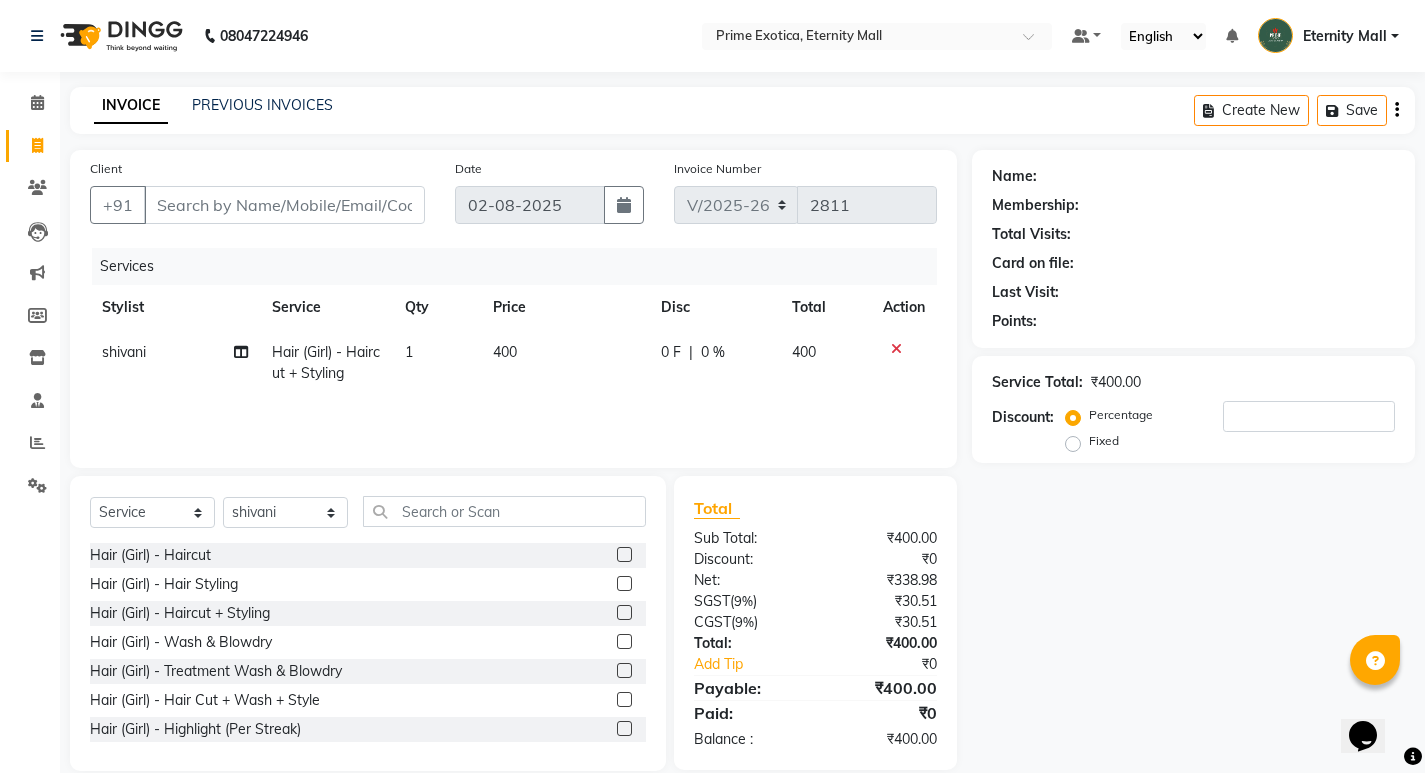 click on "400" 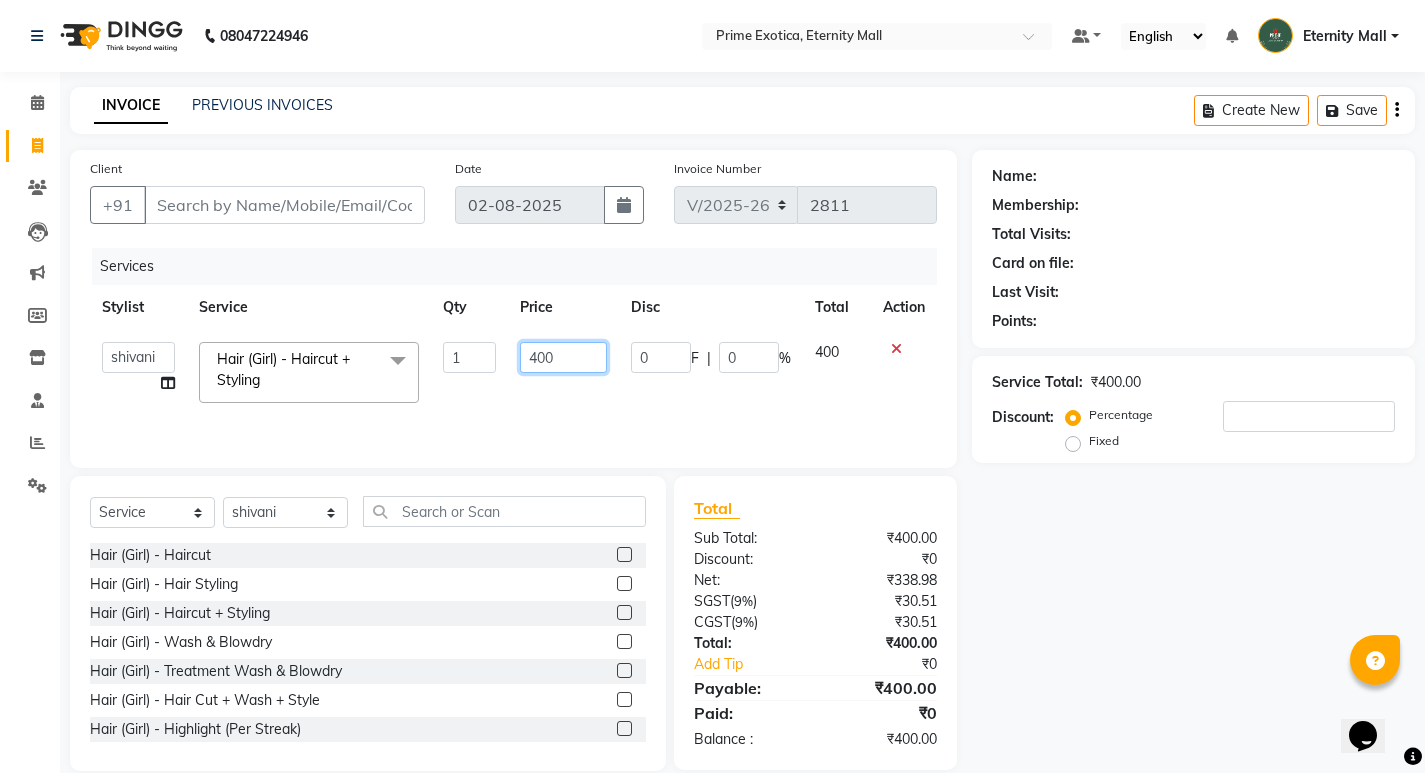 click on "400" 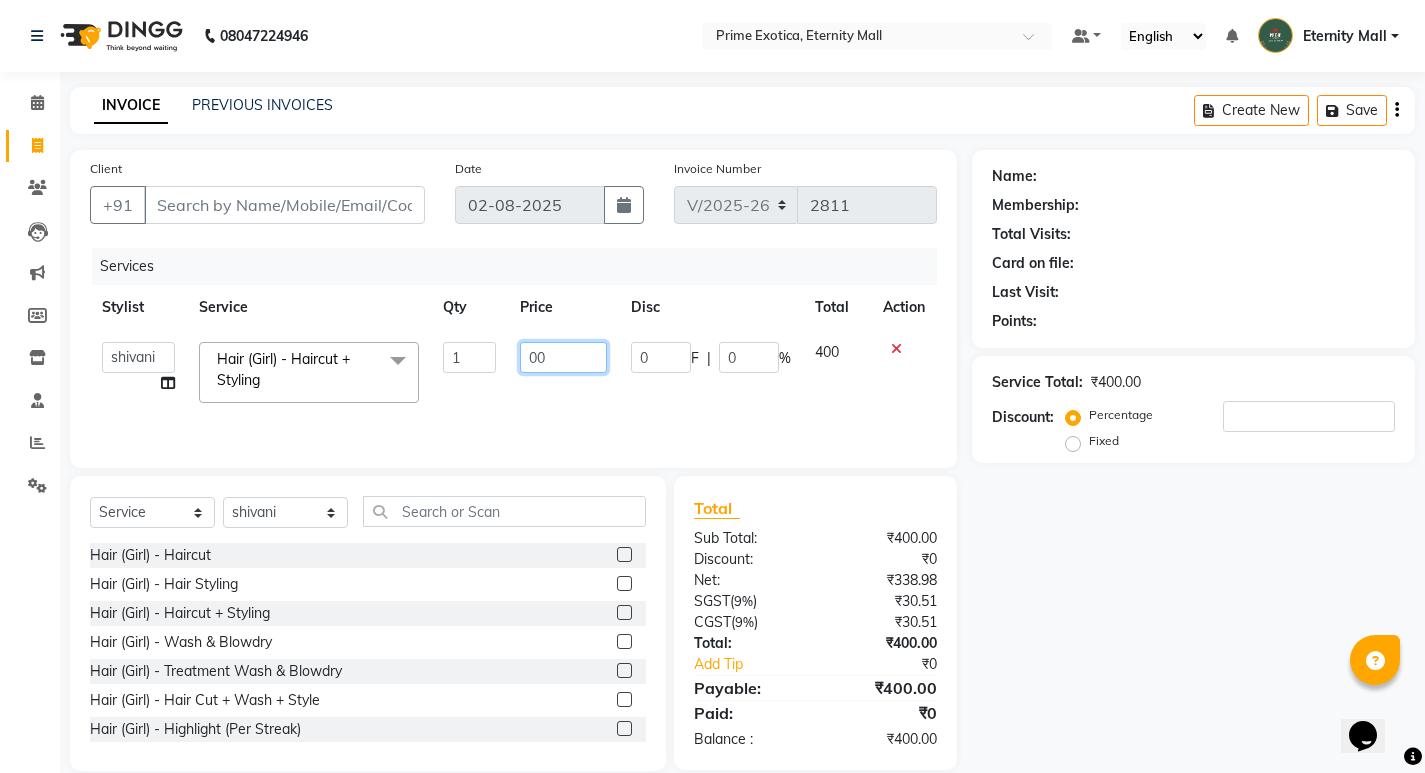 type on "500" 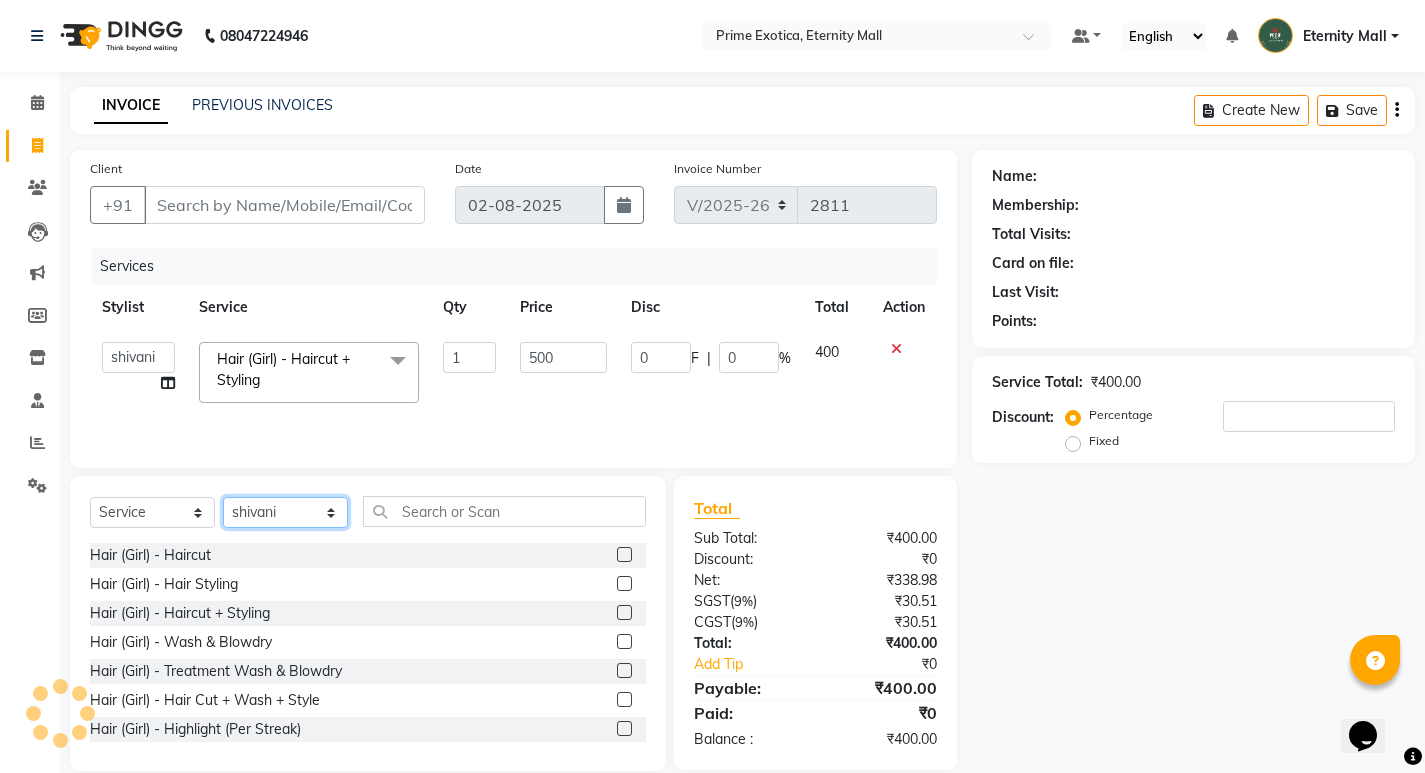 click on "Select Stylist AB ADMIN [FIRST] [LAST] [FIRST] [LAST] [FIRST] [LAST] [FIRST]" 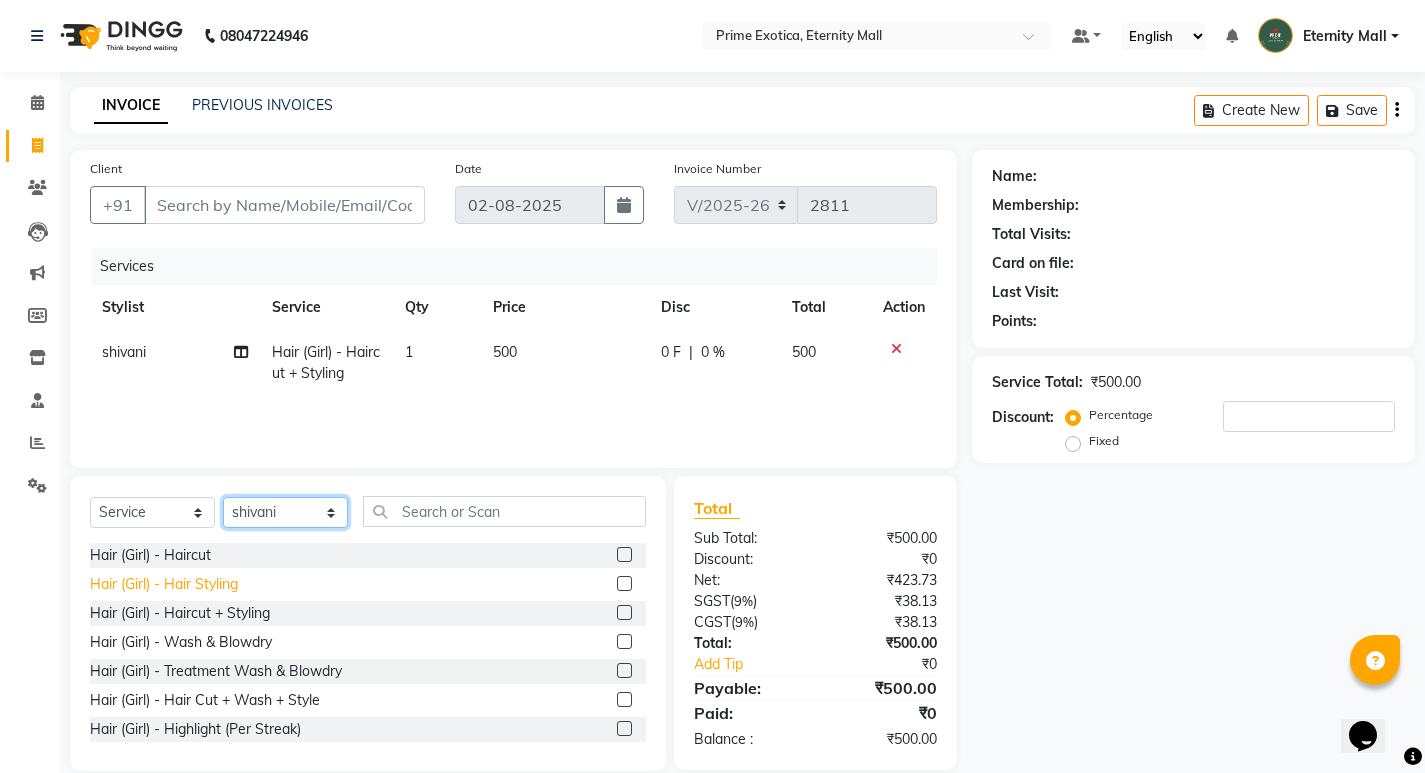 select on "67677" 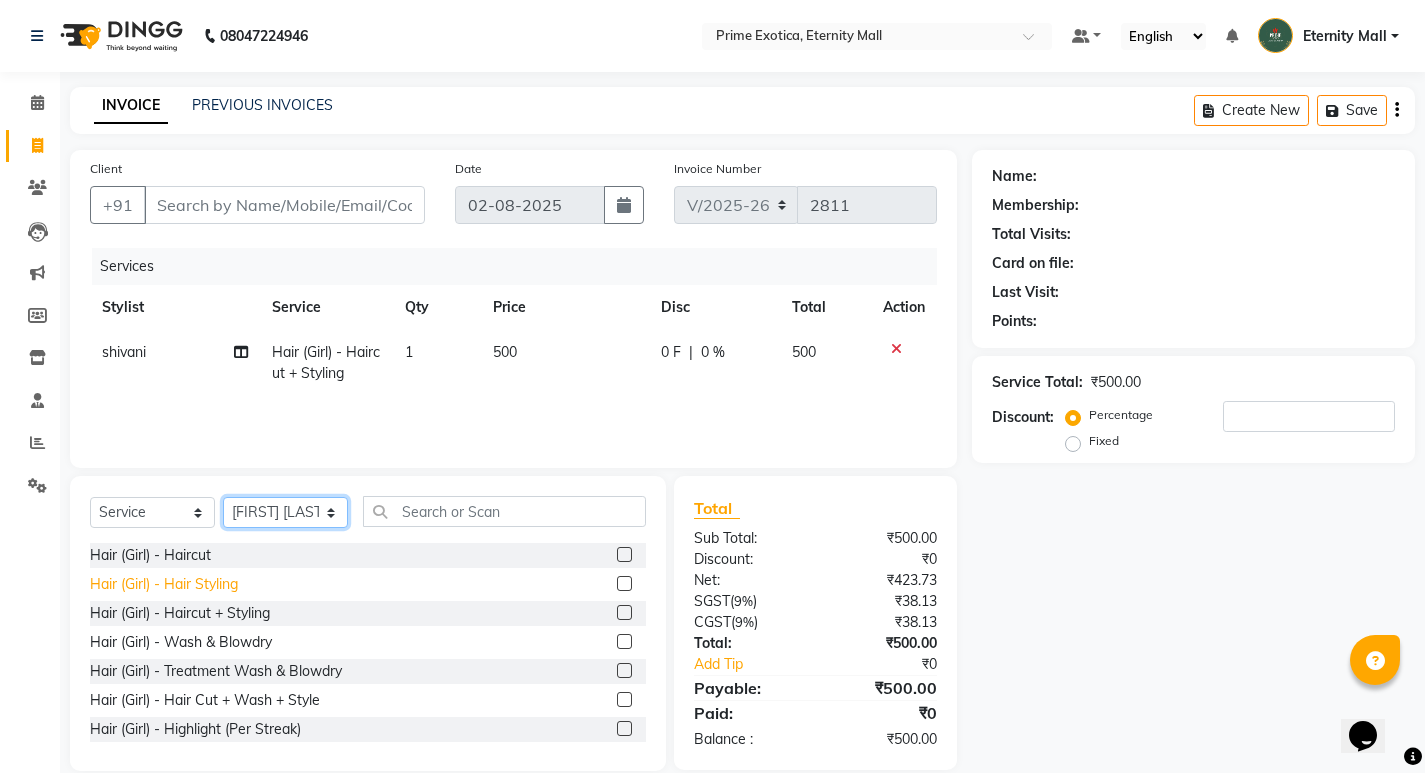 click on "Select Stylist AB ADMIN [FIRST] [LAST] [FIRST] [LAST] [FIRST] [LAST] [FIRST]" 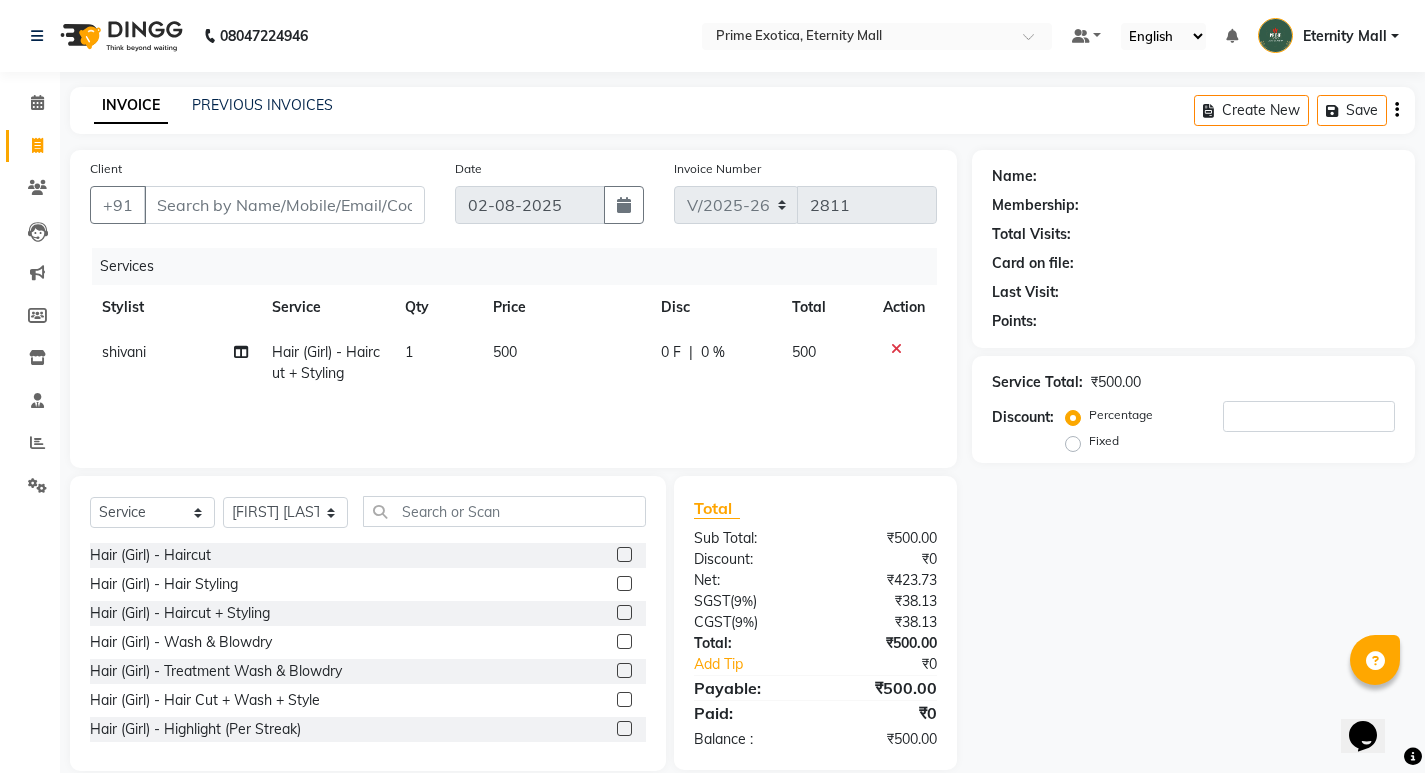 click 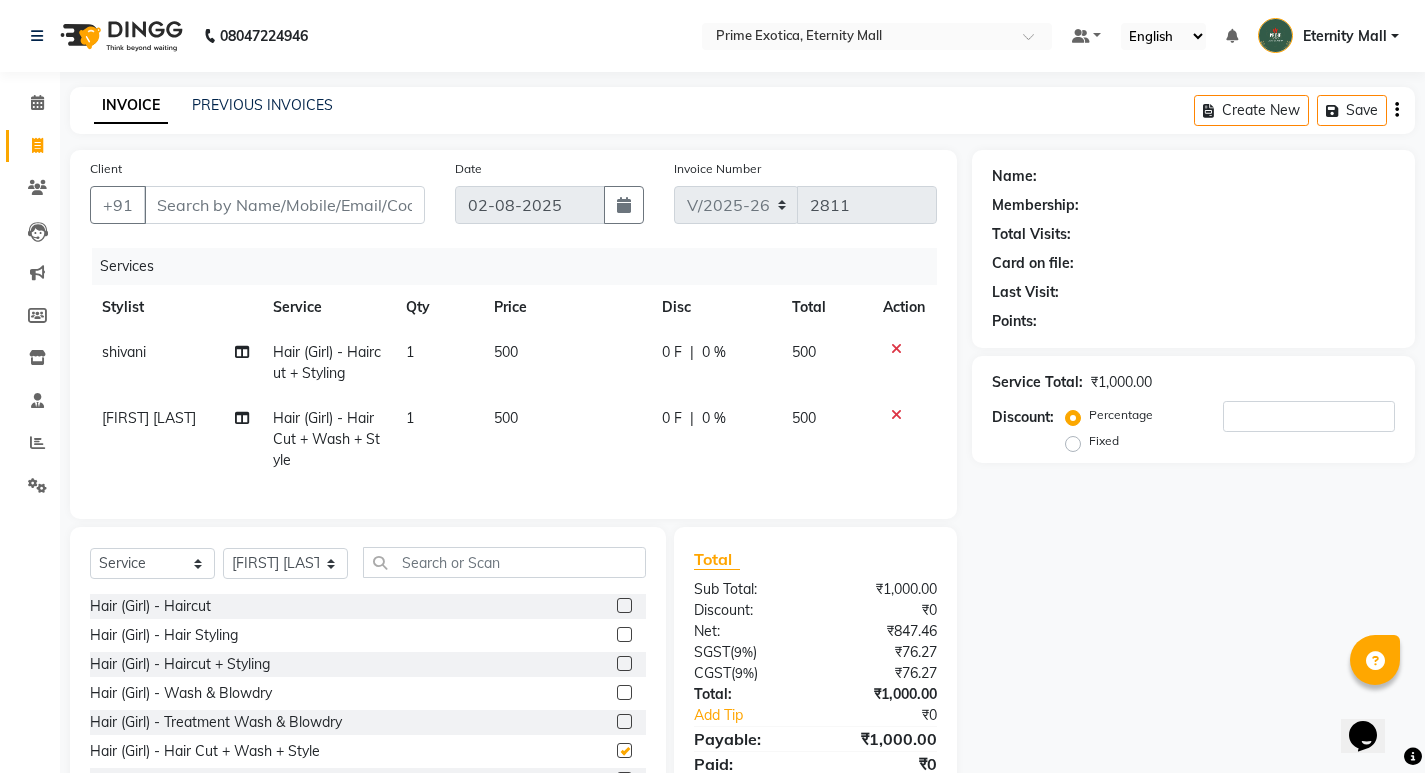 checkbox on "false" 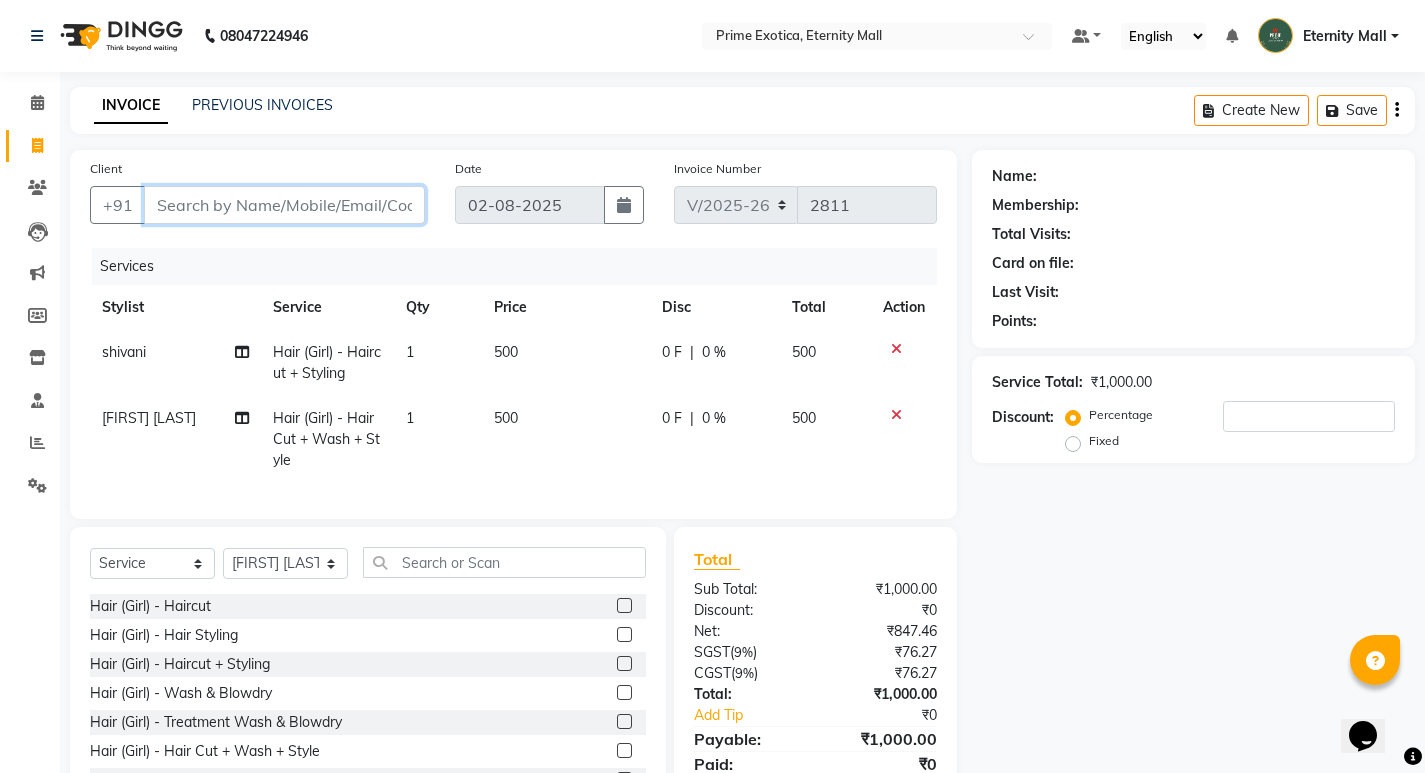 click on "Client" at bounding box center [284, 205] 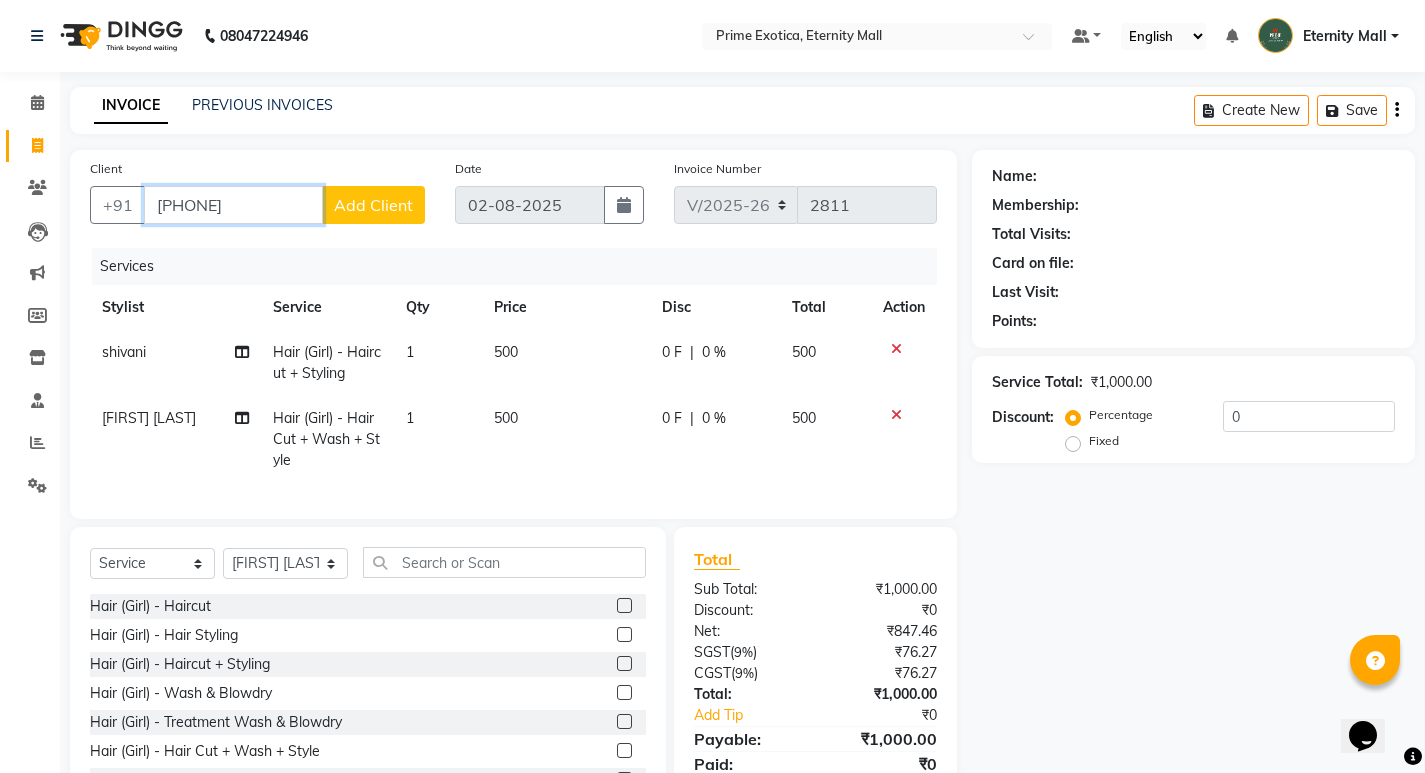 type on "9112261147" 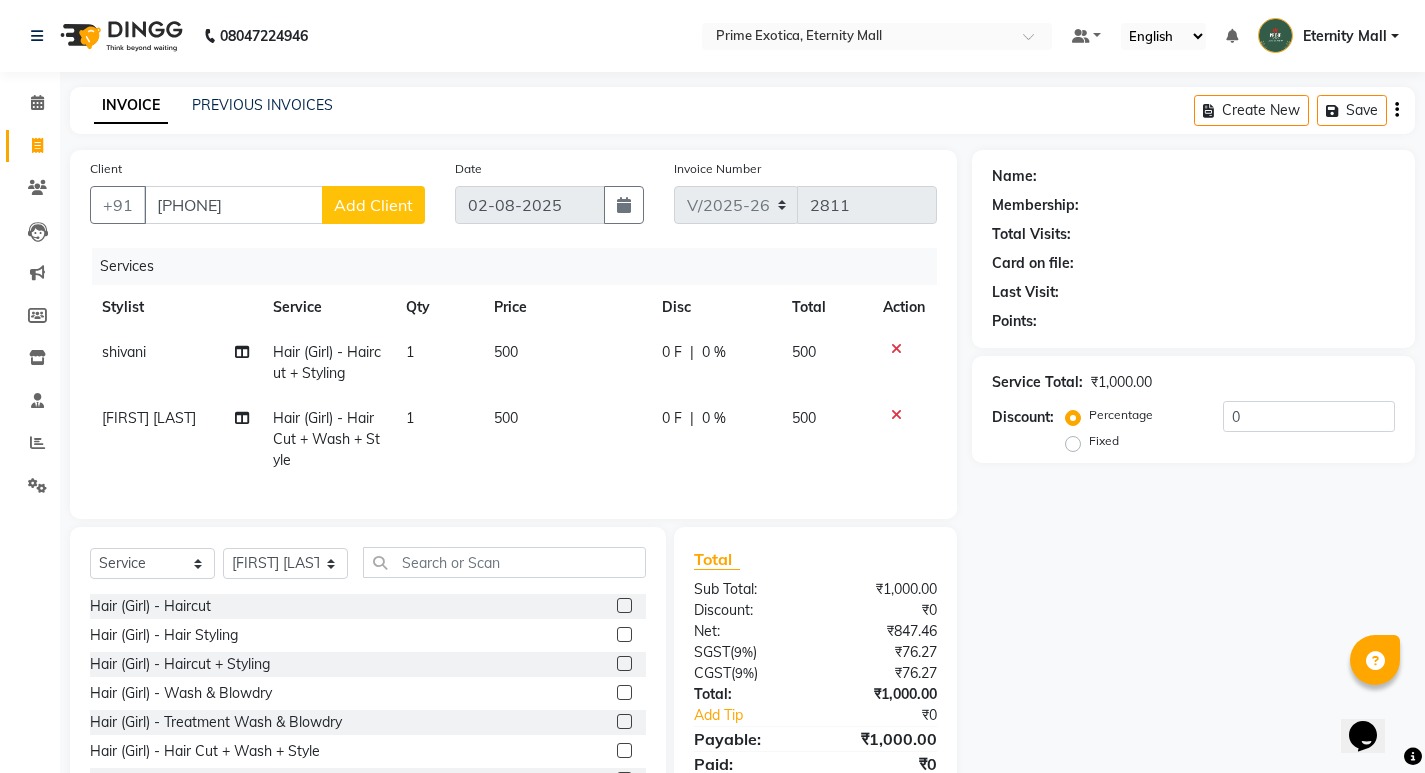 click on "Add Client" 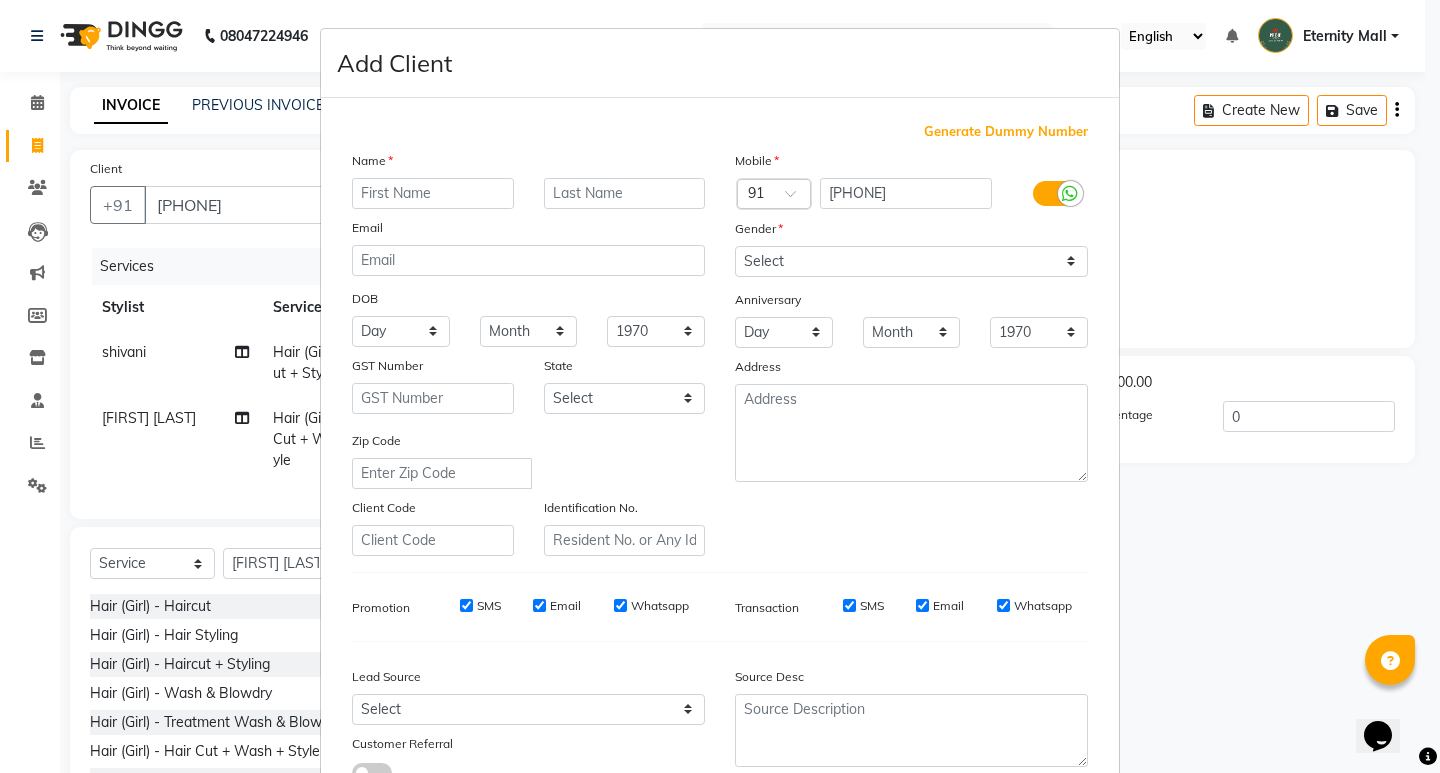 click at bounding box center [433, 193] 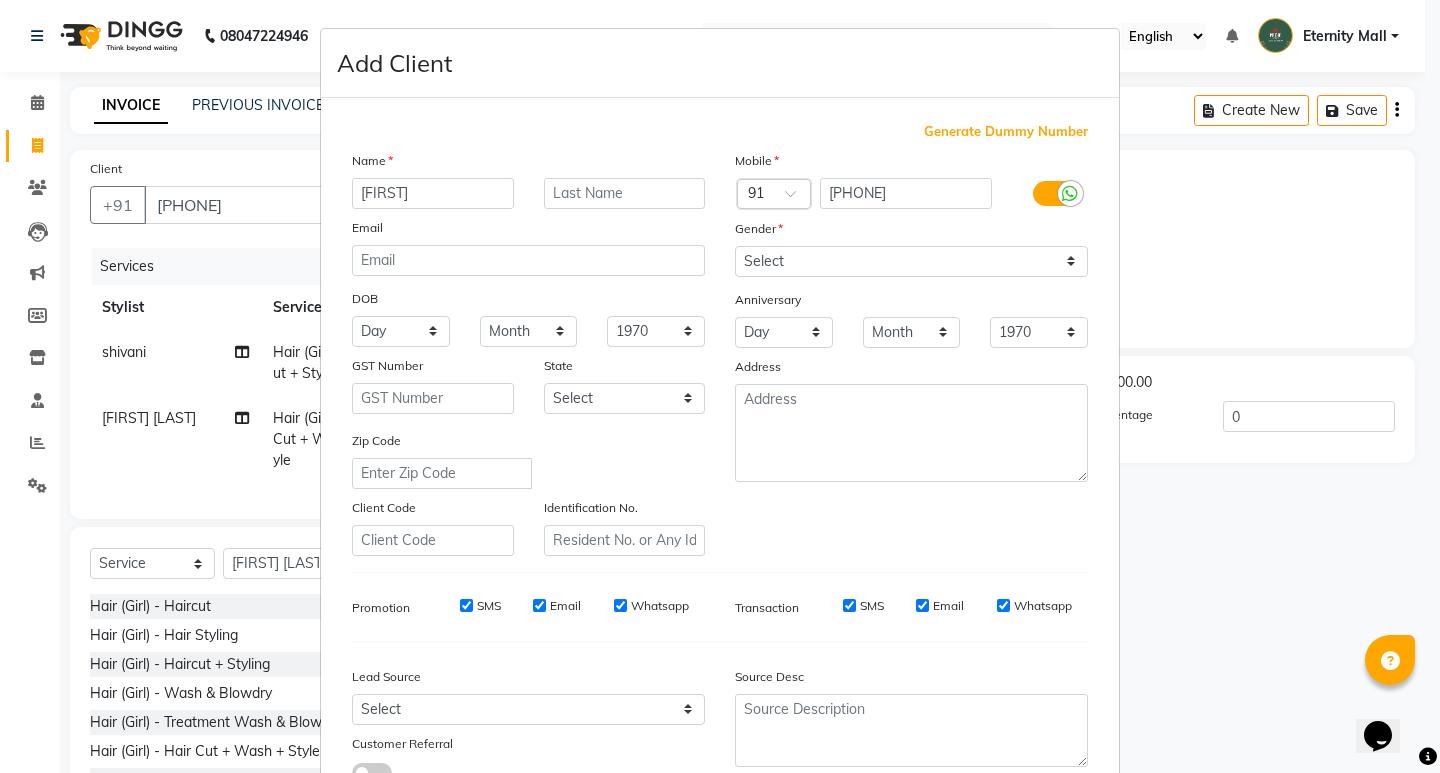 type on "Rajeshwri" 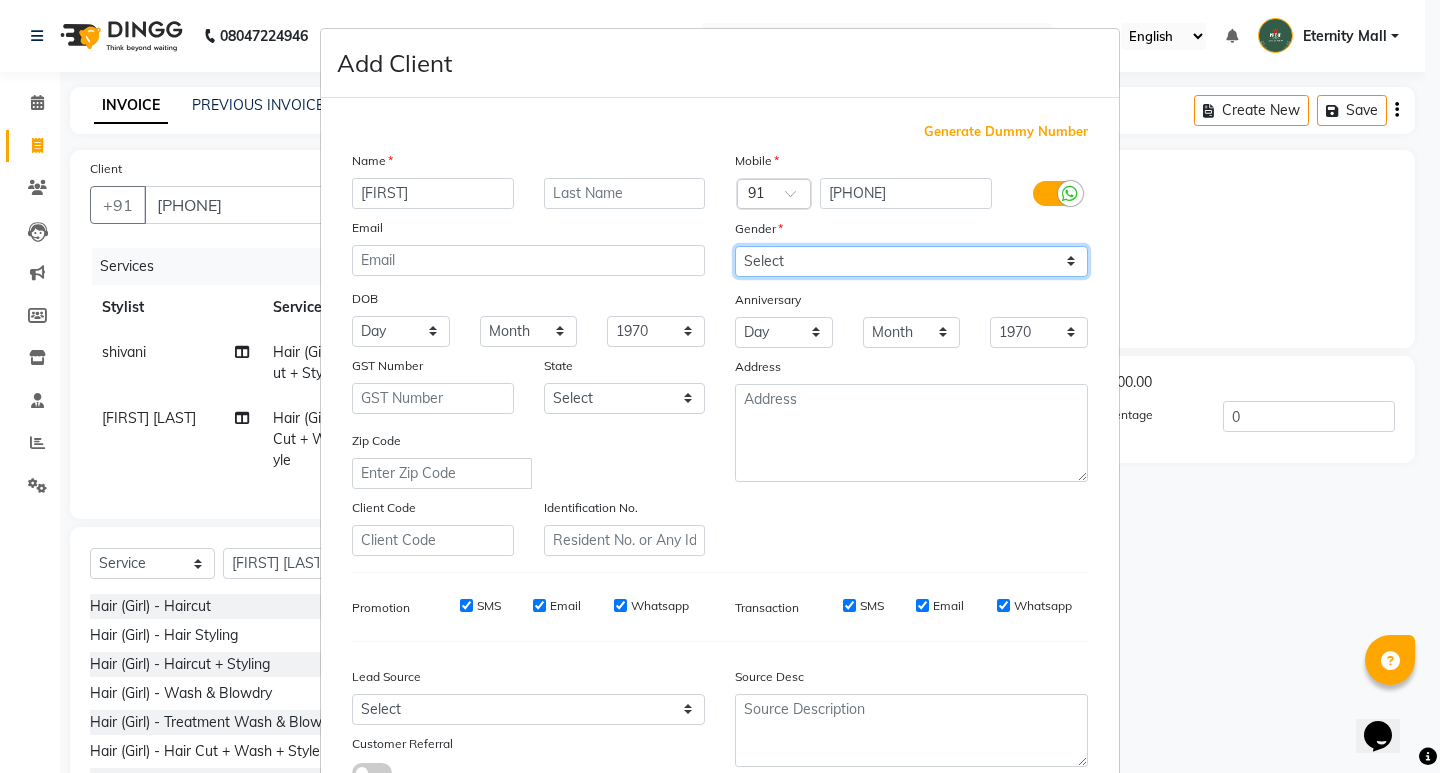 click on "Select Male Female Other Prefer Not To Say" at bounding box center (911, 261) 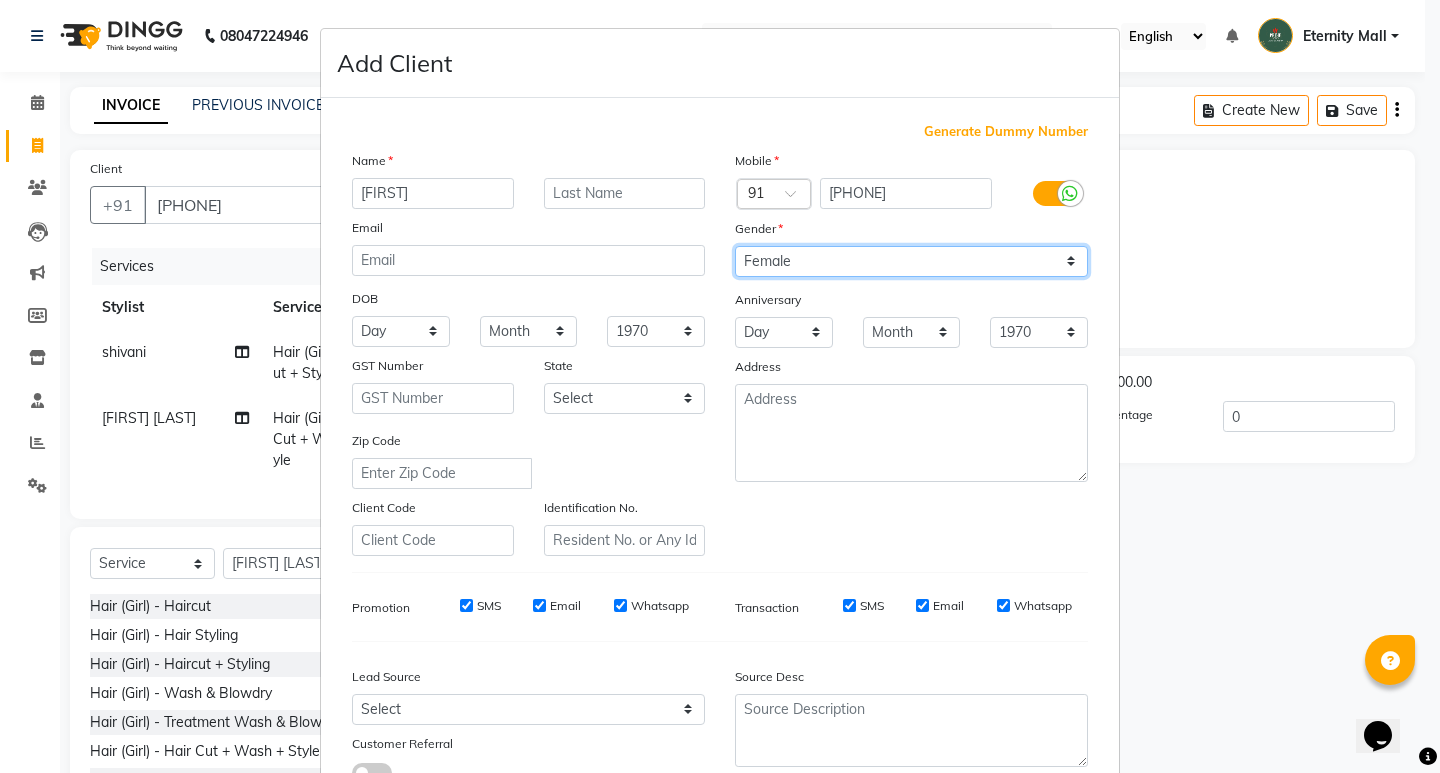 click on "Select Male Female Other Prefer Not To Say" at bounding box center [911, 261] 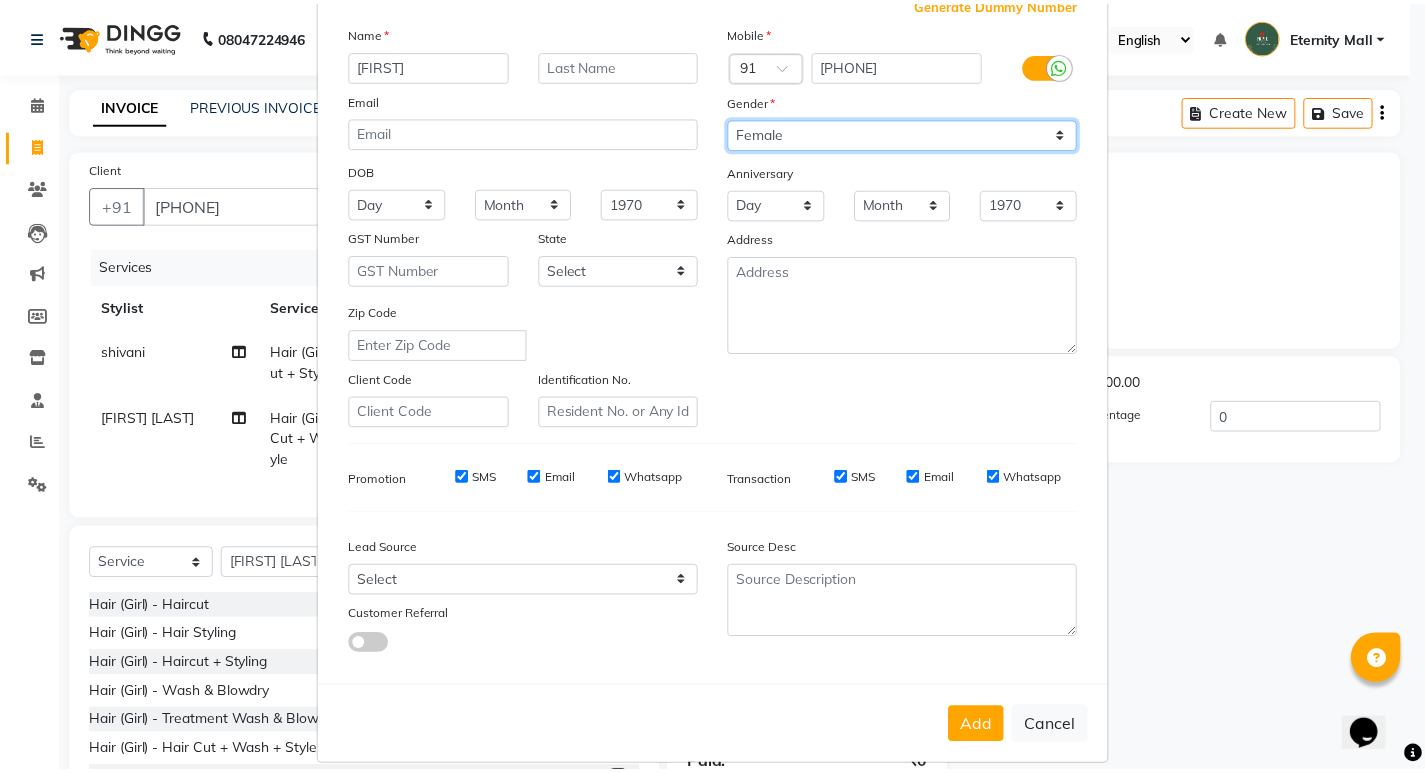 scroll, scrollTop: 150, scrollLeft: 0, axis: vertical 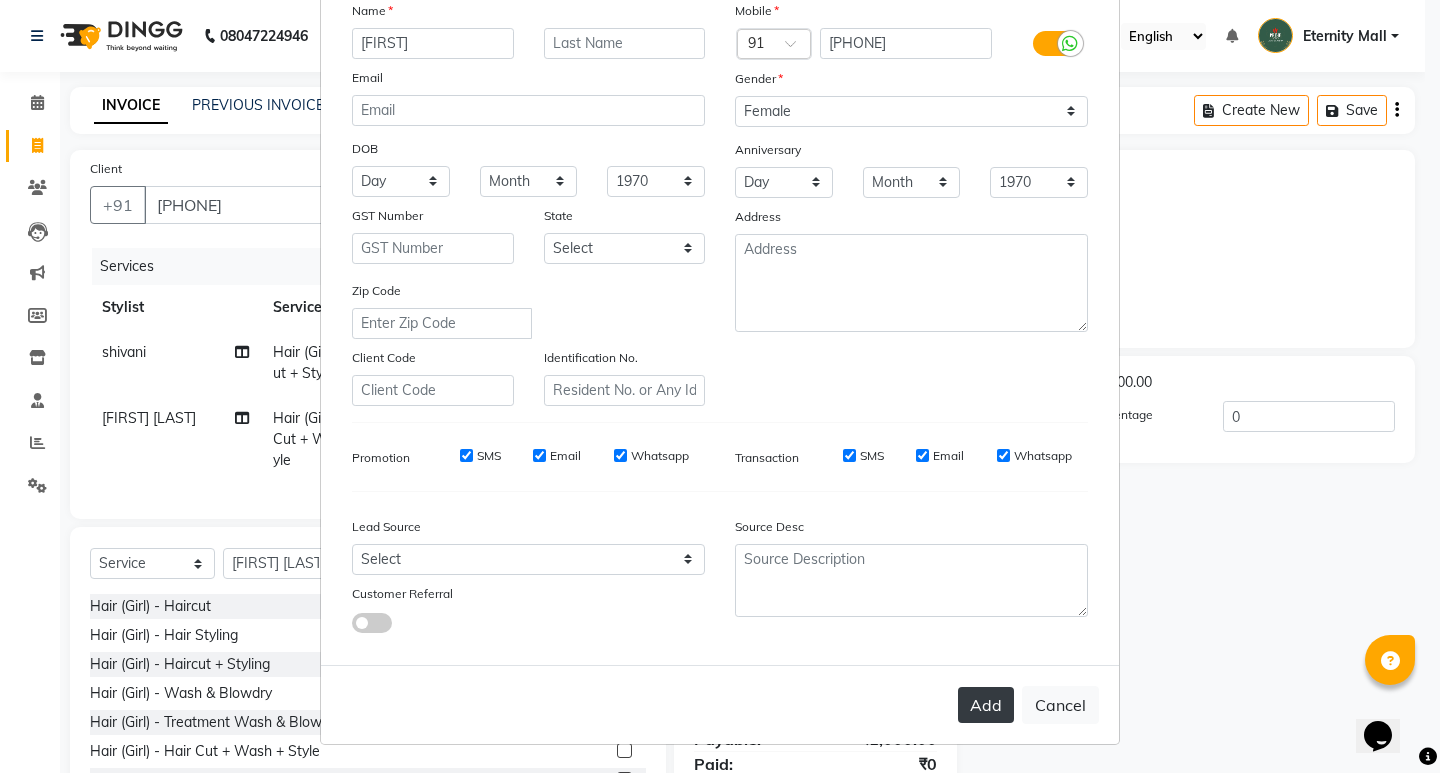 click on "Add" at bounding box center [986, 705] 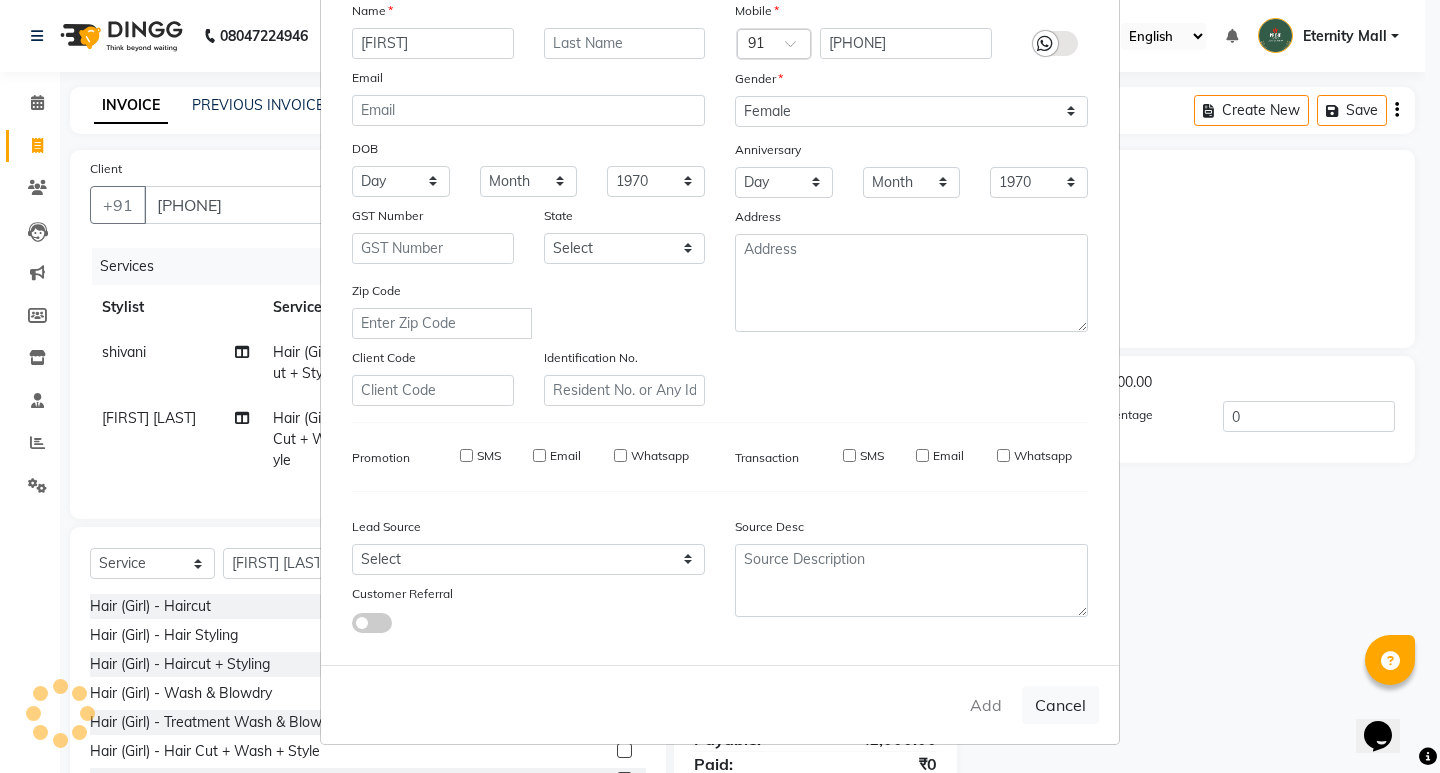 type 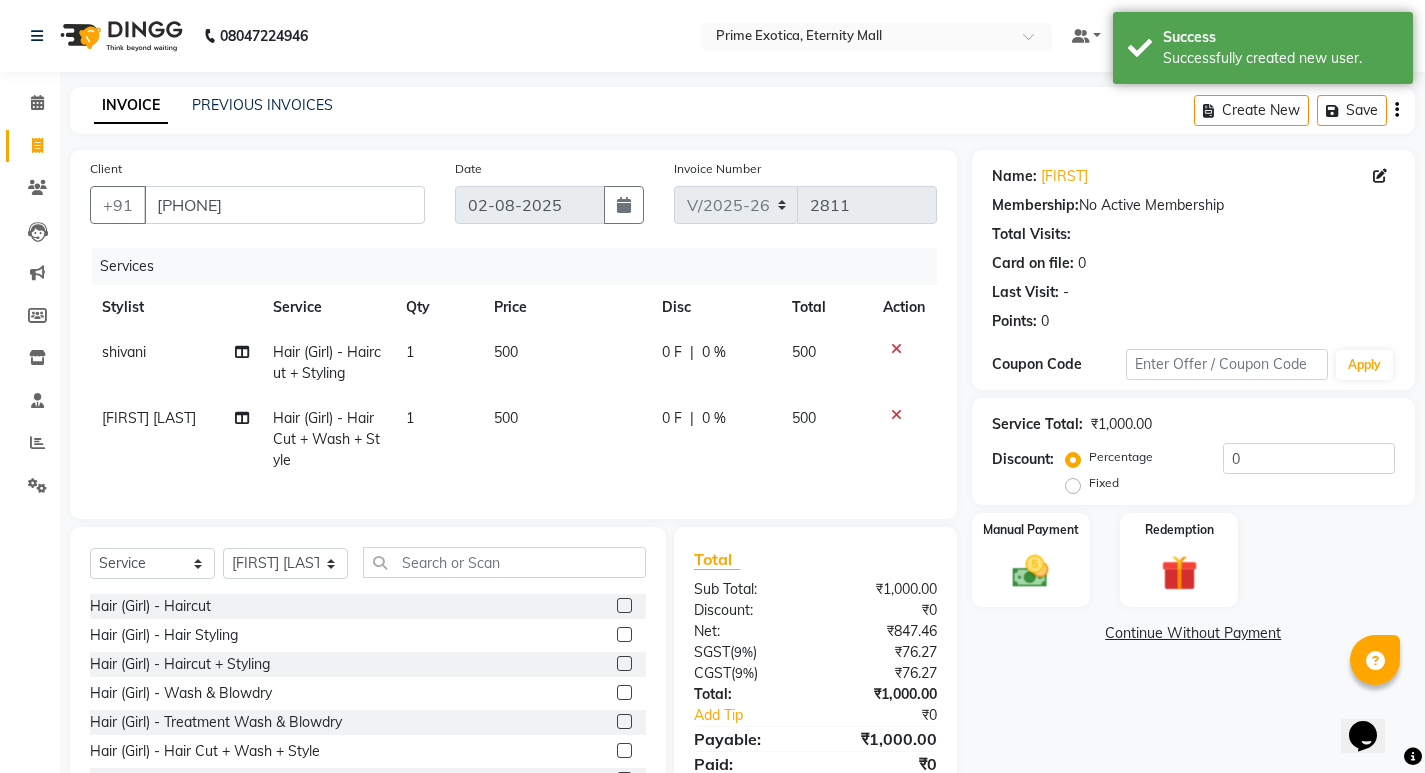 click on "500" 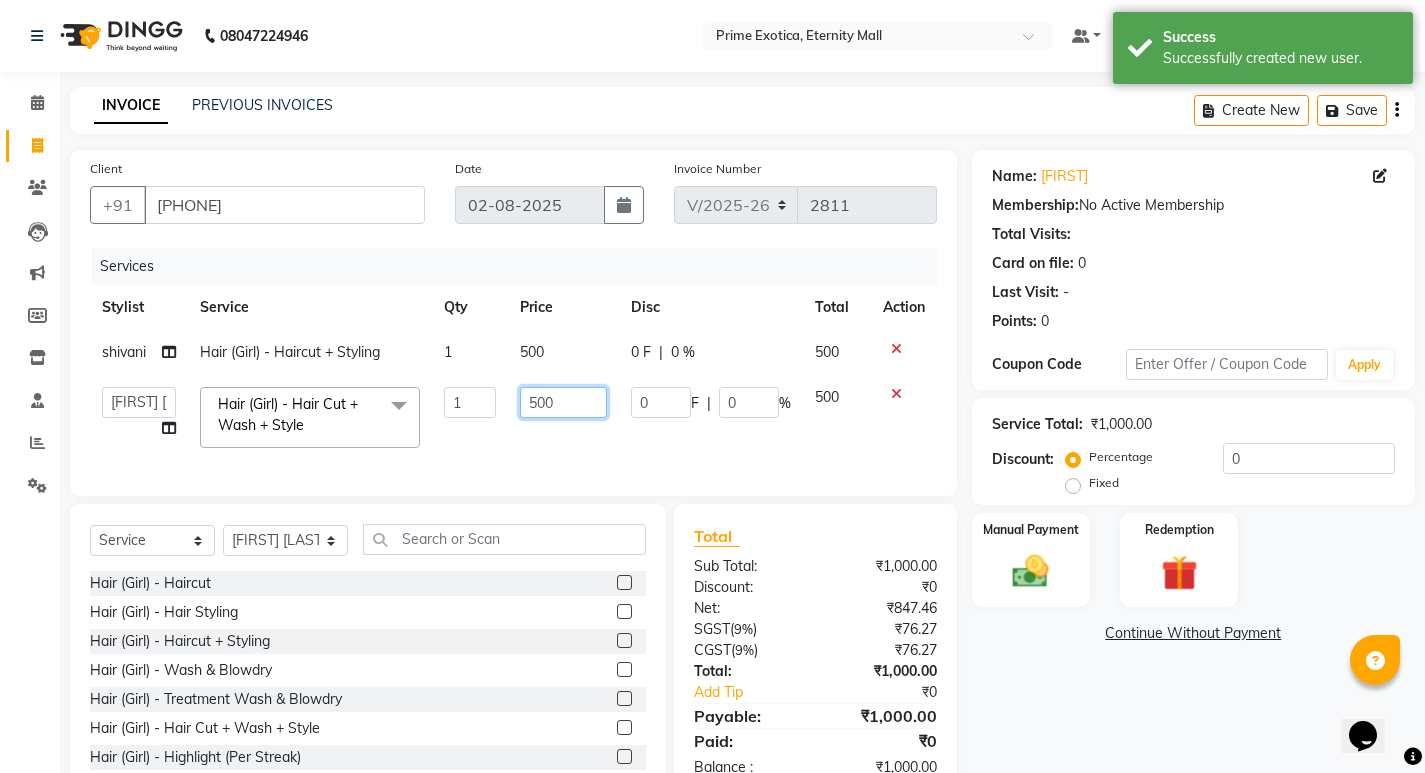 click on "500" 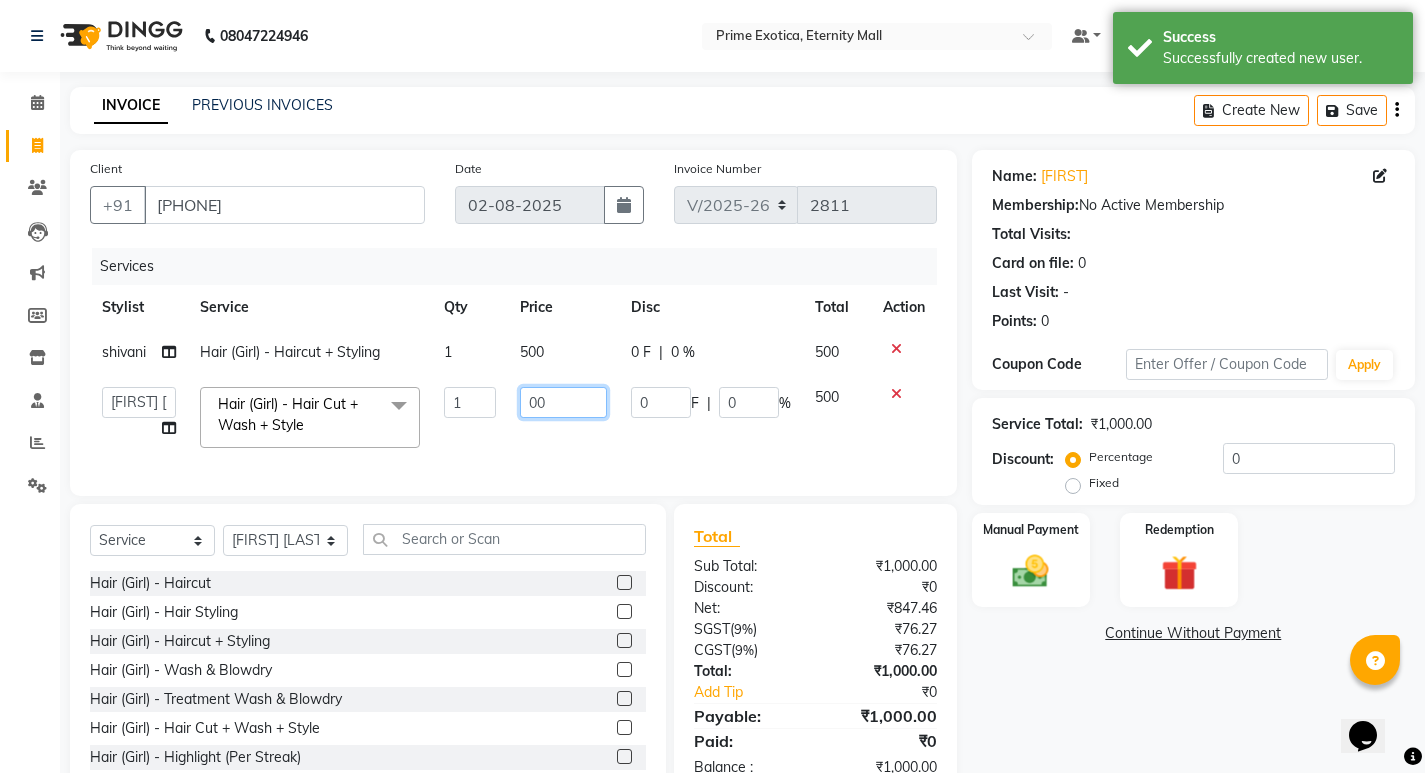 type on "600" 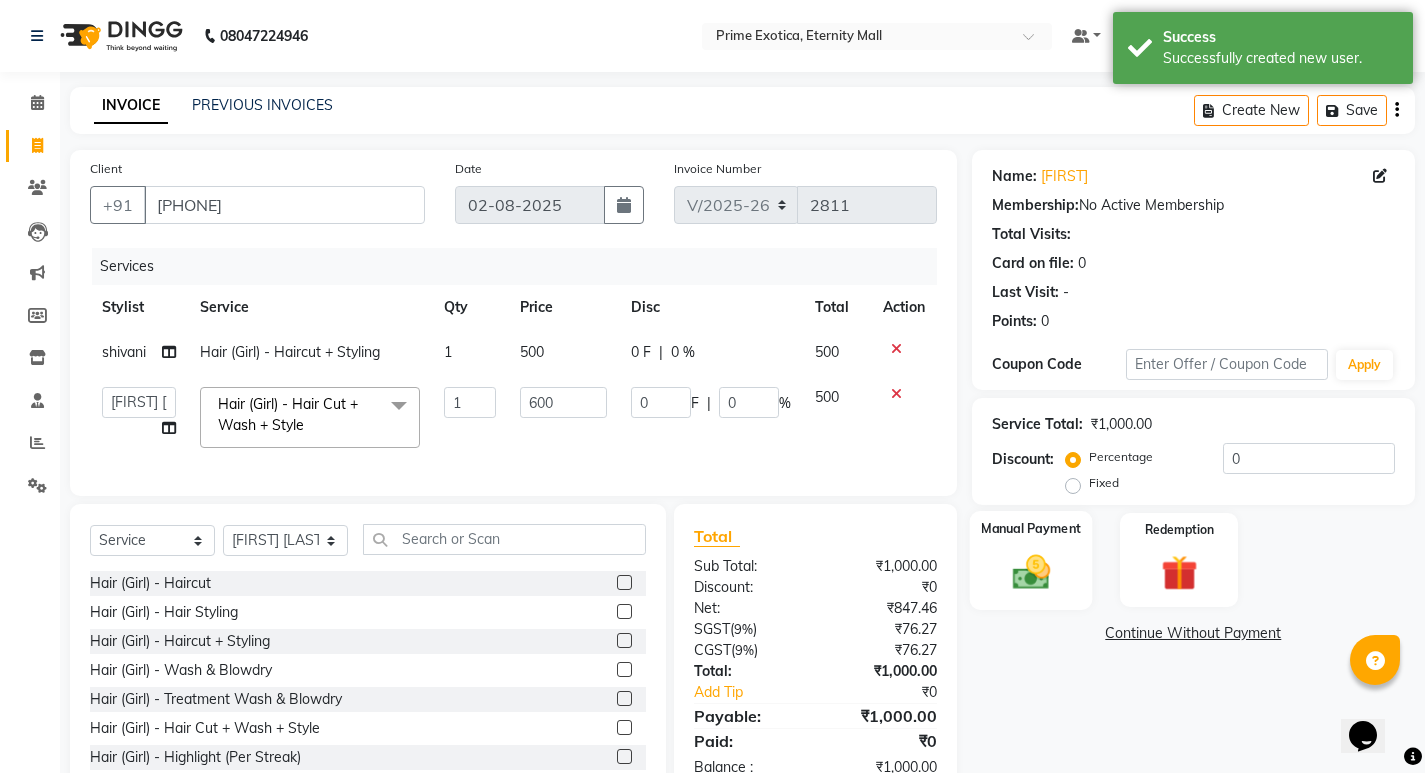 click 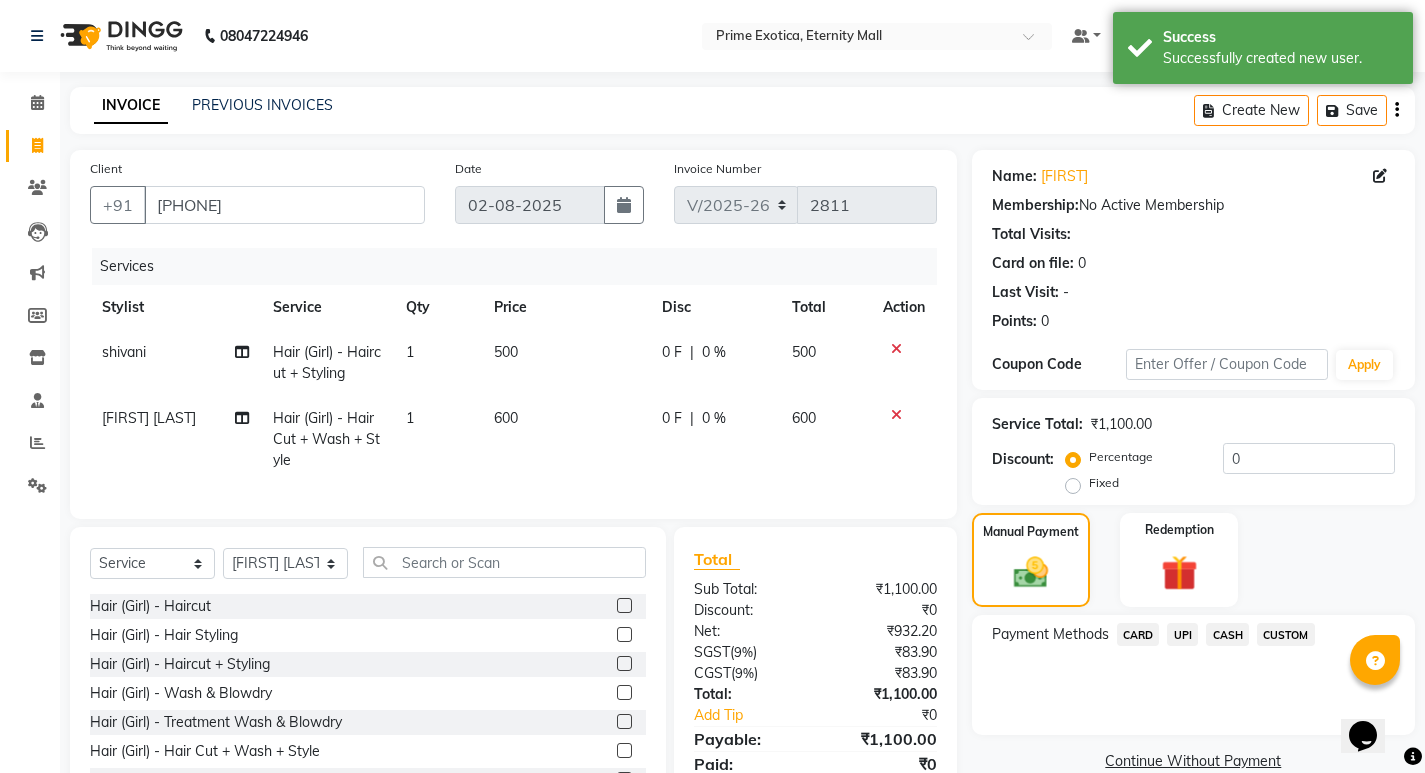 click on "UPI" 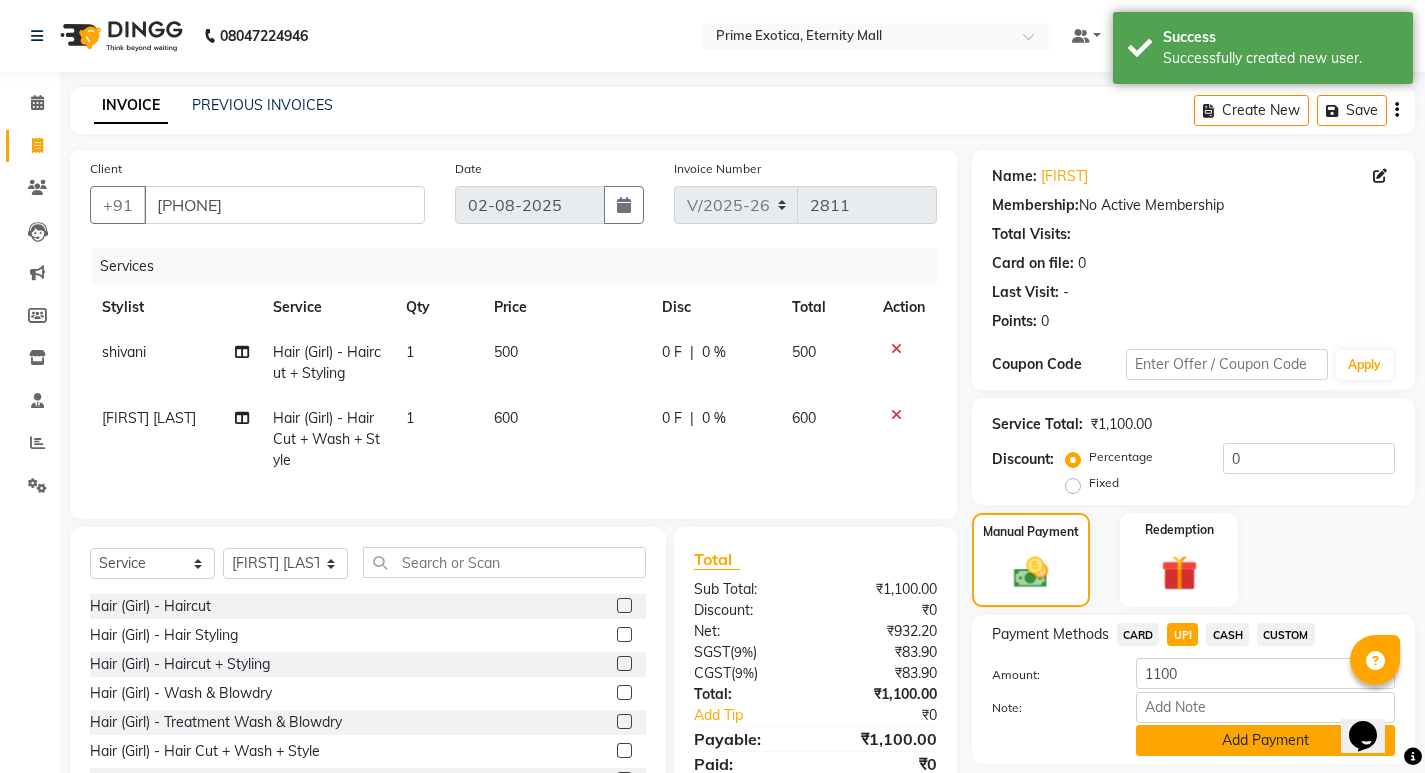 click on "Add Payment" 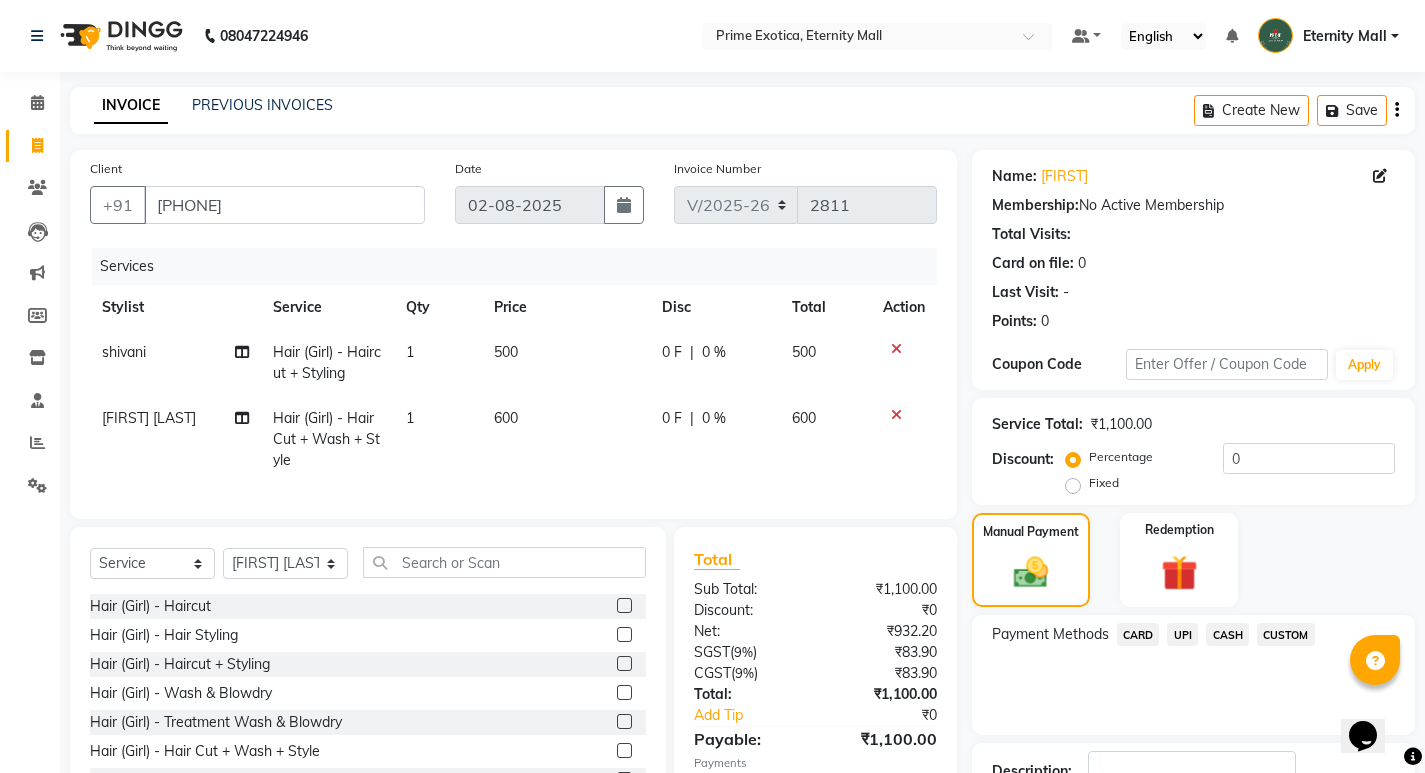 scroll, scrollTop: 146, scrollLeft: 0, axis: vertical 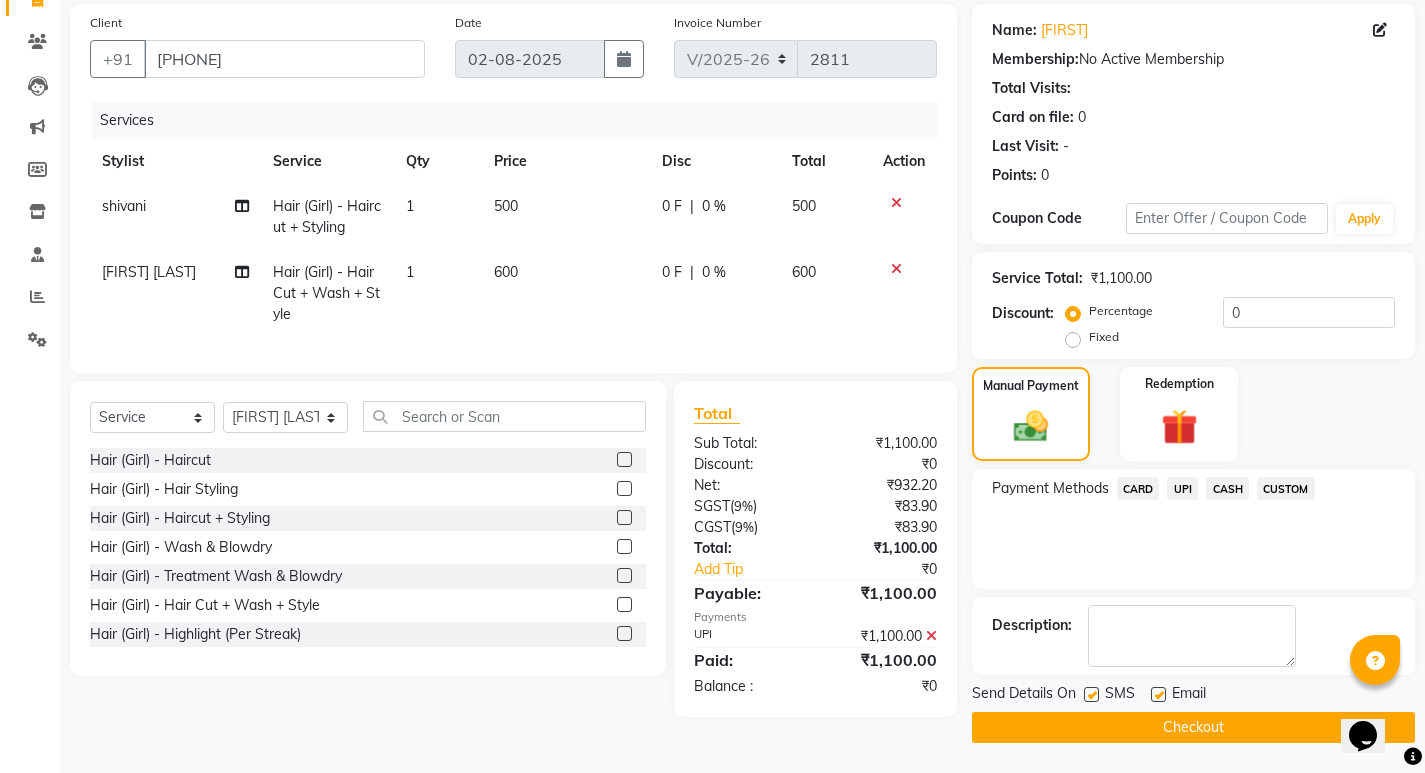 click on "Checkout" 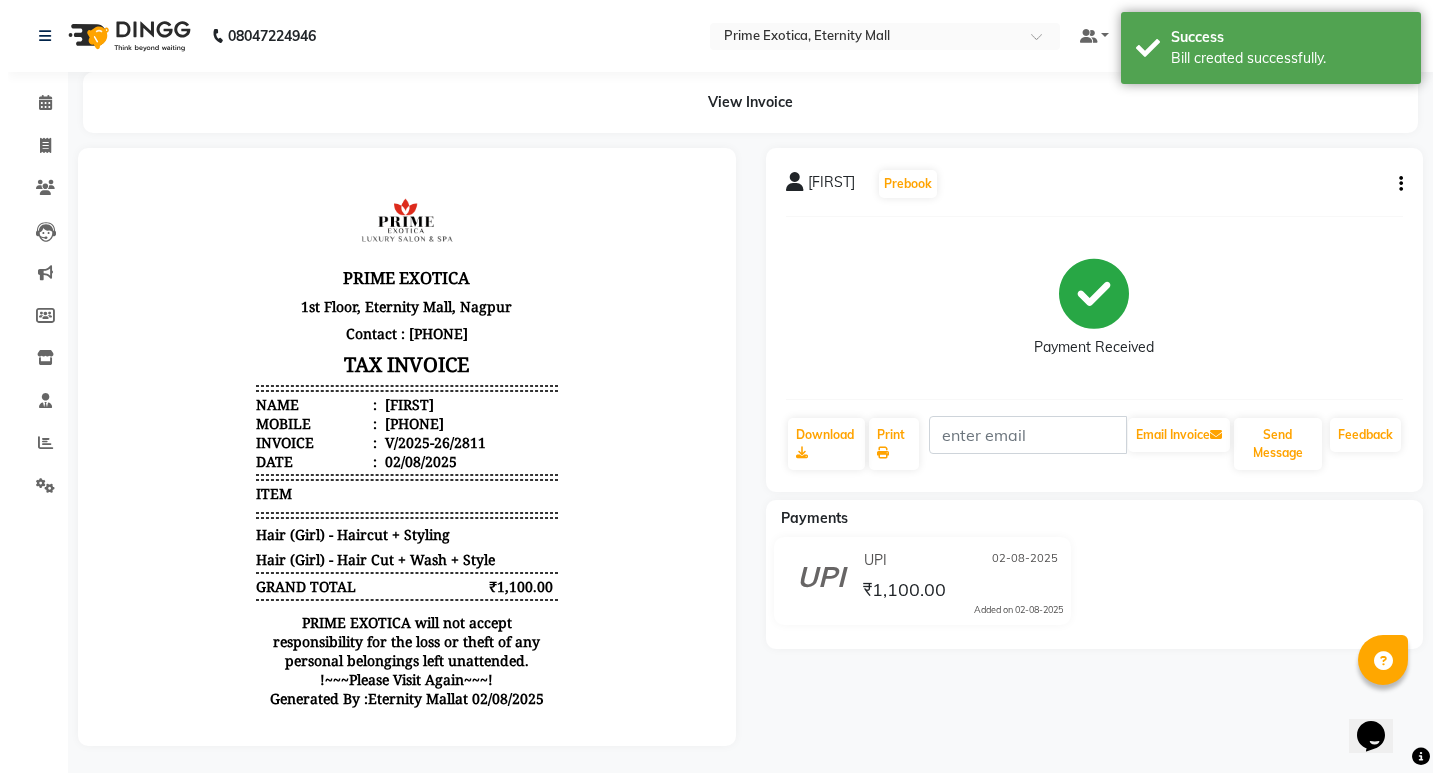 scroll, scrollTop: 0, scrollLeft: 0, axis: both 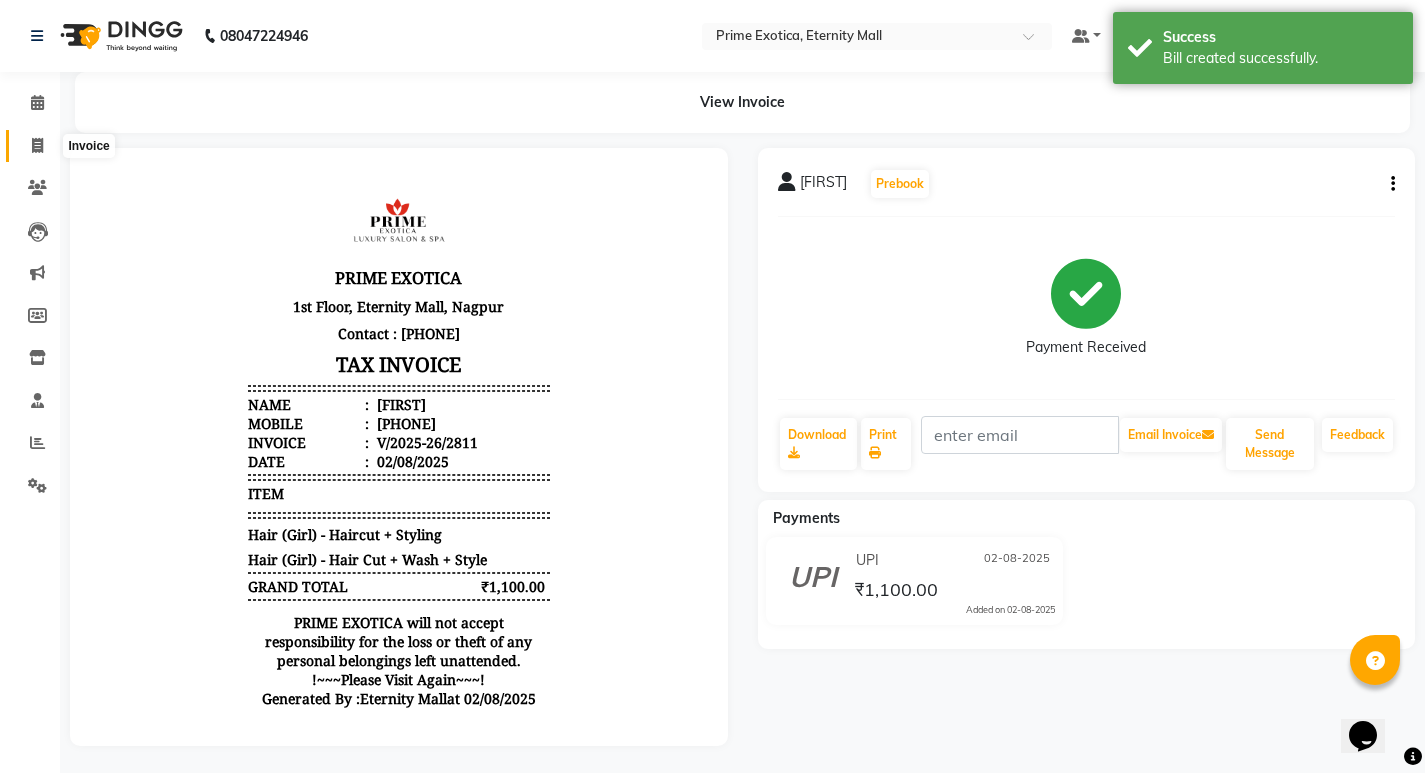click 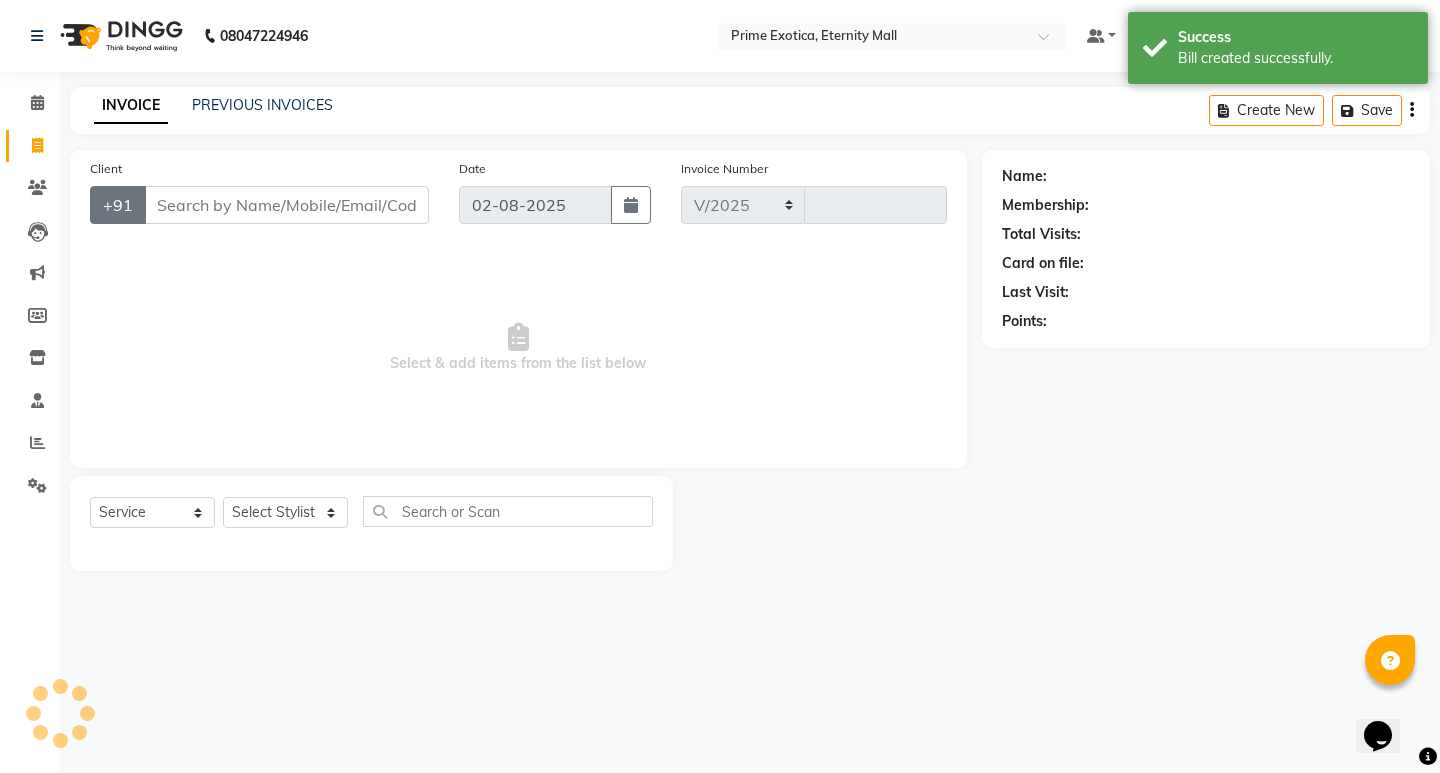 select on "5774" 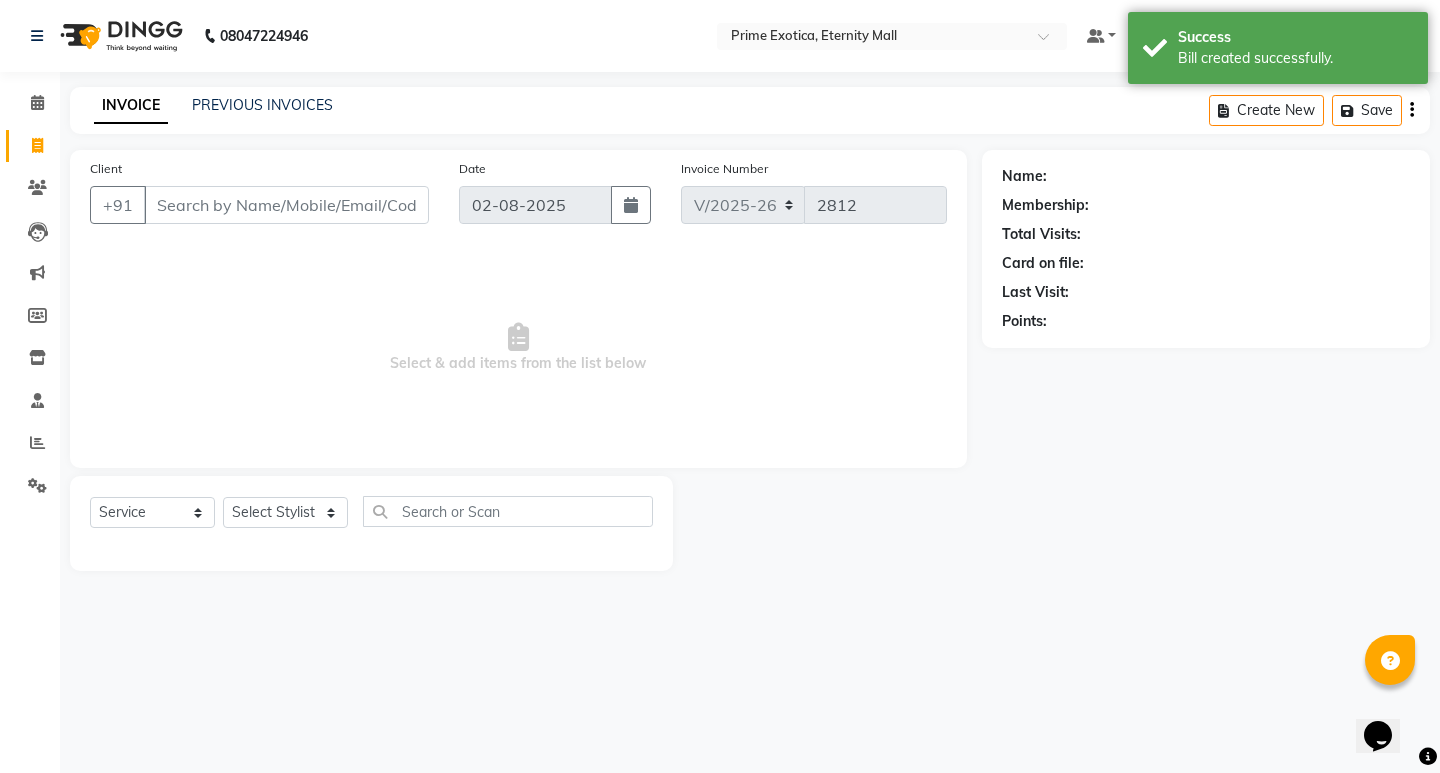 click on "Client" at bounding box center [286, 205] 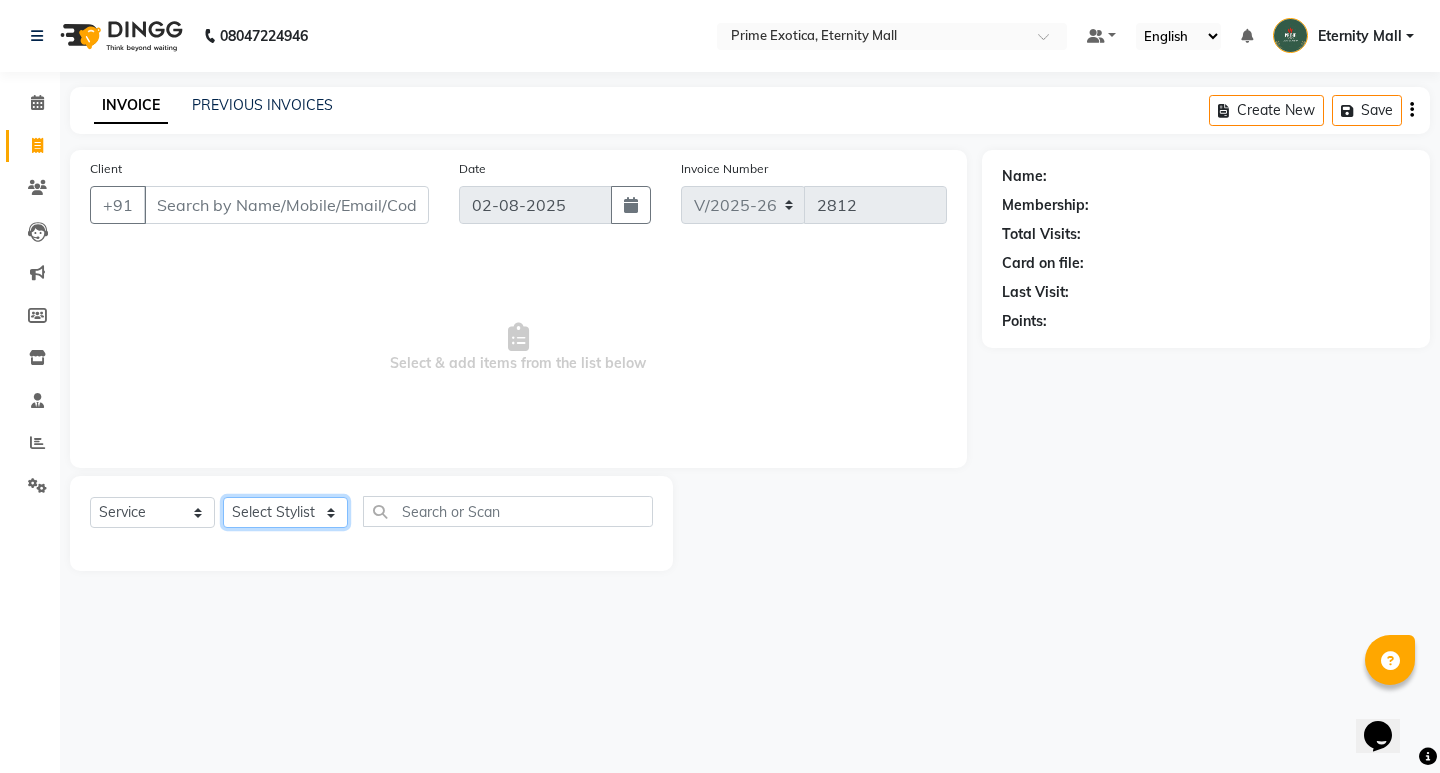click on "Select Stylist AB ADMIN [FIRST] [LAST] [FIRST] [LAST] [FIRST] [LAST] [FIRST]" 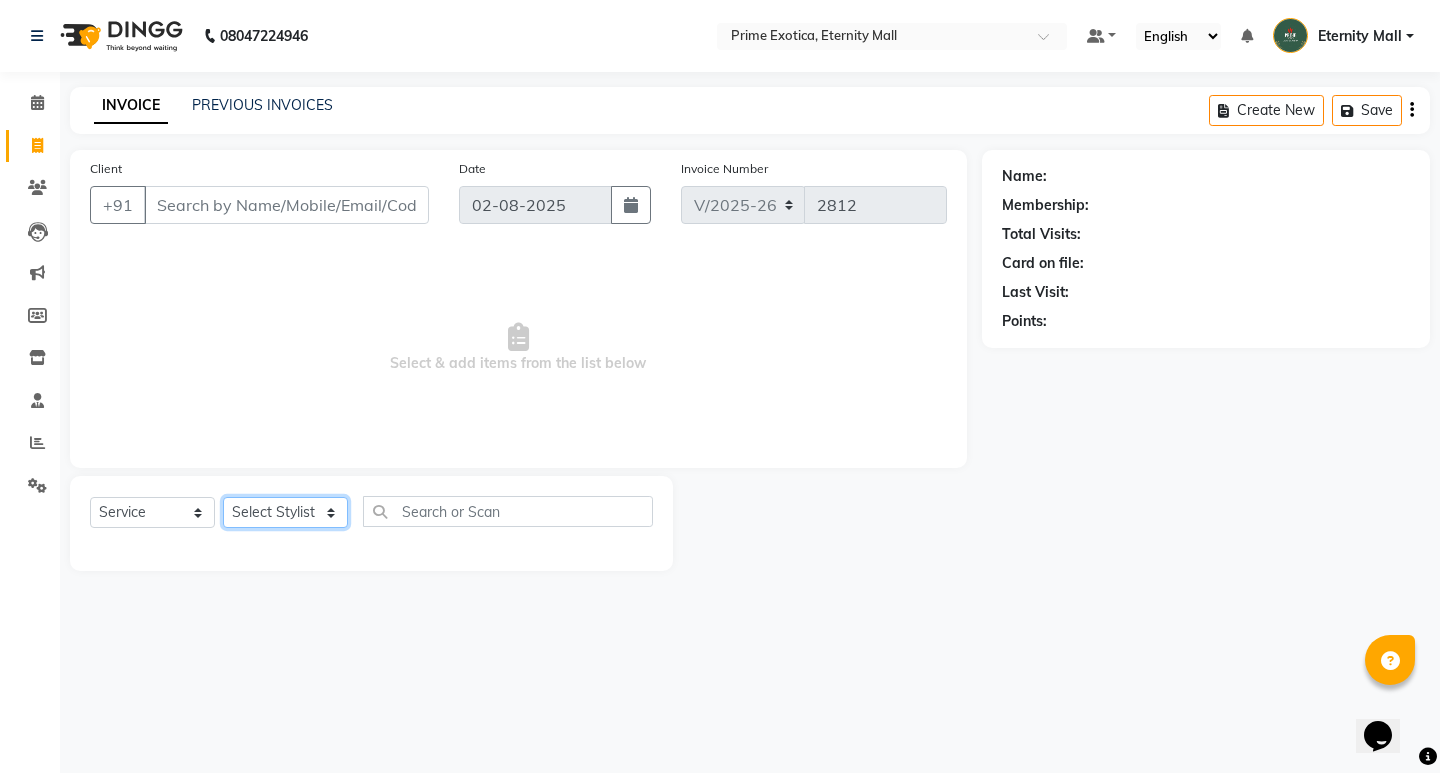 select on "36457" 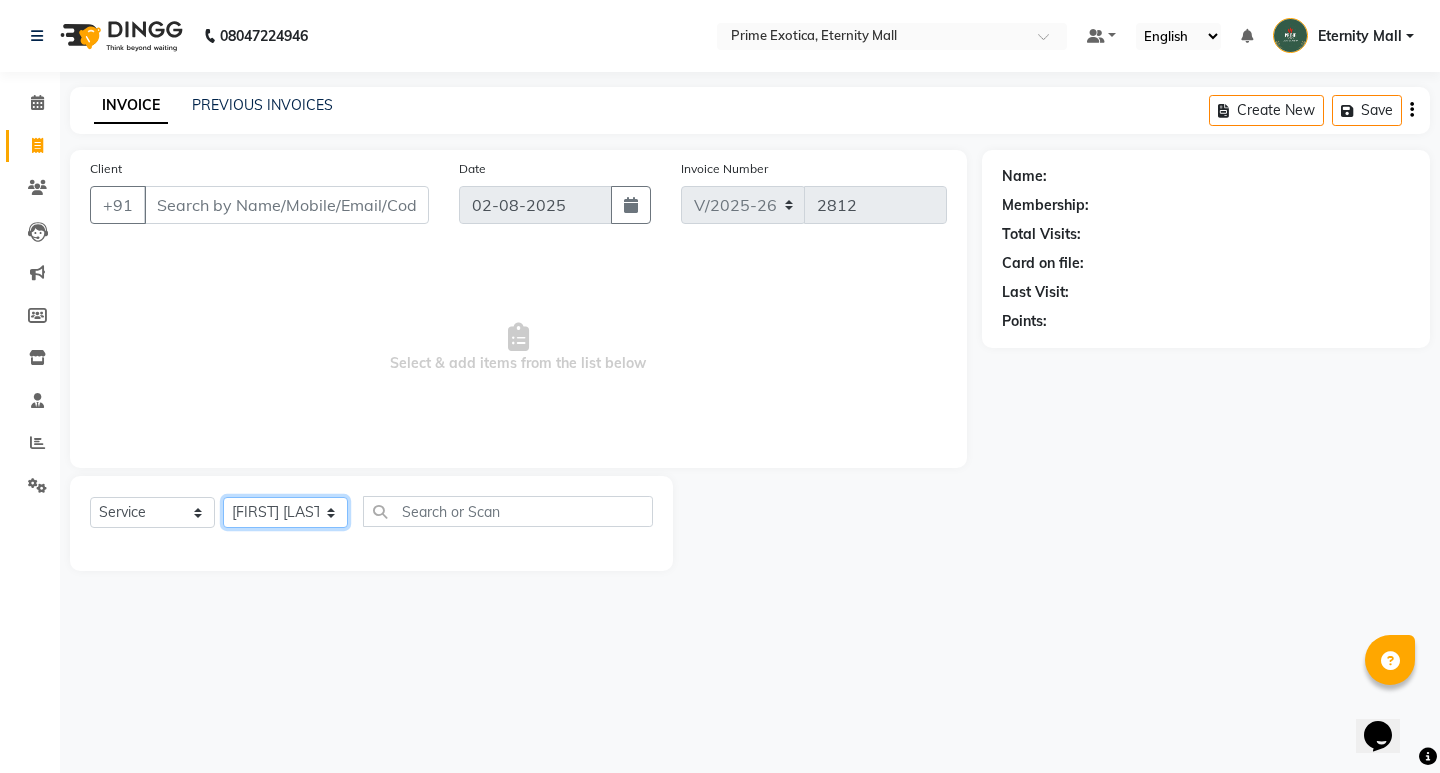 click on "Select Stylist AB ADMIN [FIRST] [LAST] [FIRST] [LAST] [FIRST] [LAST] [FIRST]" 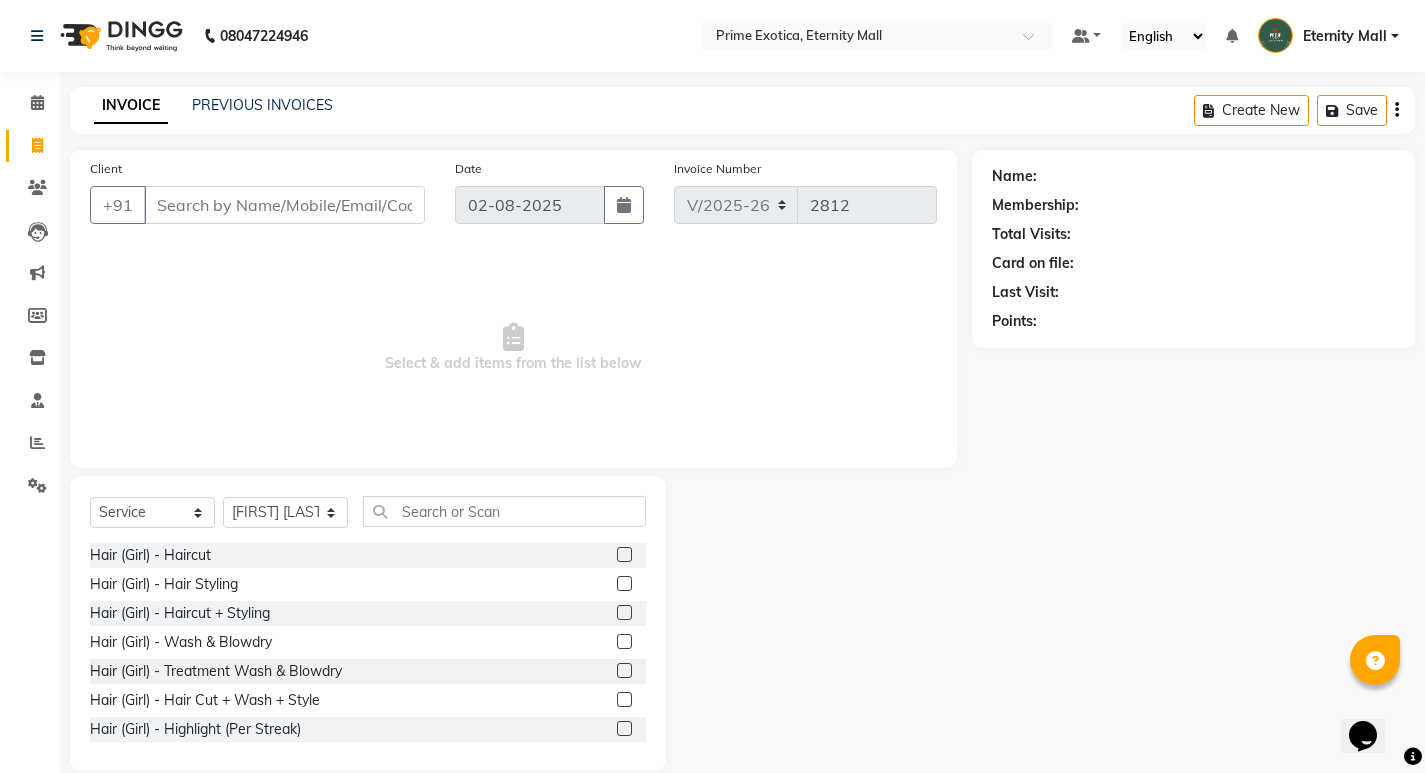 click 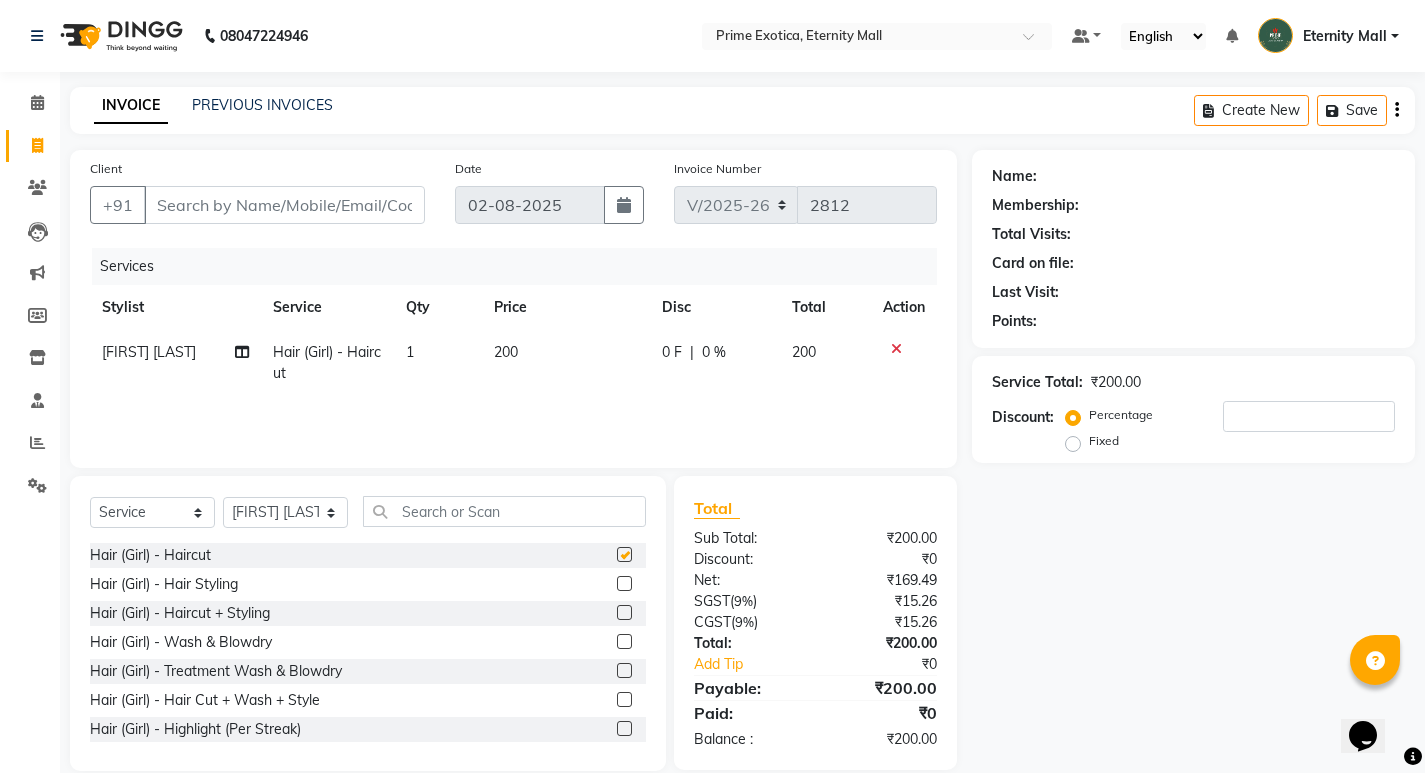 checkbox on "false" 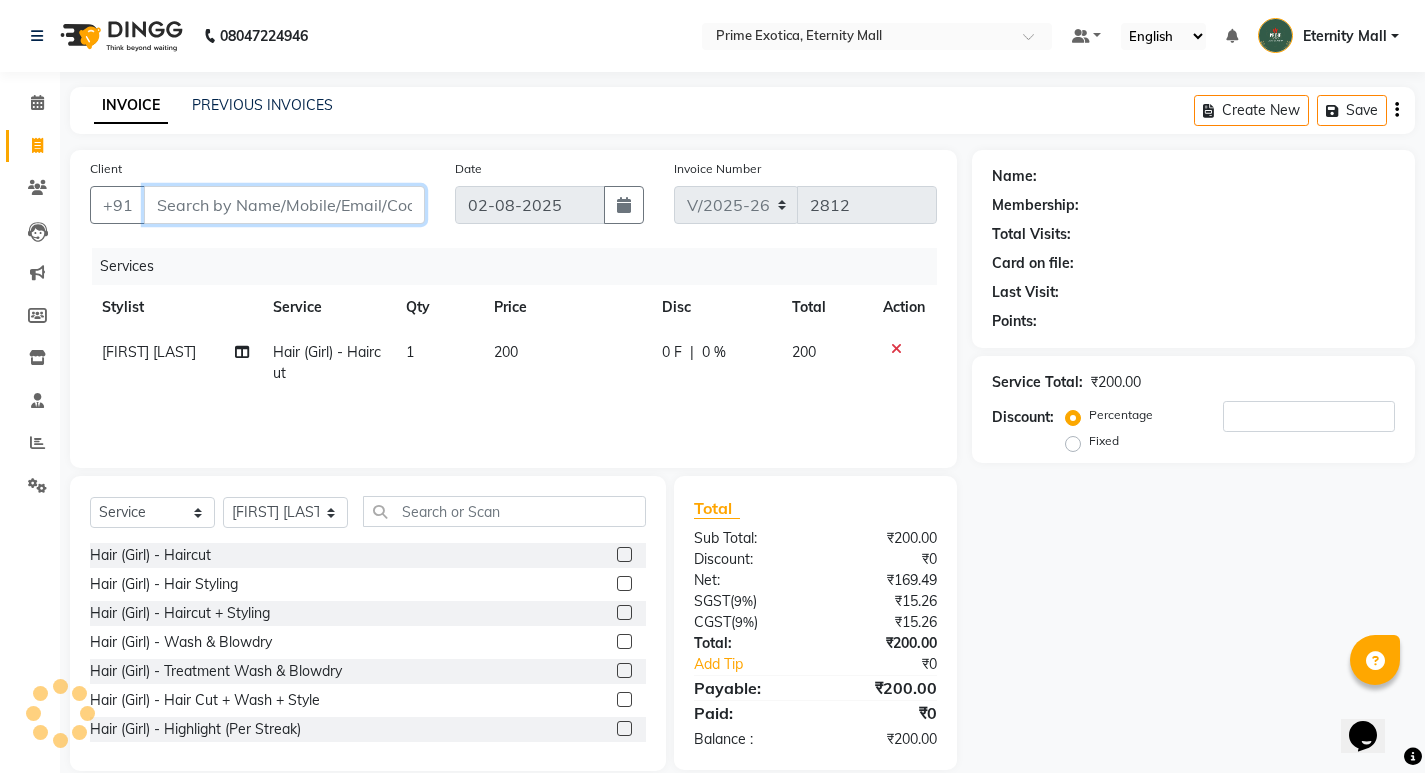 click on "Client" at bounding box center (284, 205) 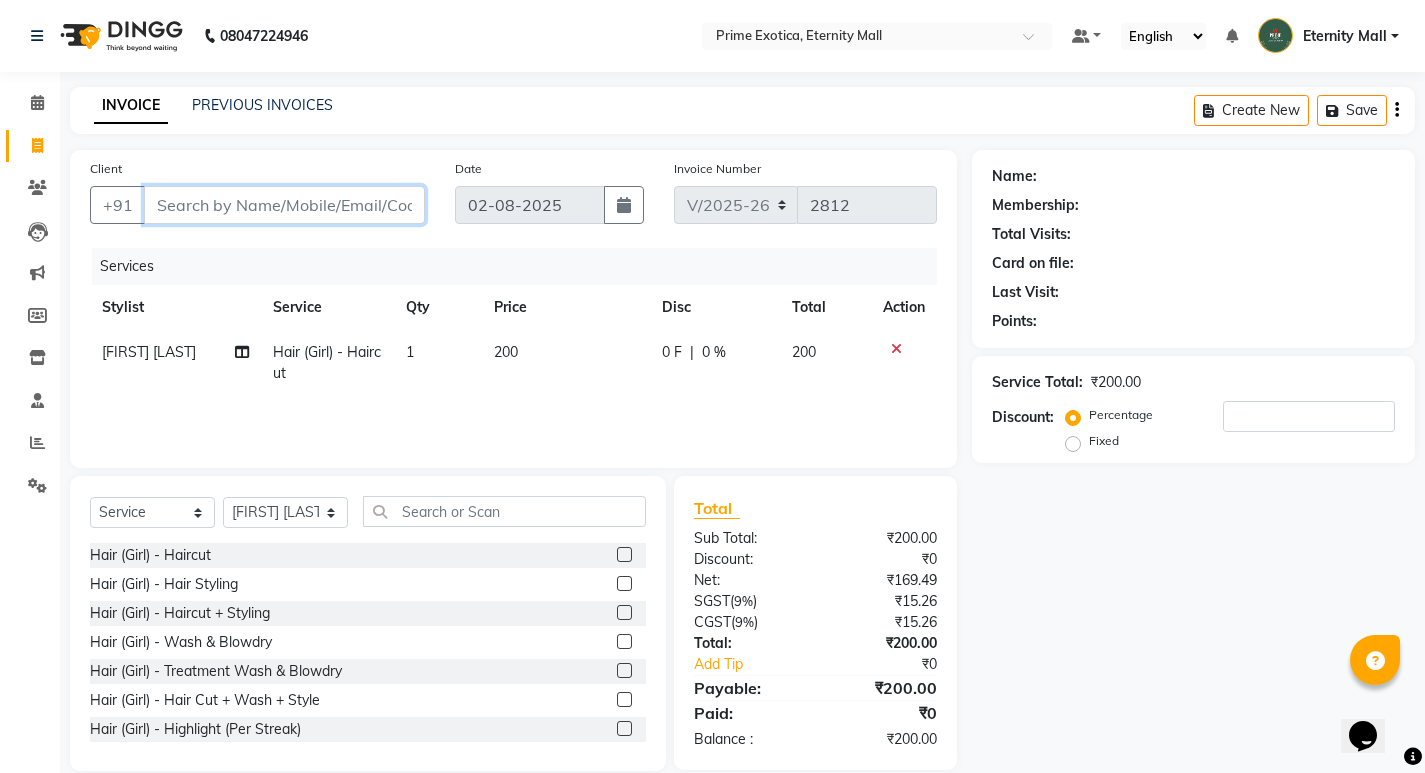 type on "9" 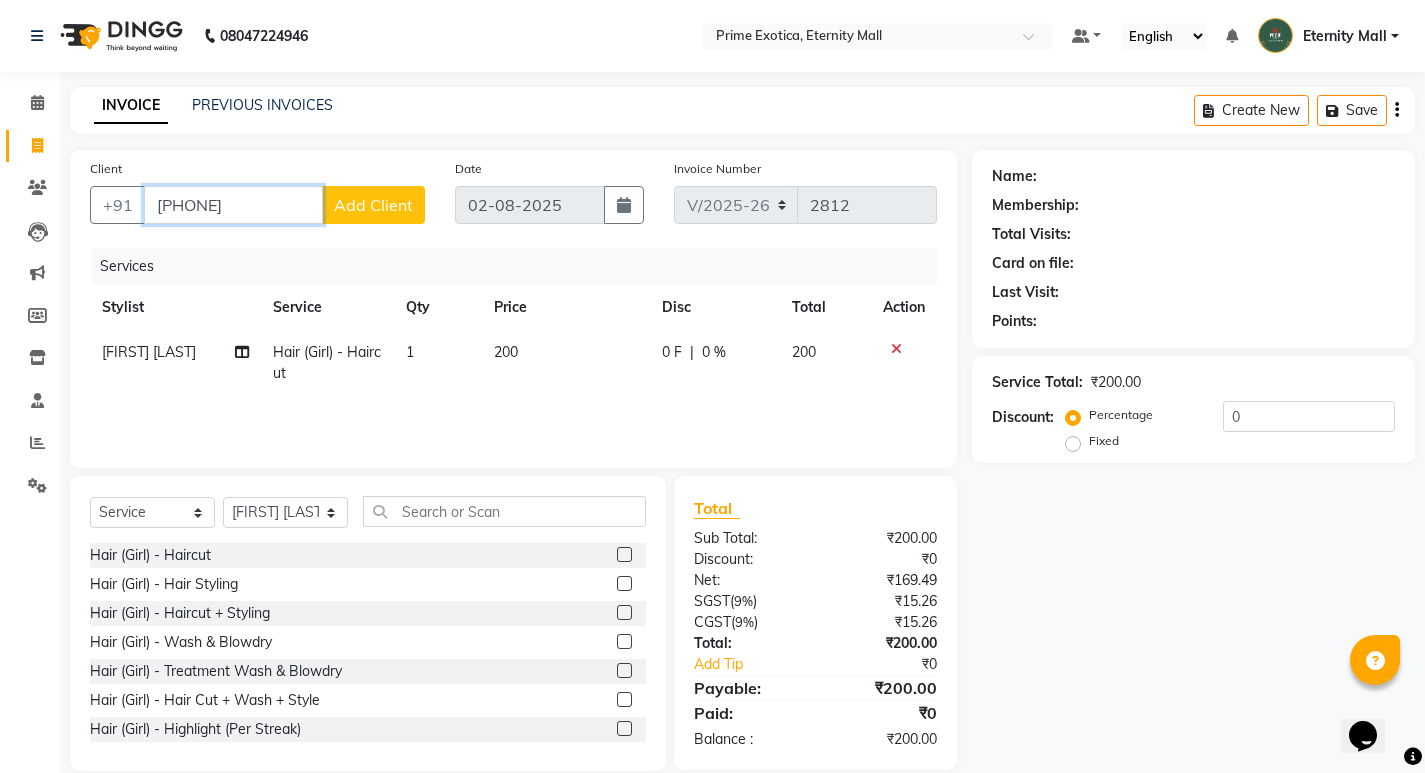 type on "9689325252" 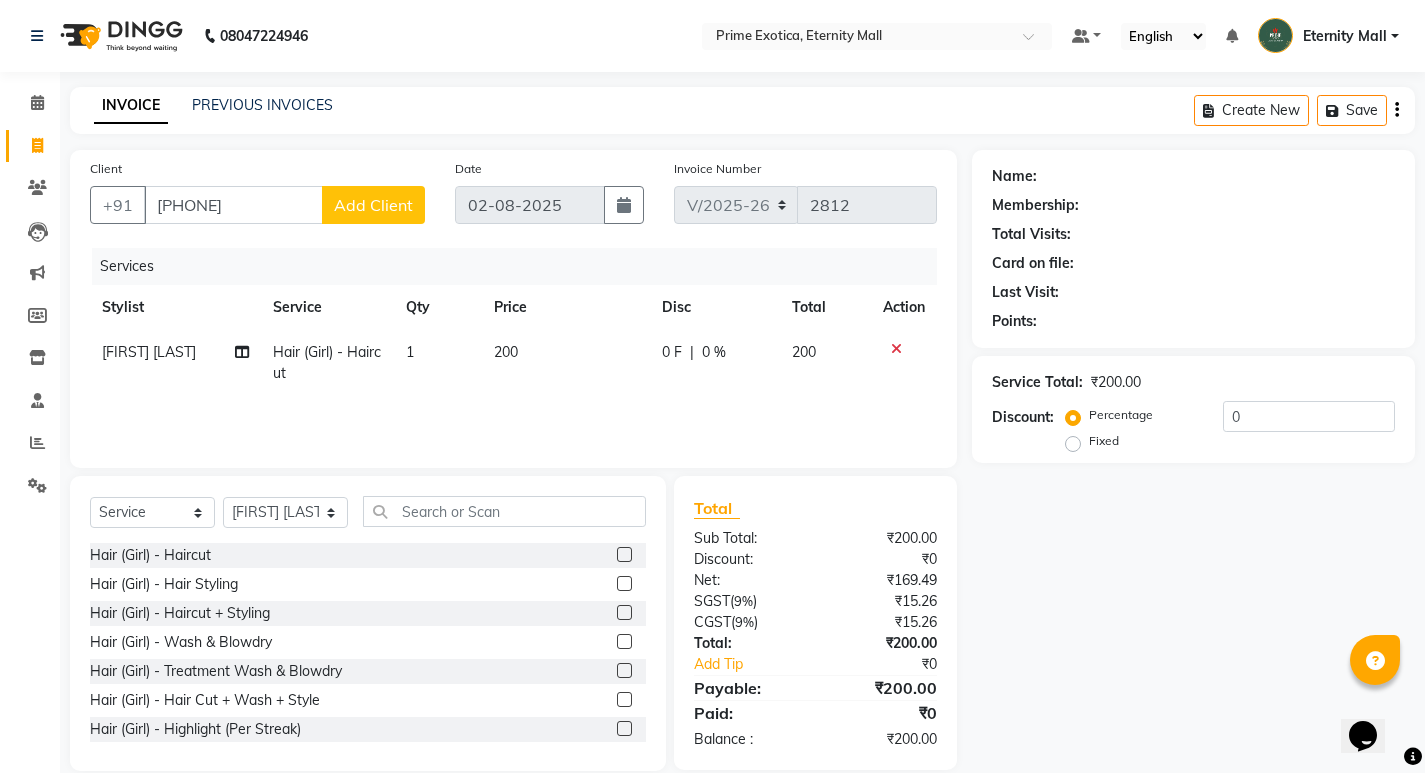 click on "Add Client" 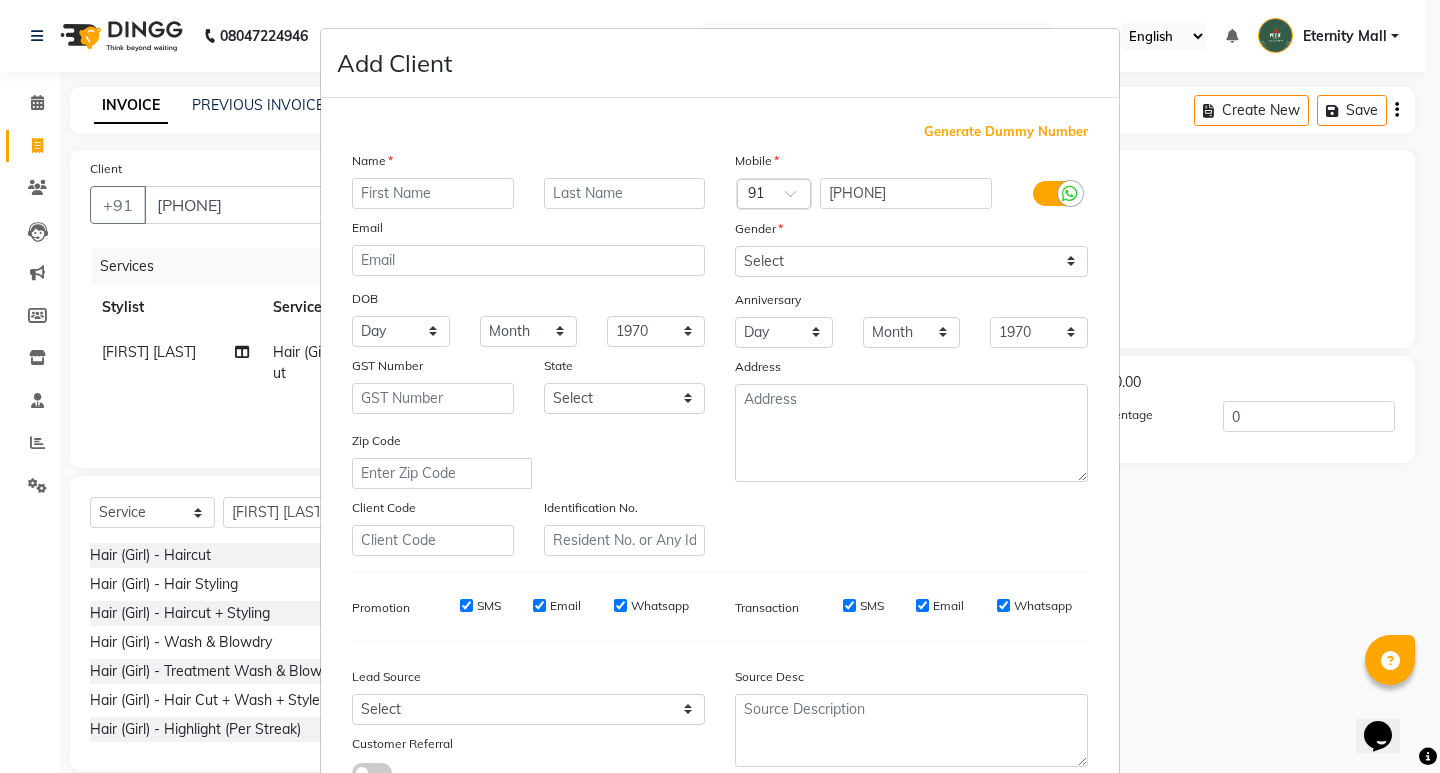 click at bounding box center [433, 193] 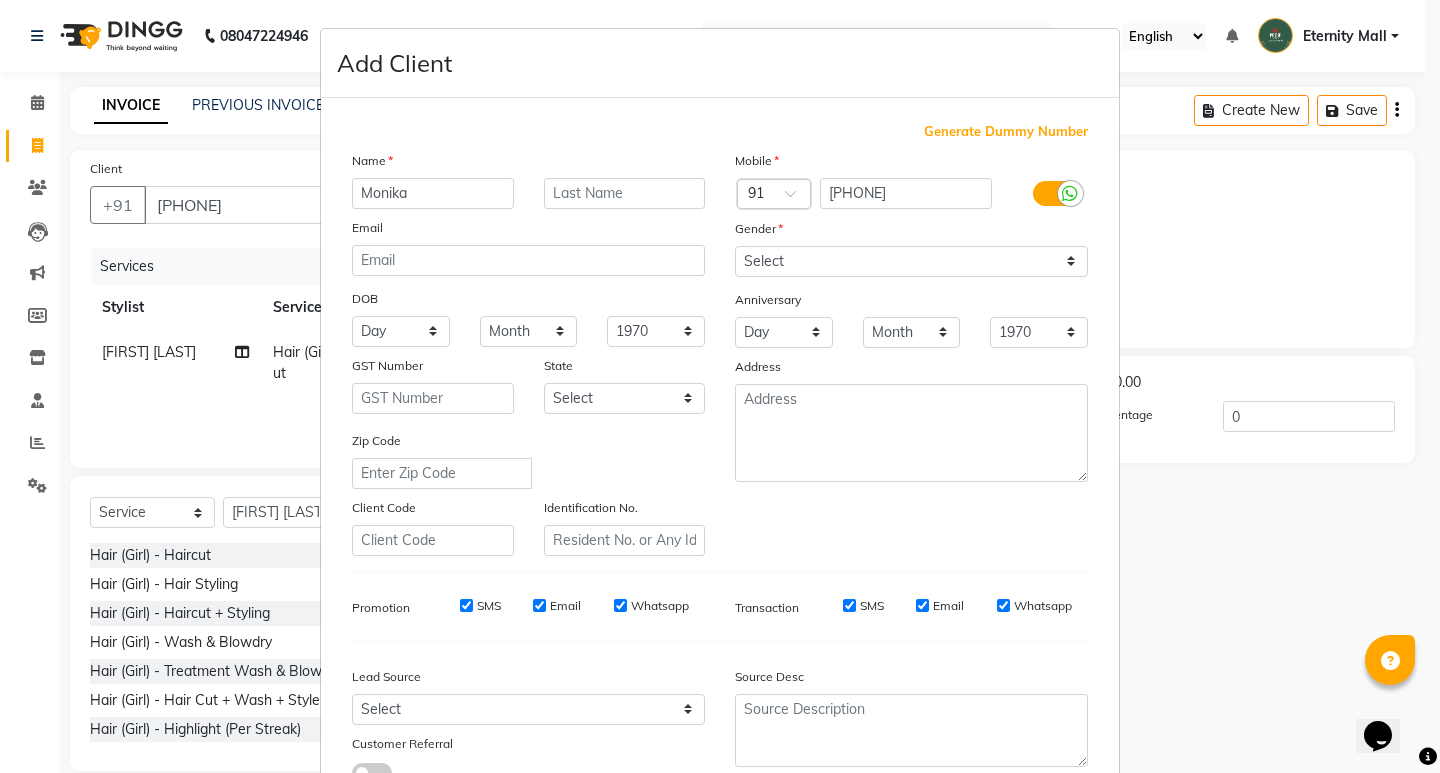 type on "Monika" 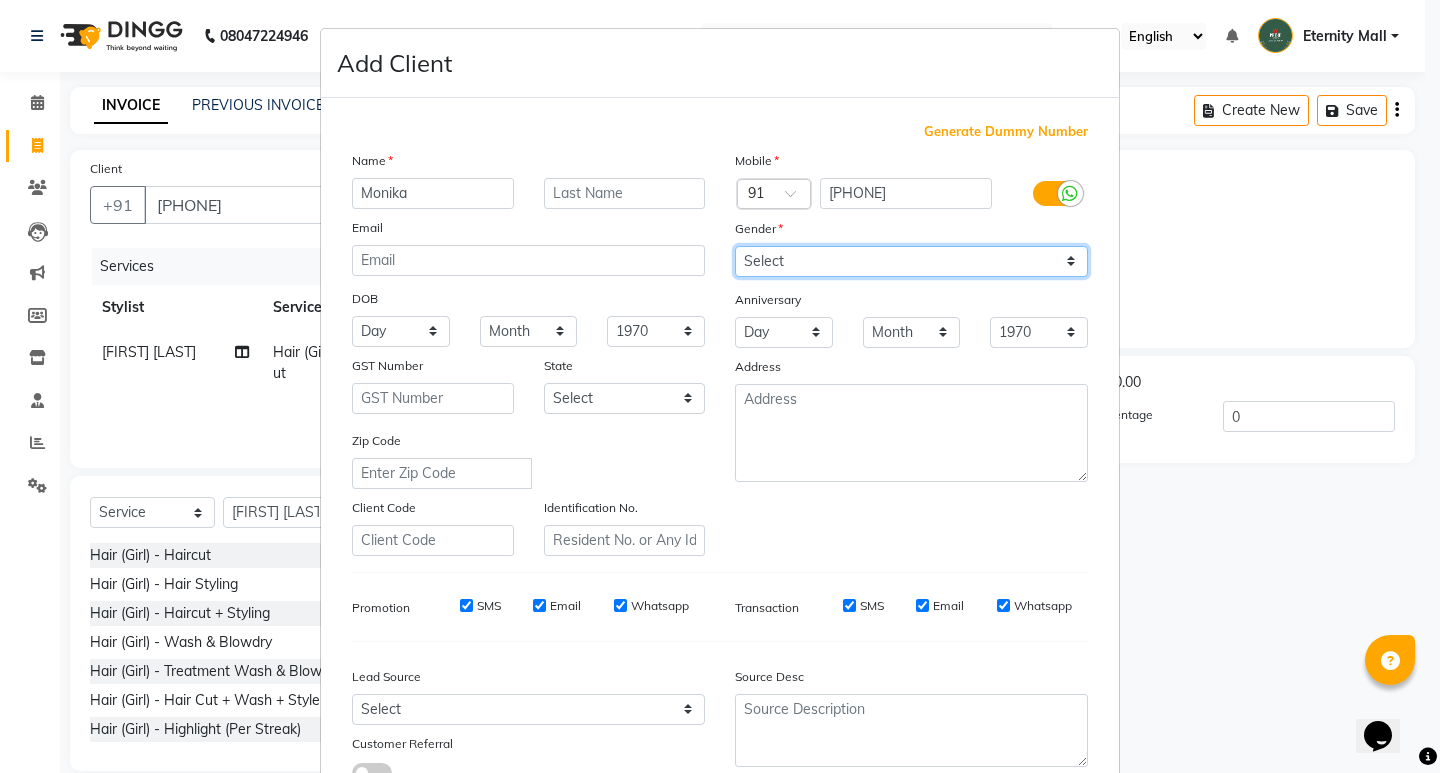 click on "Select Male Female Other Prefer Not To Say" at bounding box center (911, 261) 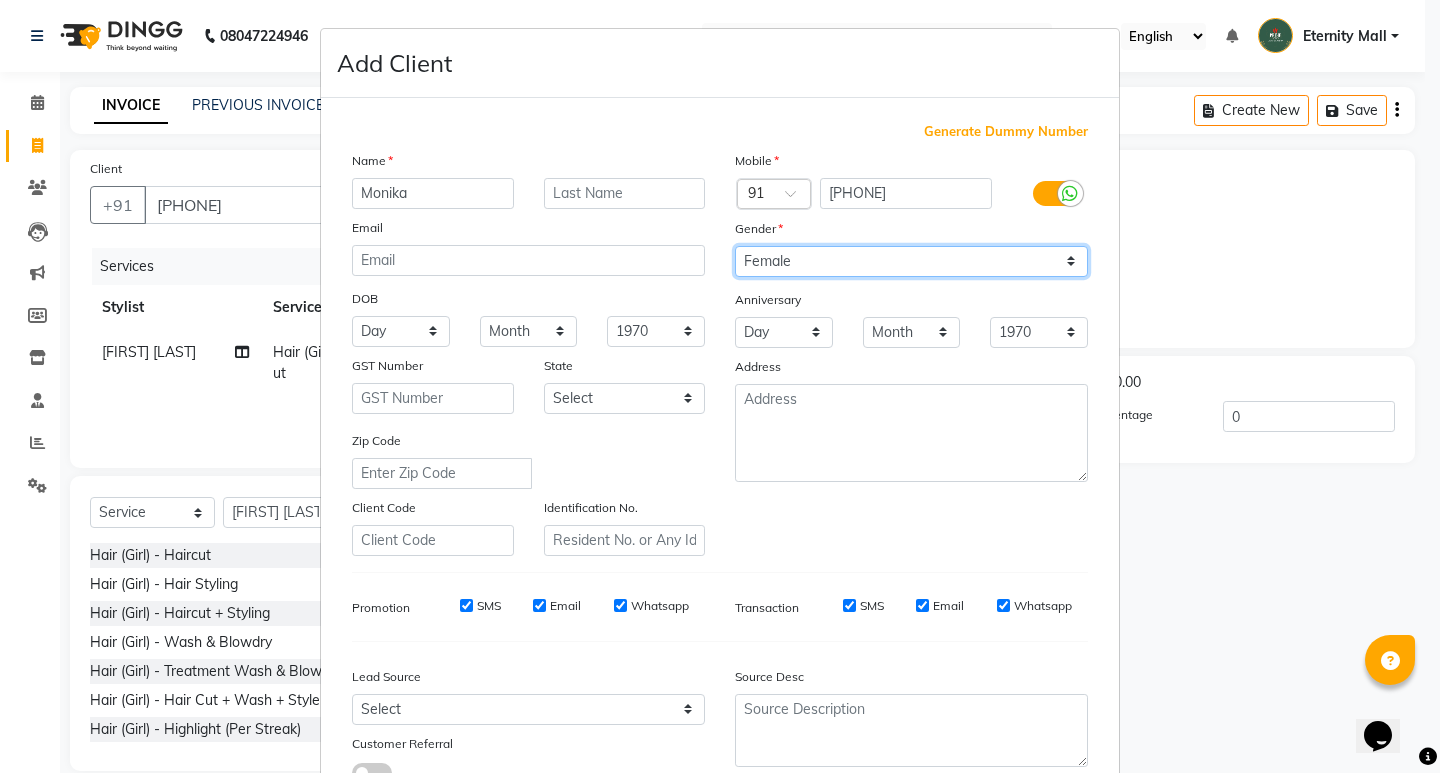 click on "Select Male Female Other Prefer Not To Say" at bounding box center (911, 261) 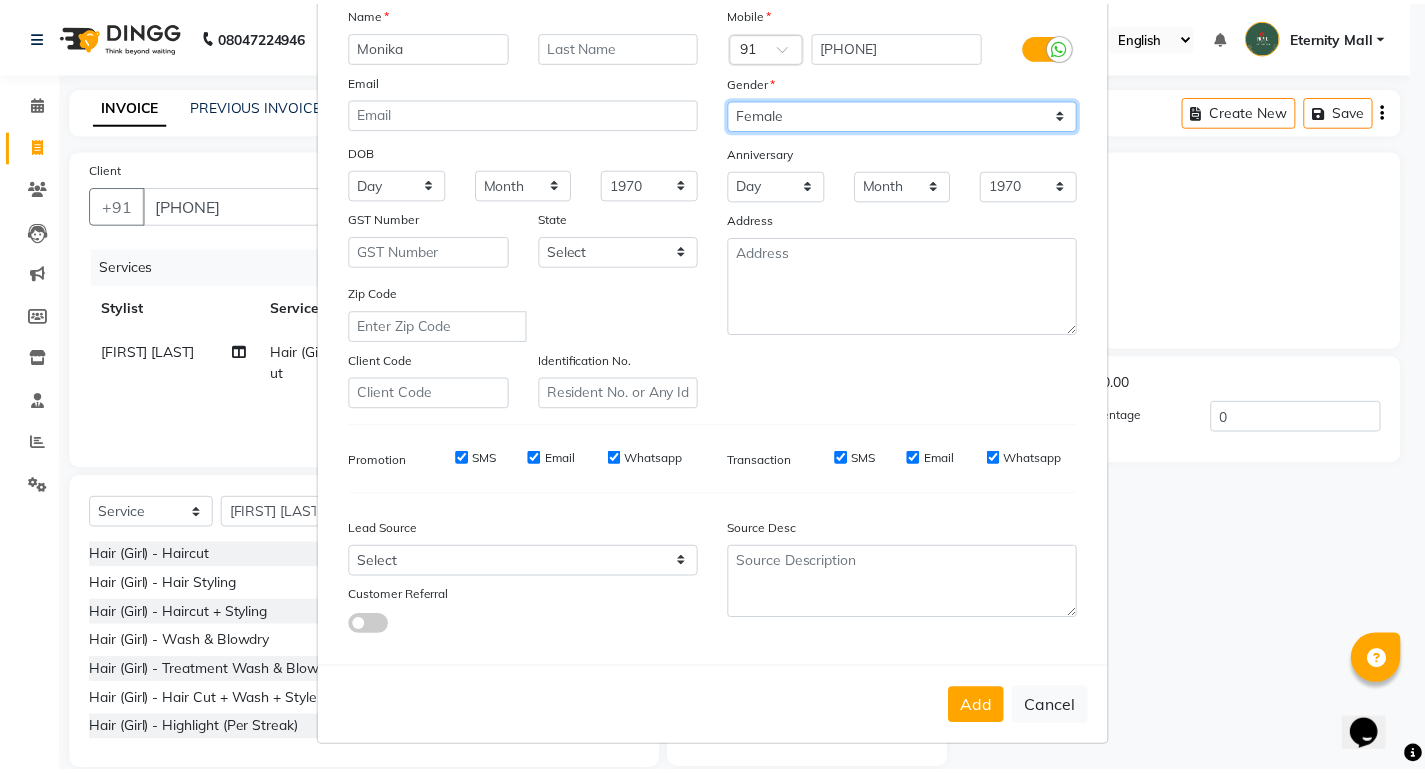 scroll, scrollTop: 150, scrollLeft: 0, axis: vertical 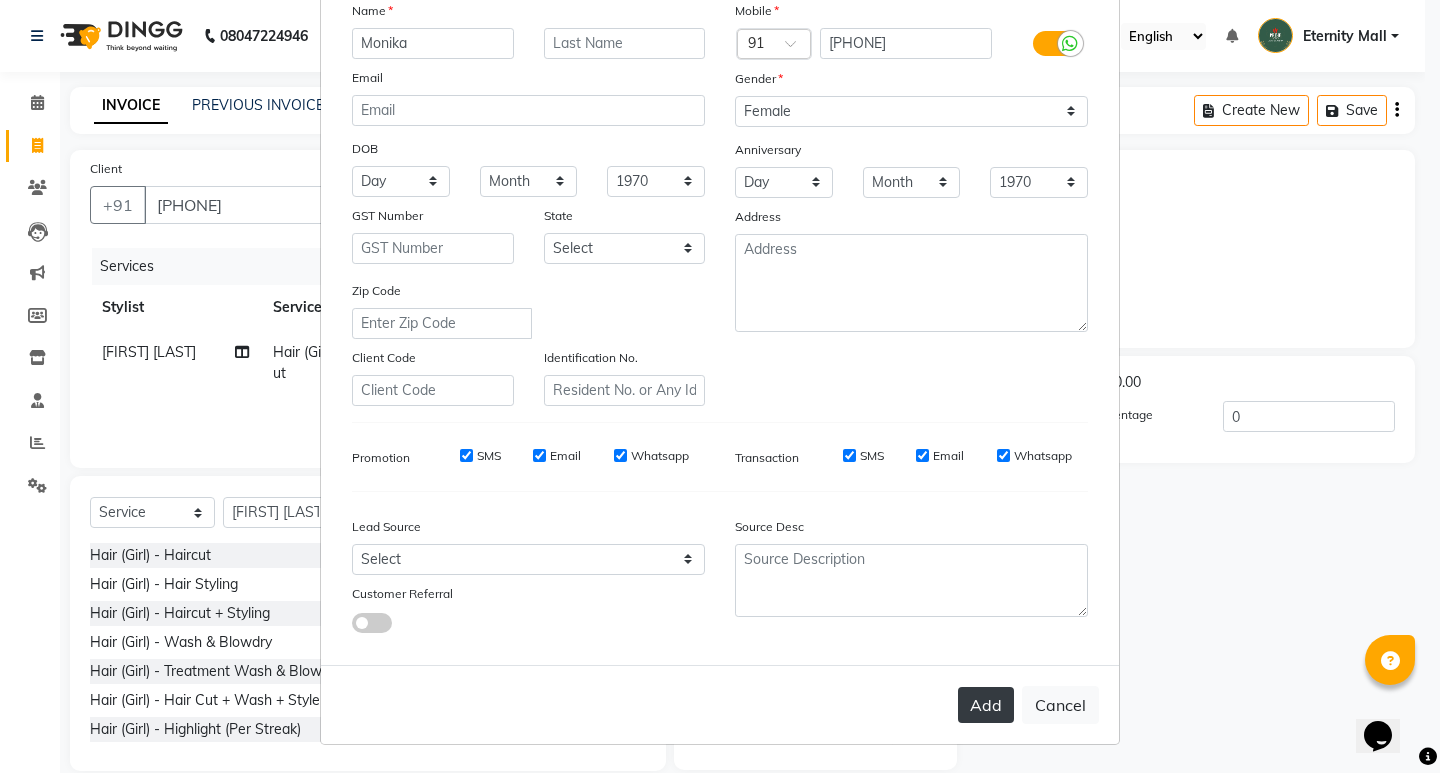 click on "Add" at bounding box center [986, 705] 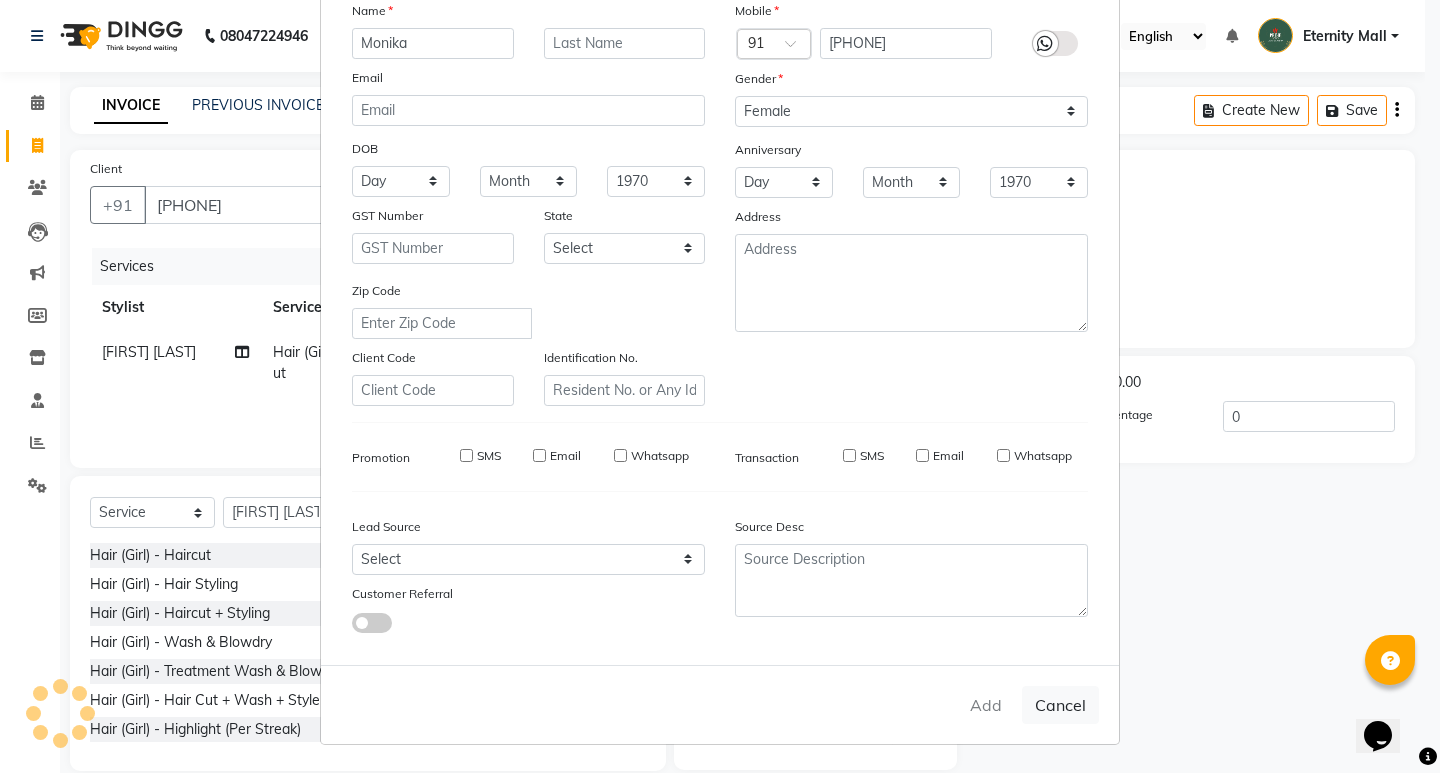 type 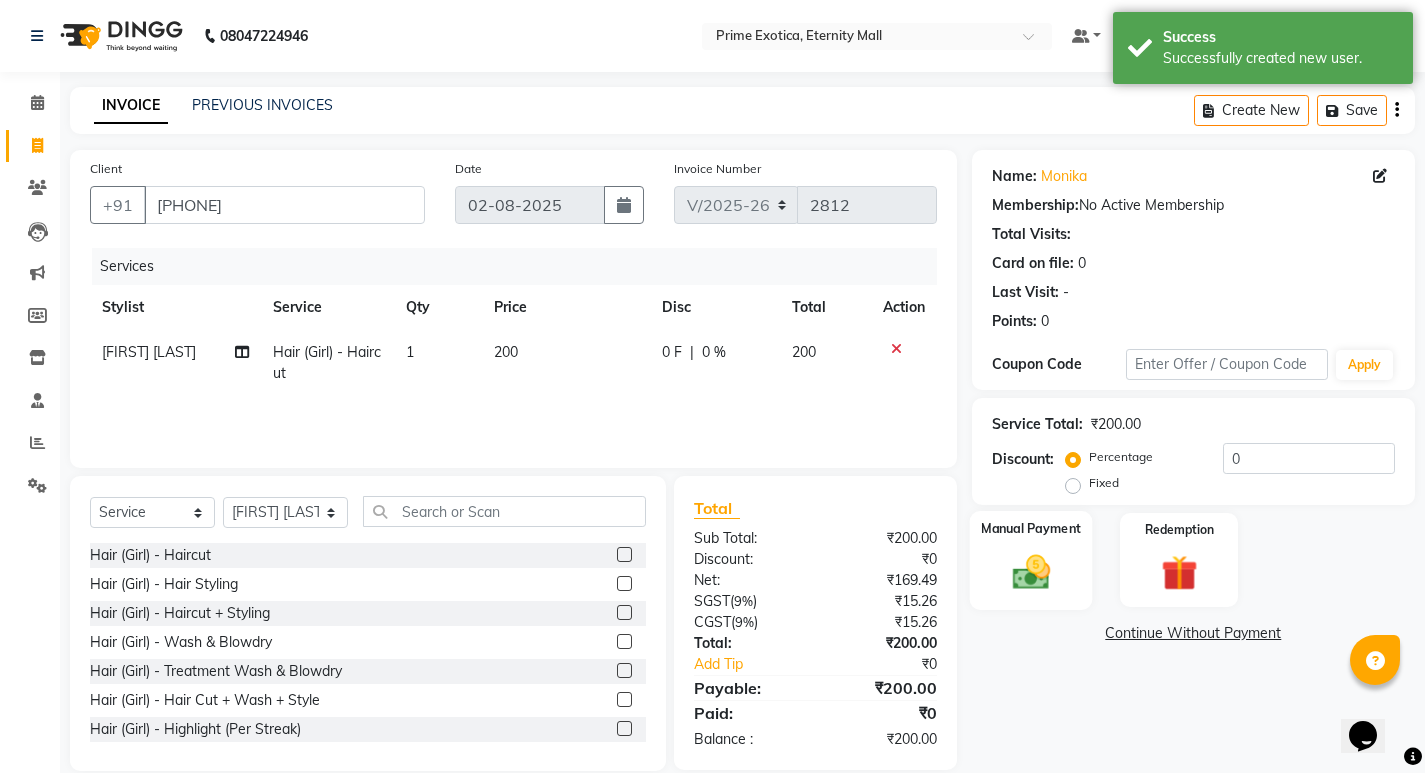 click on "Manual Payment" 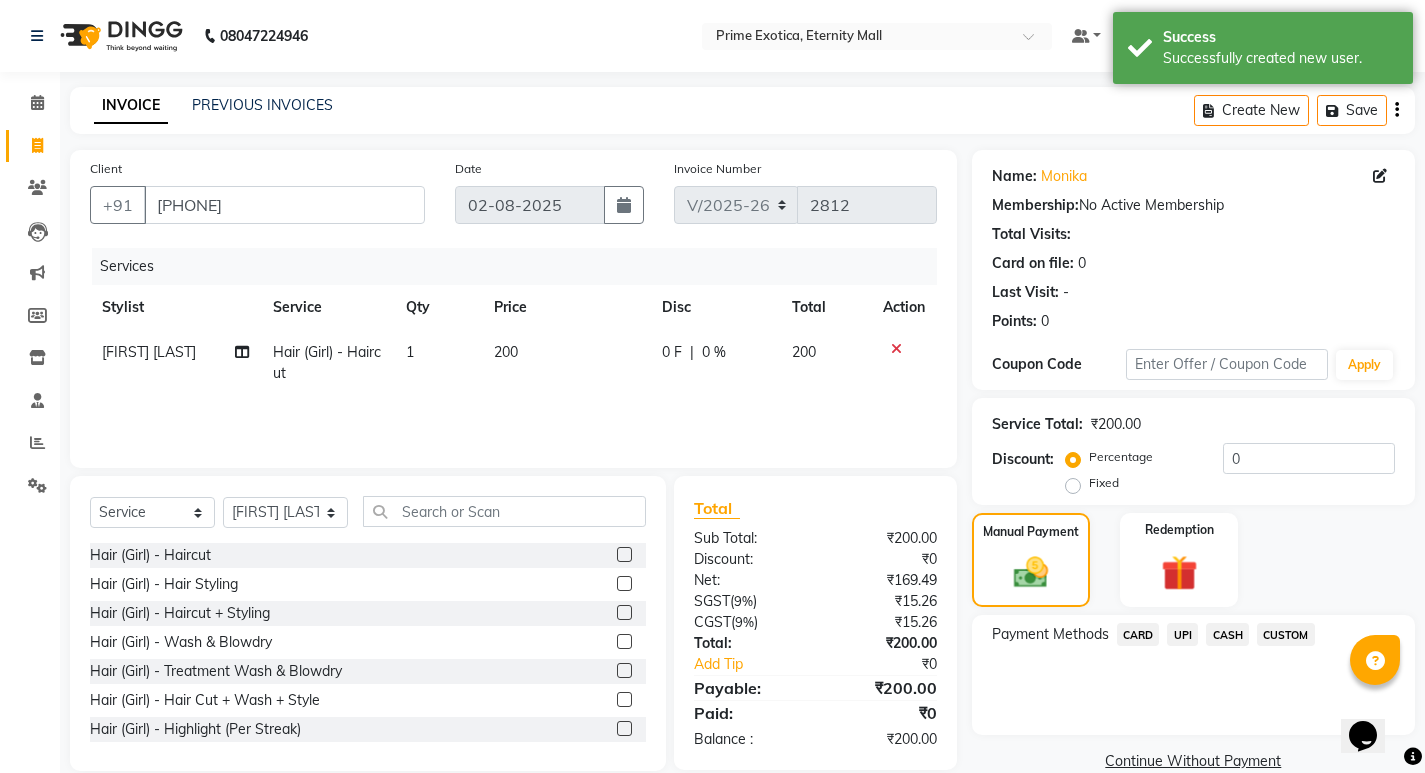 click on "UPI" 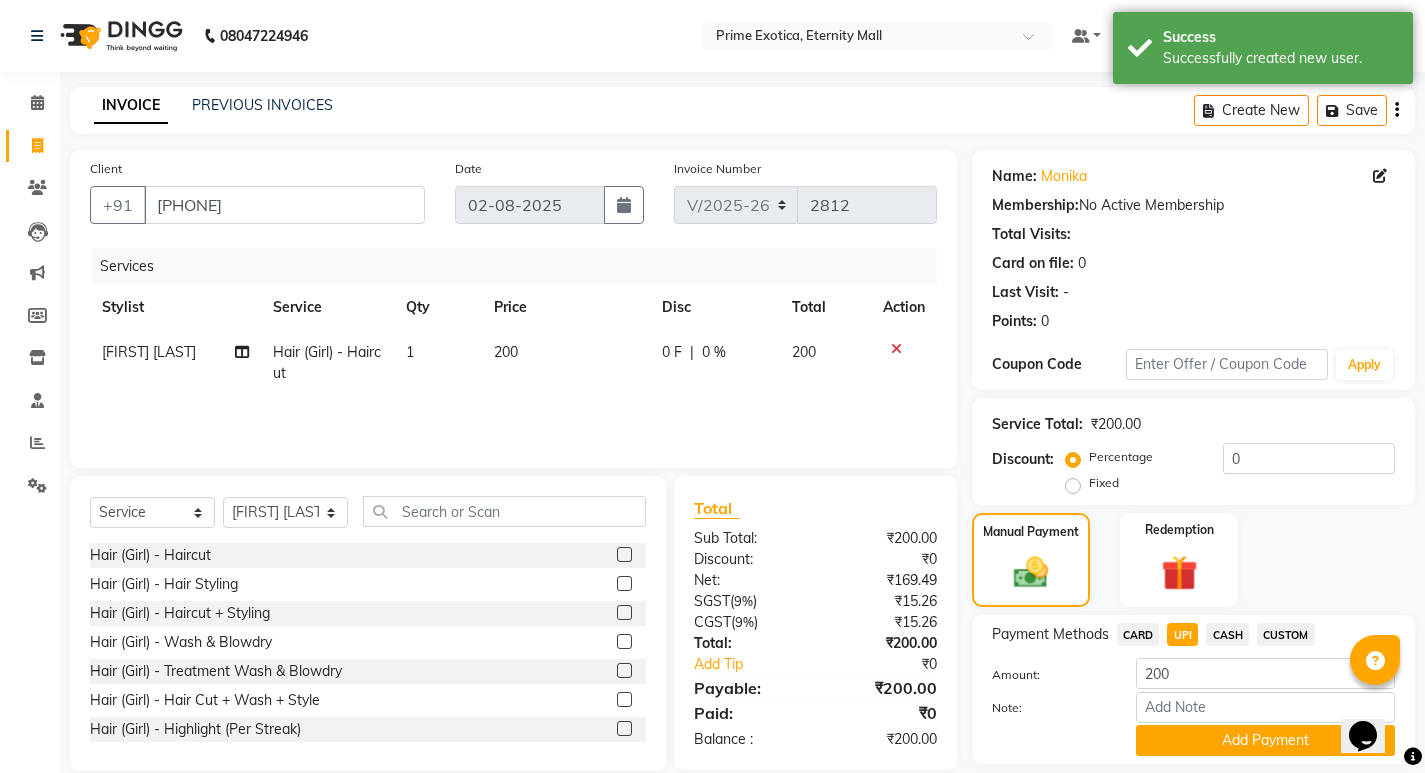 scroll, scrollTop: 62, scrollLeft: 0, axis: vertical 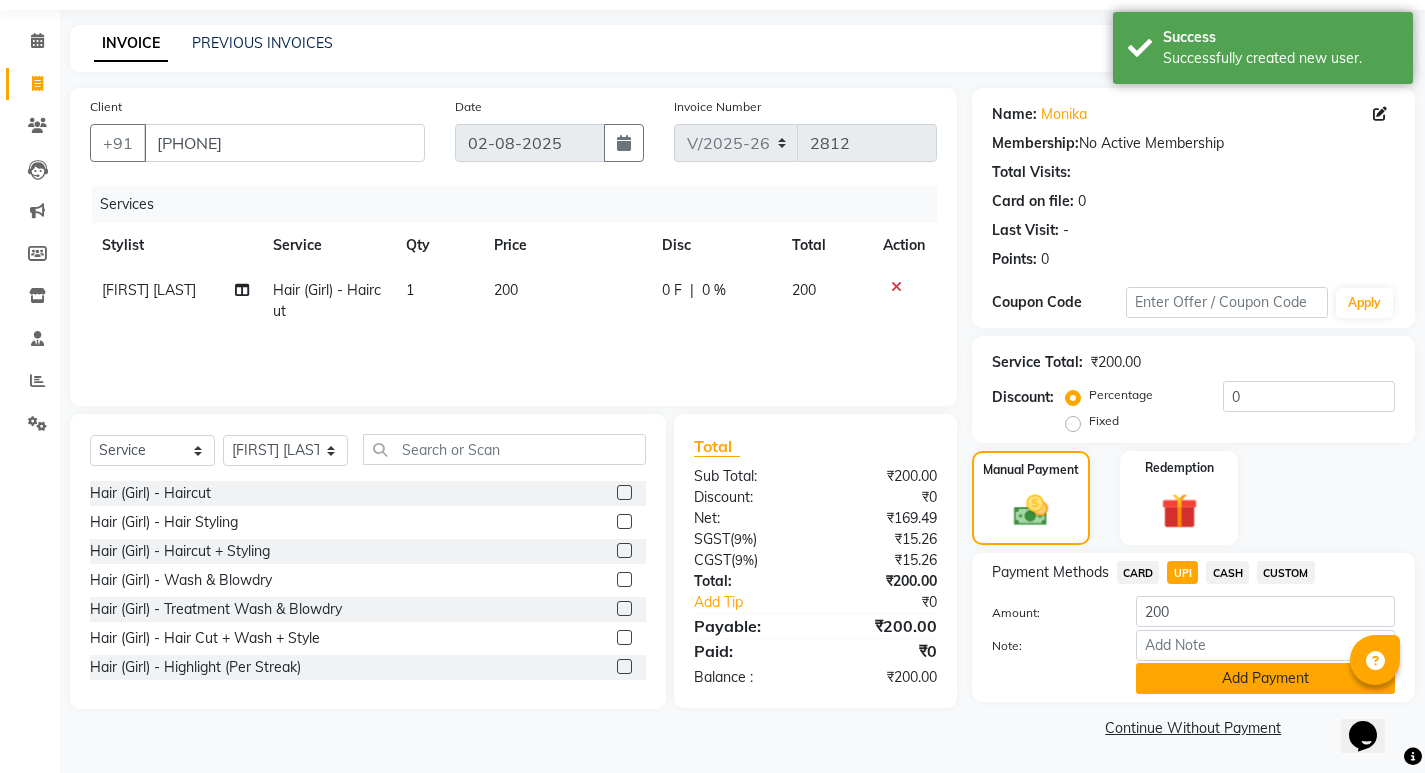 click on "Add Payment" 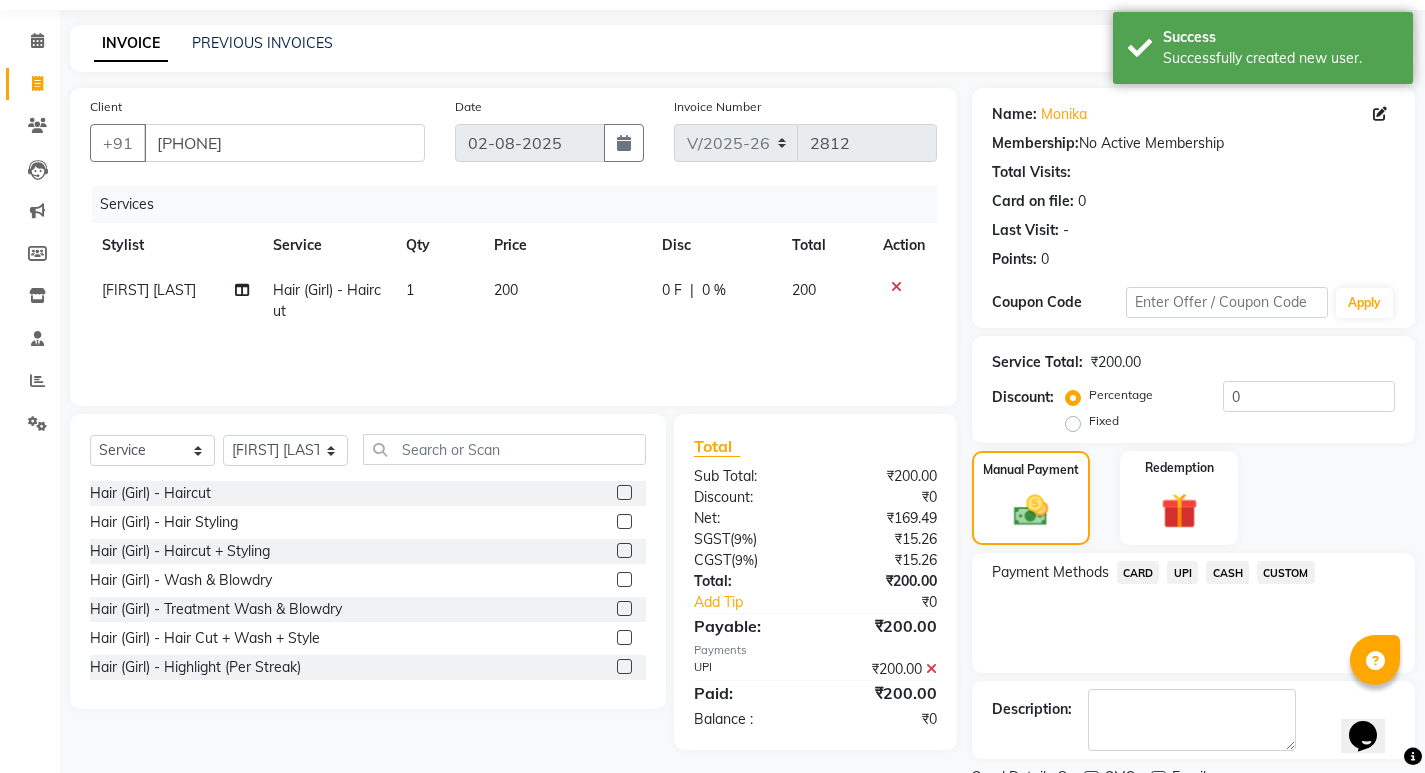 scroll, scrollTop: 146, scrollLeft: 0, axis: vertical 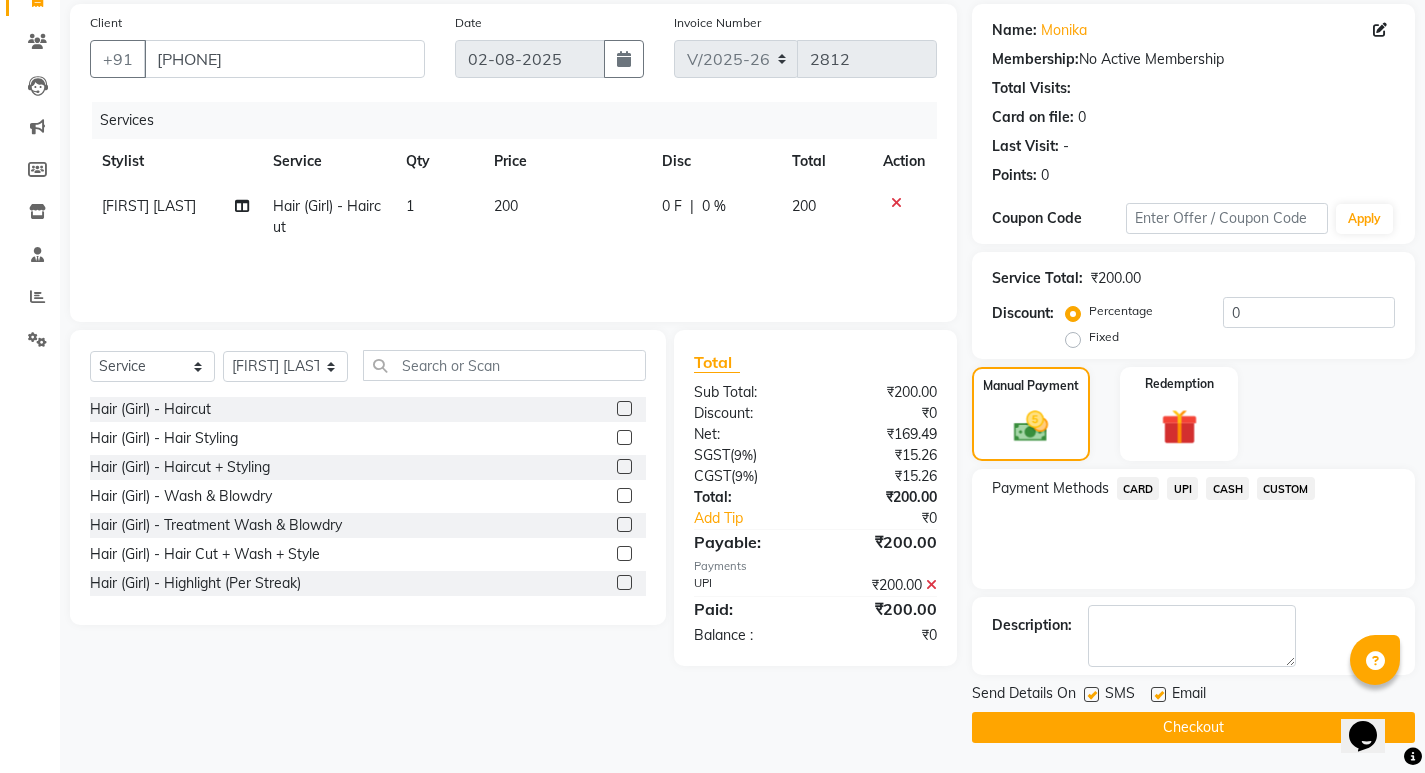 click on "Checkout" 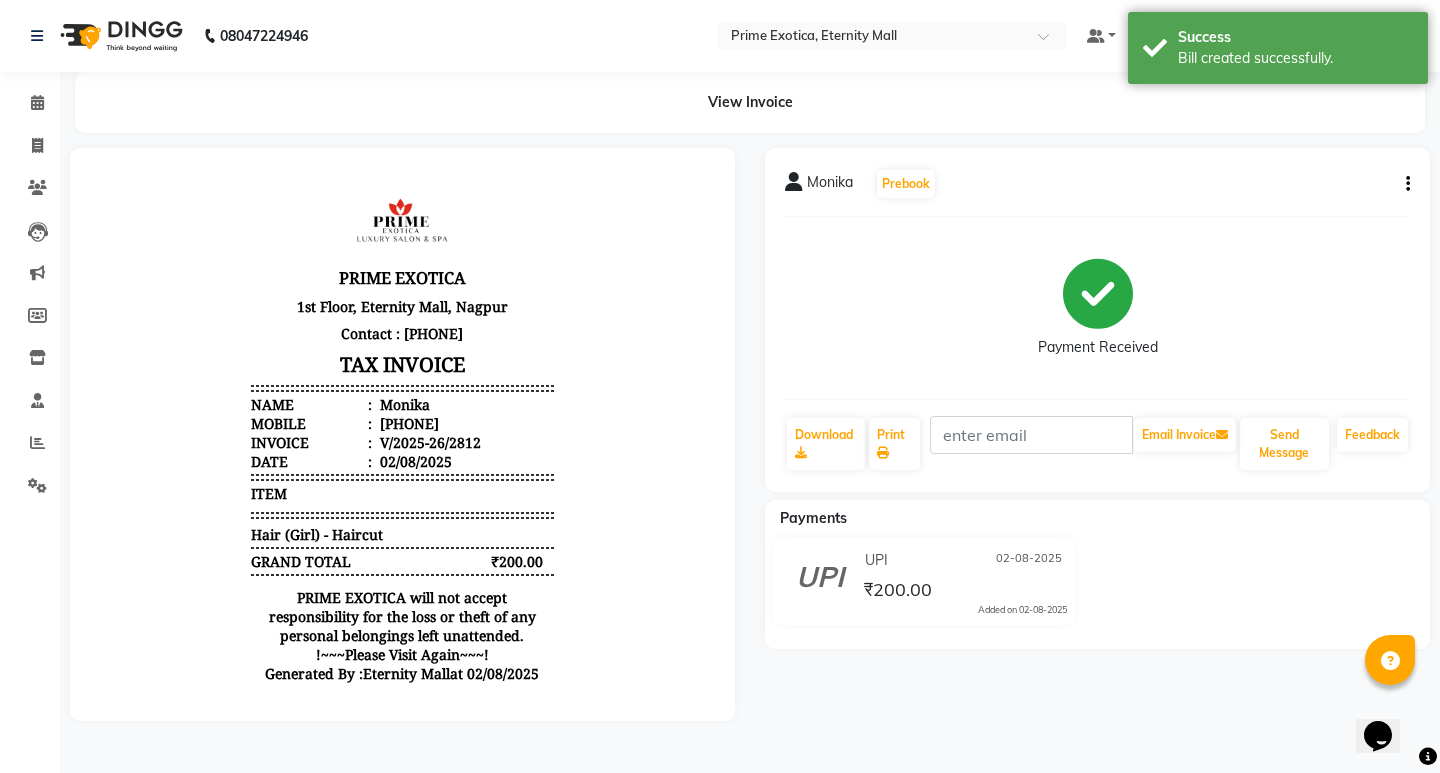 scroll, scrollTop: 0, scrollLeft: 0, axis: both 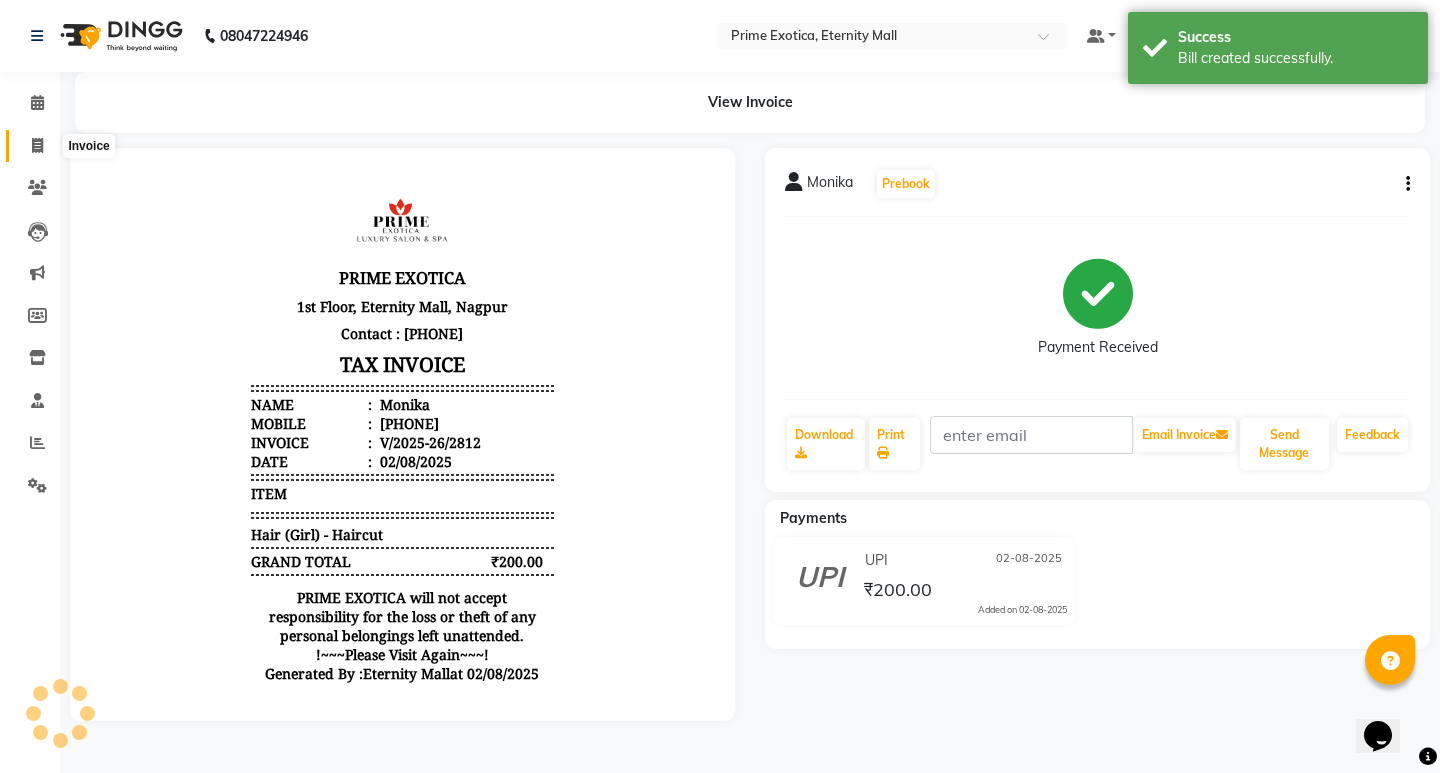 click 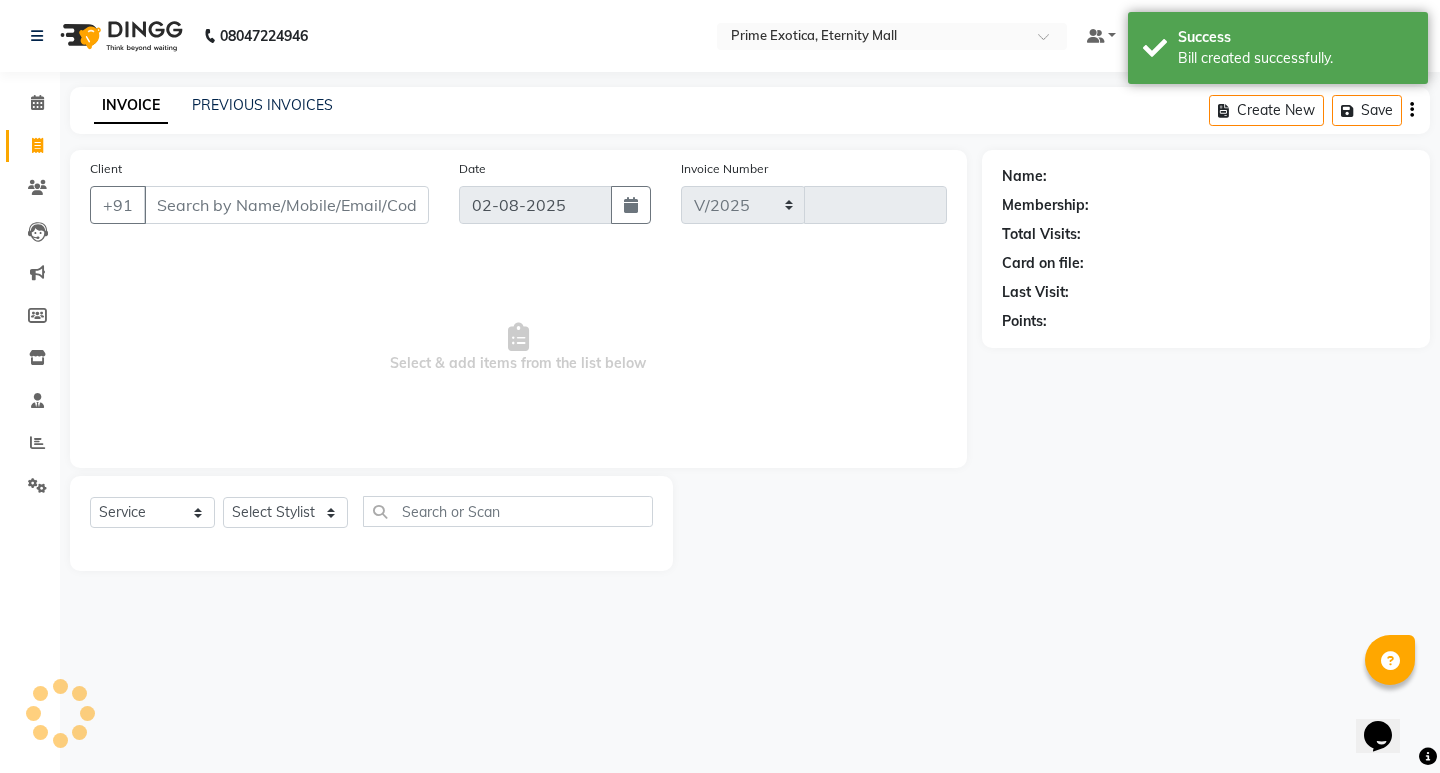 select on "5774" 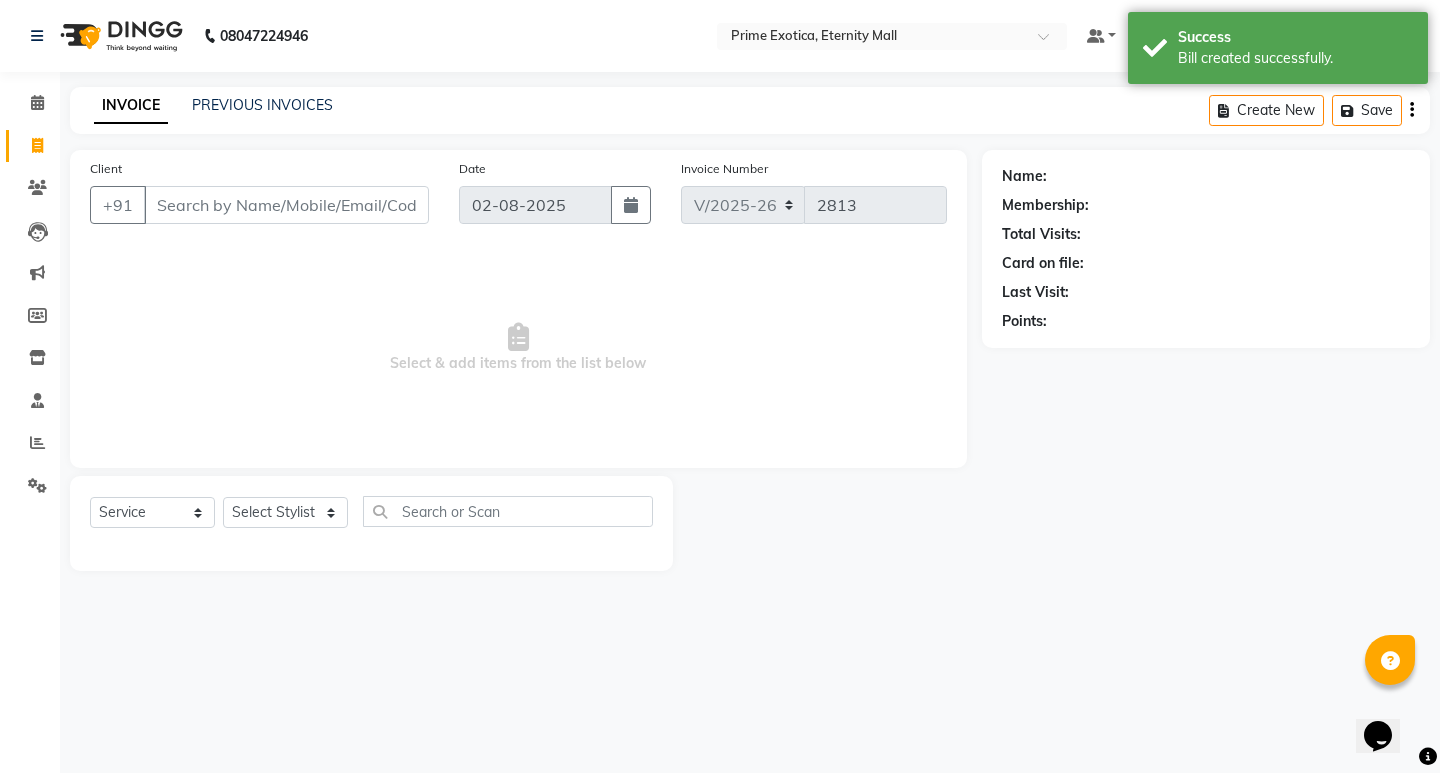 click on "Client" at bounding box center (286, 205) 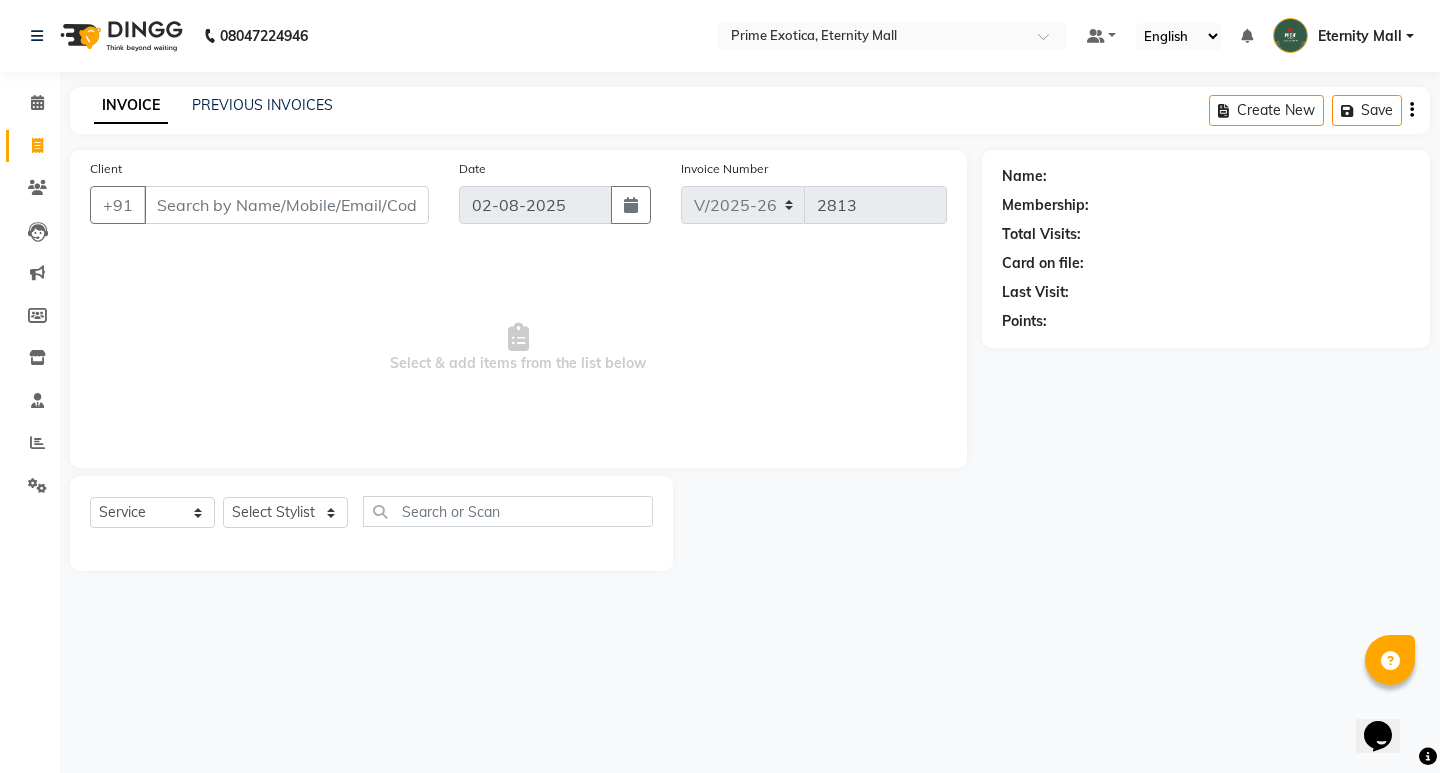 click on "Client" at bounding box center (286, 205) 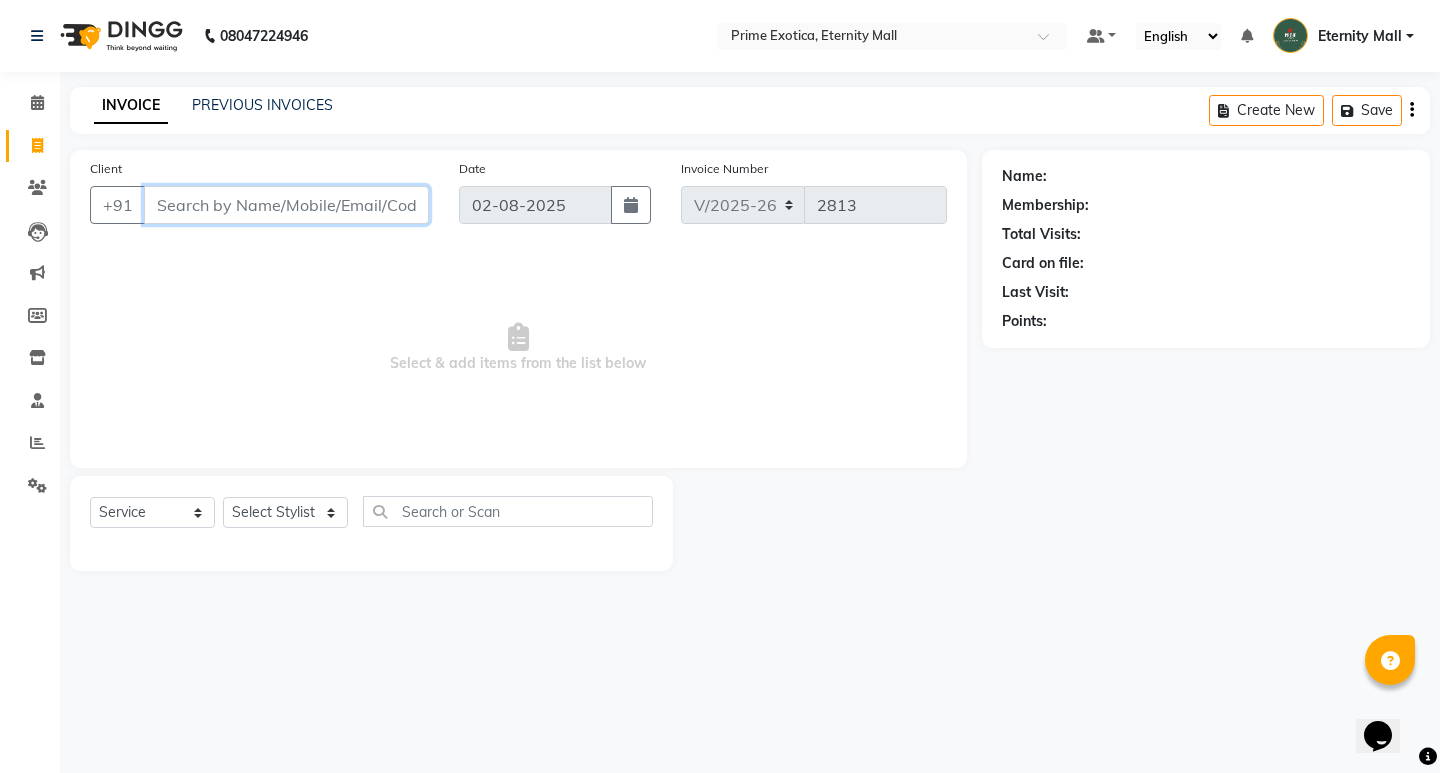 click on "Client" at bounding box center (286, 205) 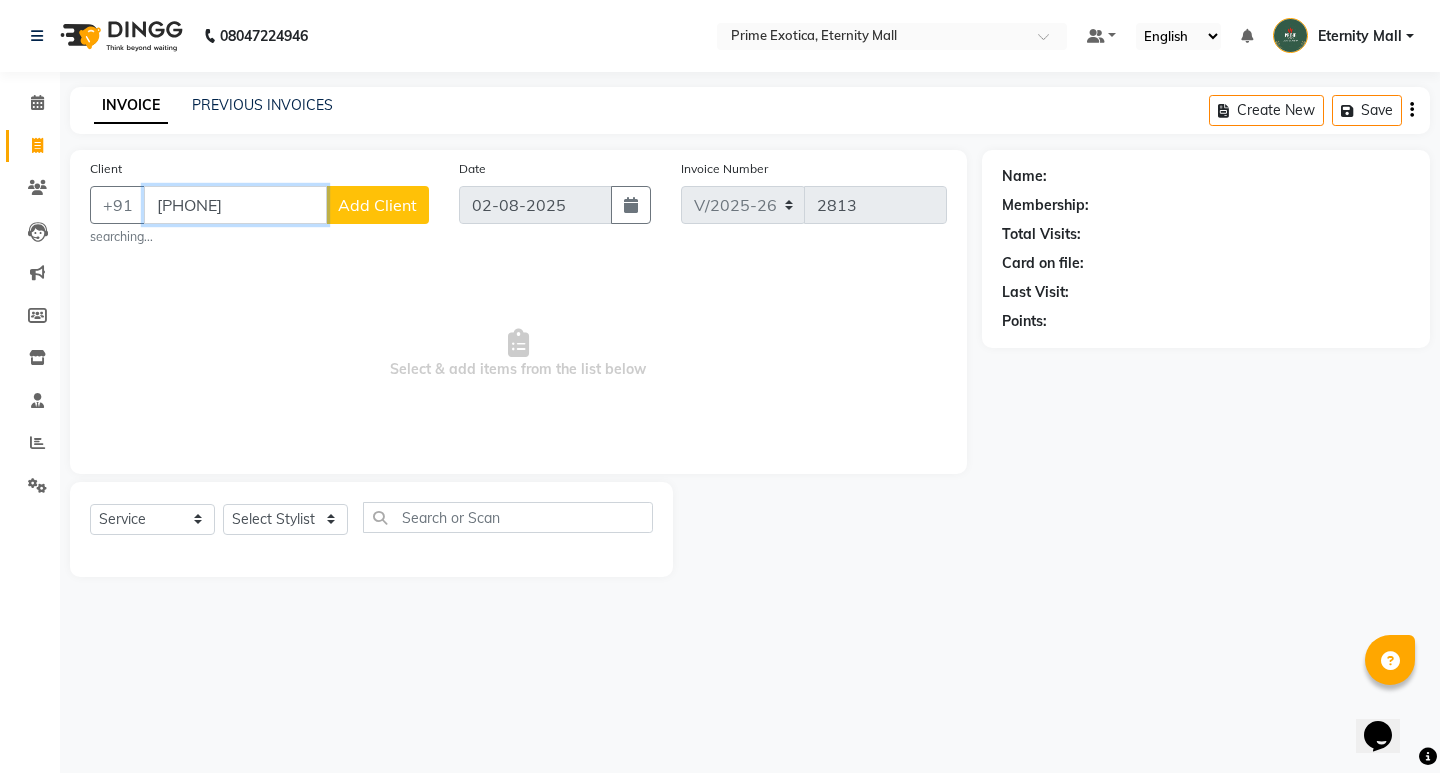 type on "8928397485" 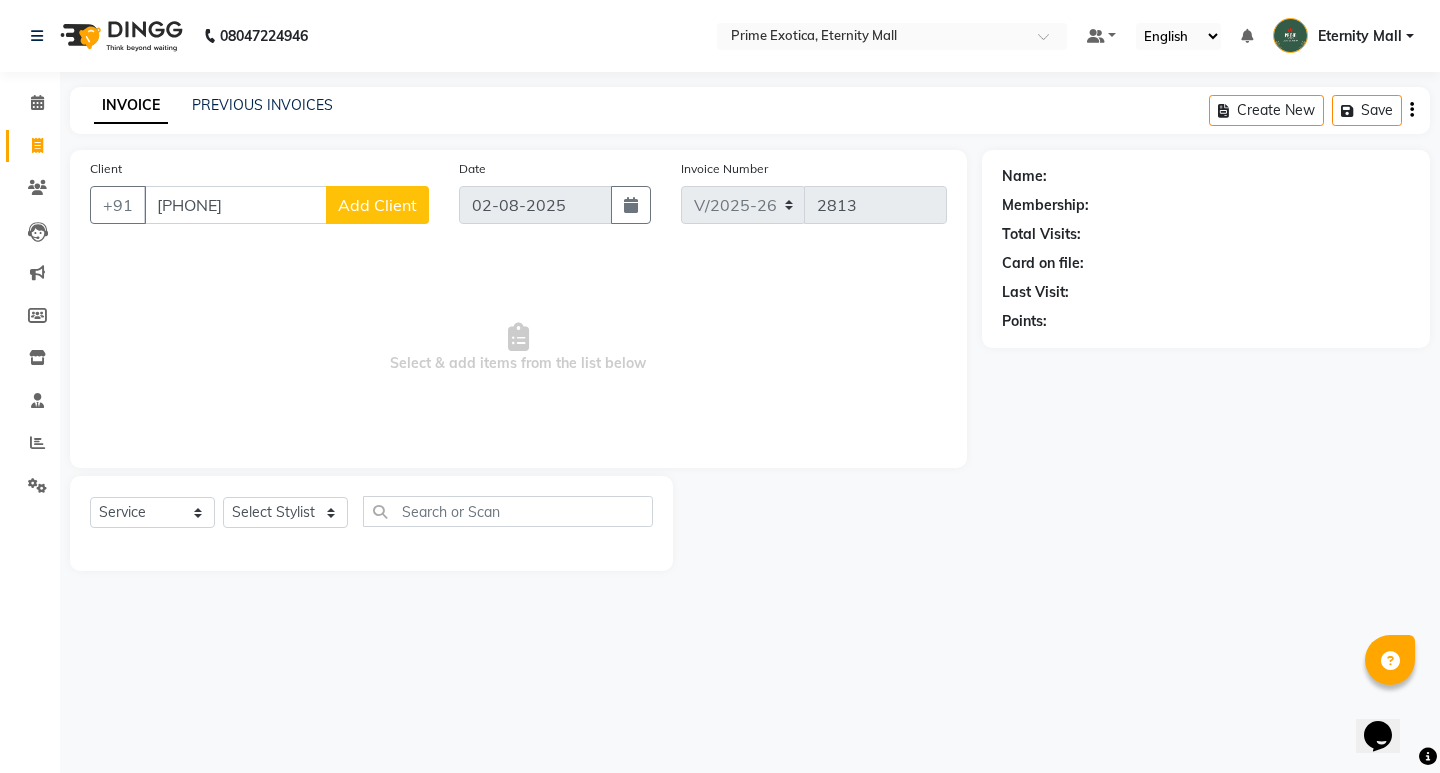 click on "Add Client" 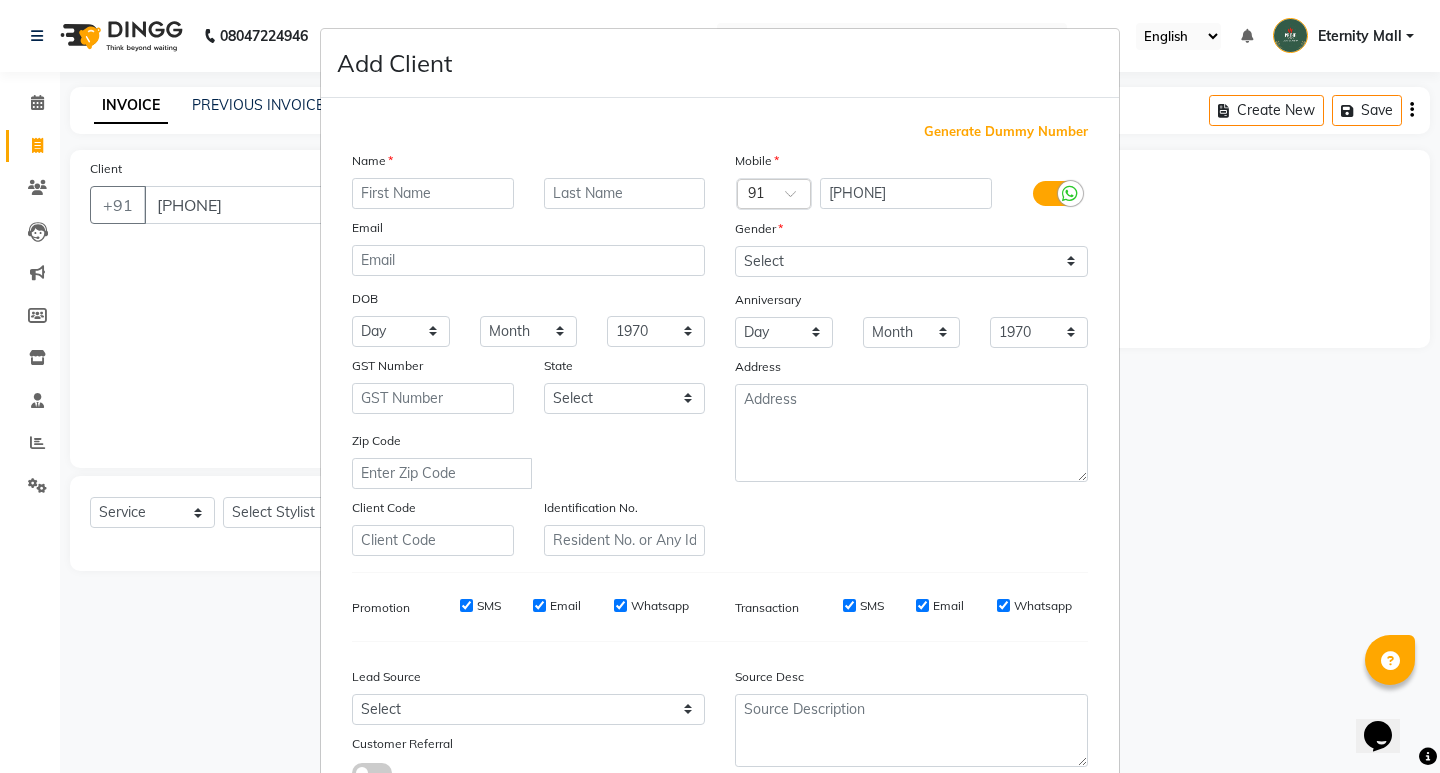 click at bounding box center [433, 193] 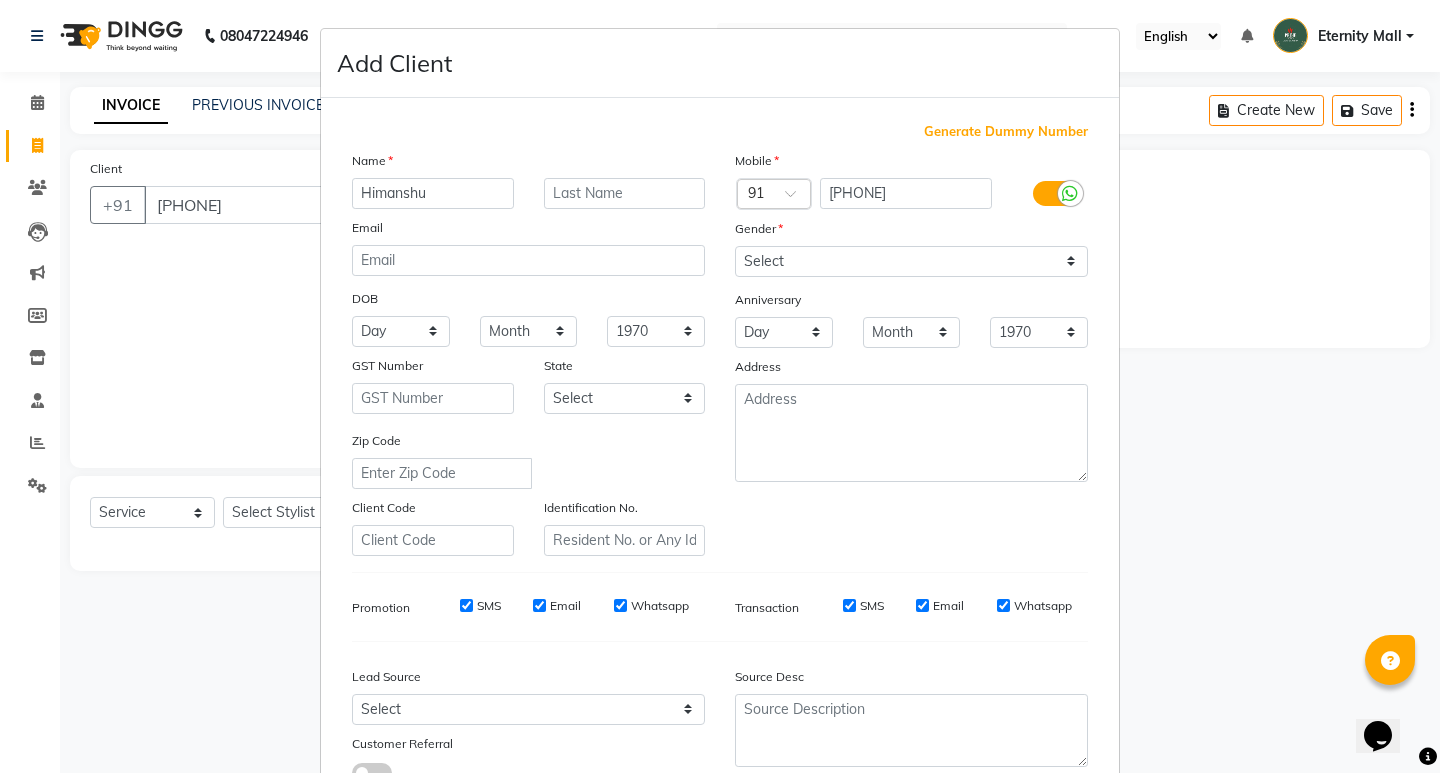 type on "Himanshu" 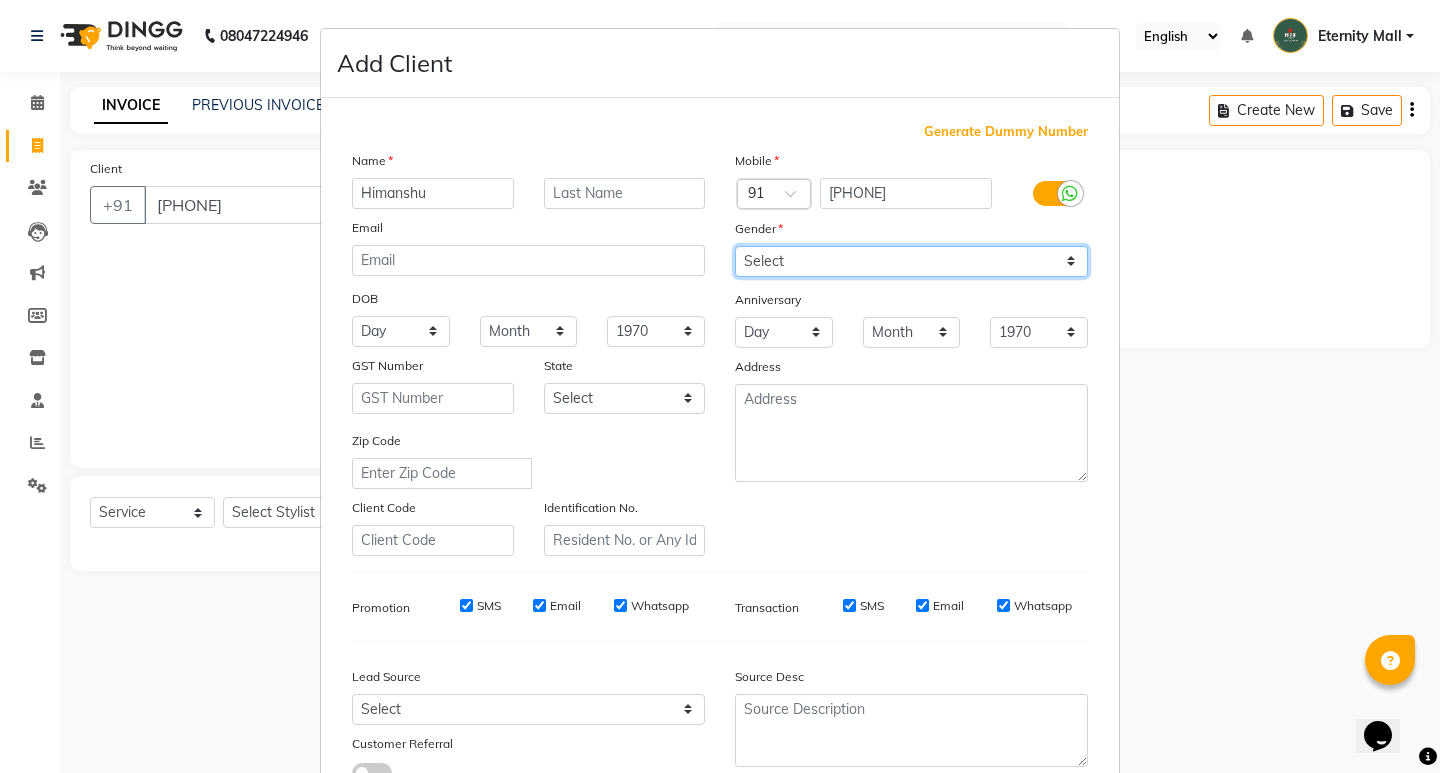 click on "Select Male Female Other Prefer Not To Say" at bounding box center (911, 261) 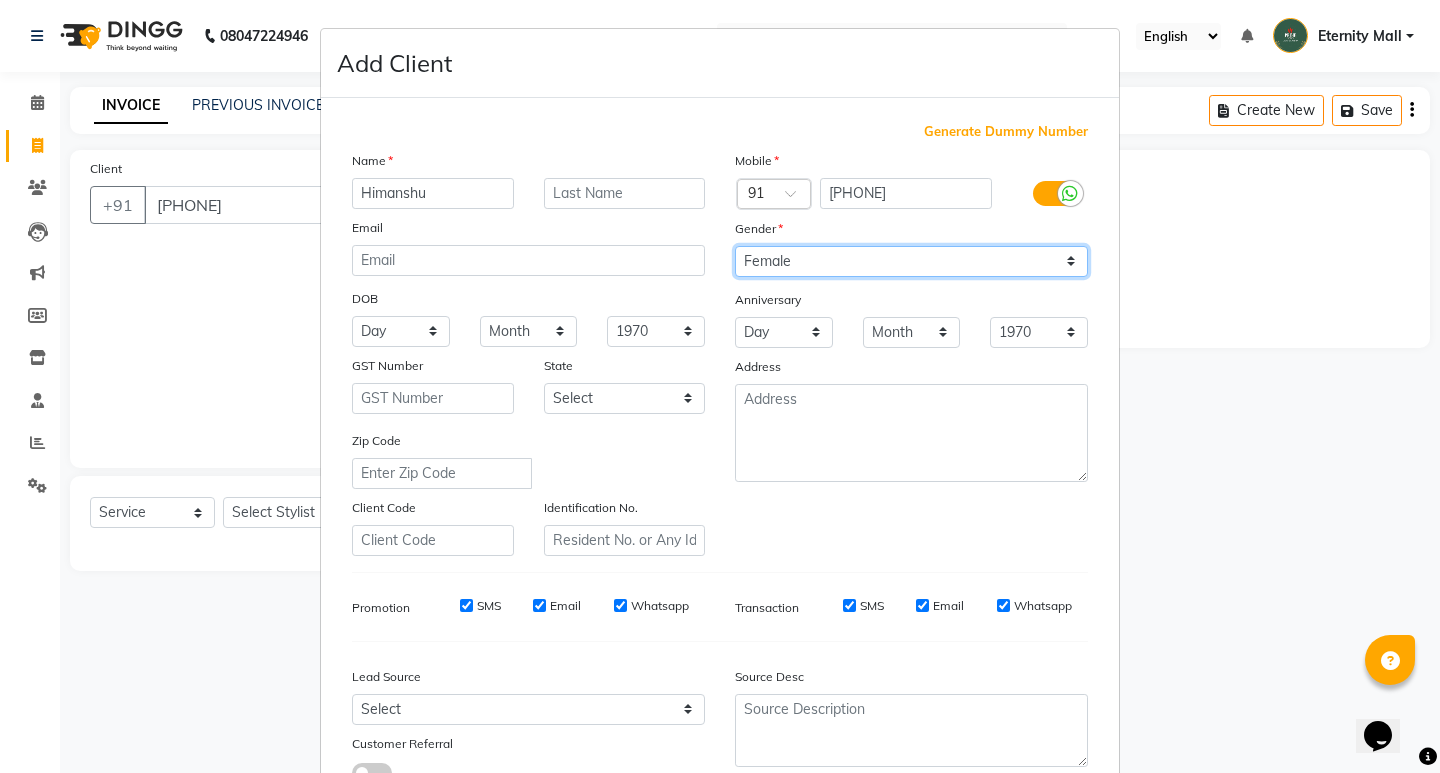 click on "Select Male Female Other Prefer Not To Say" at bounding box center (911, 261) 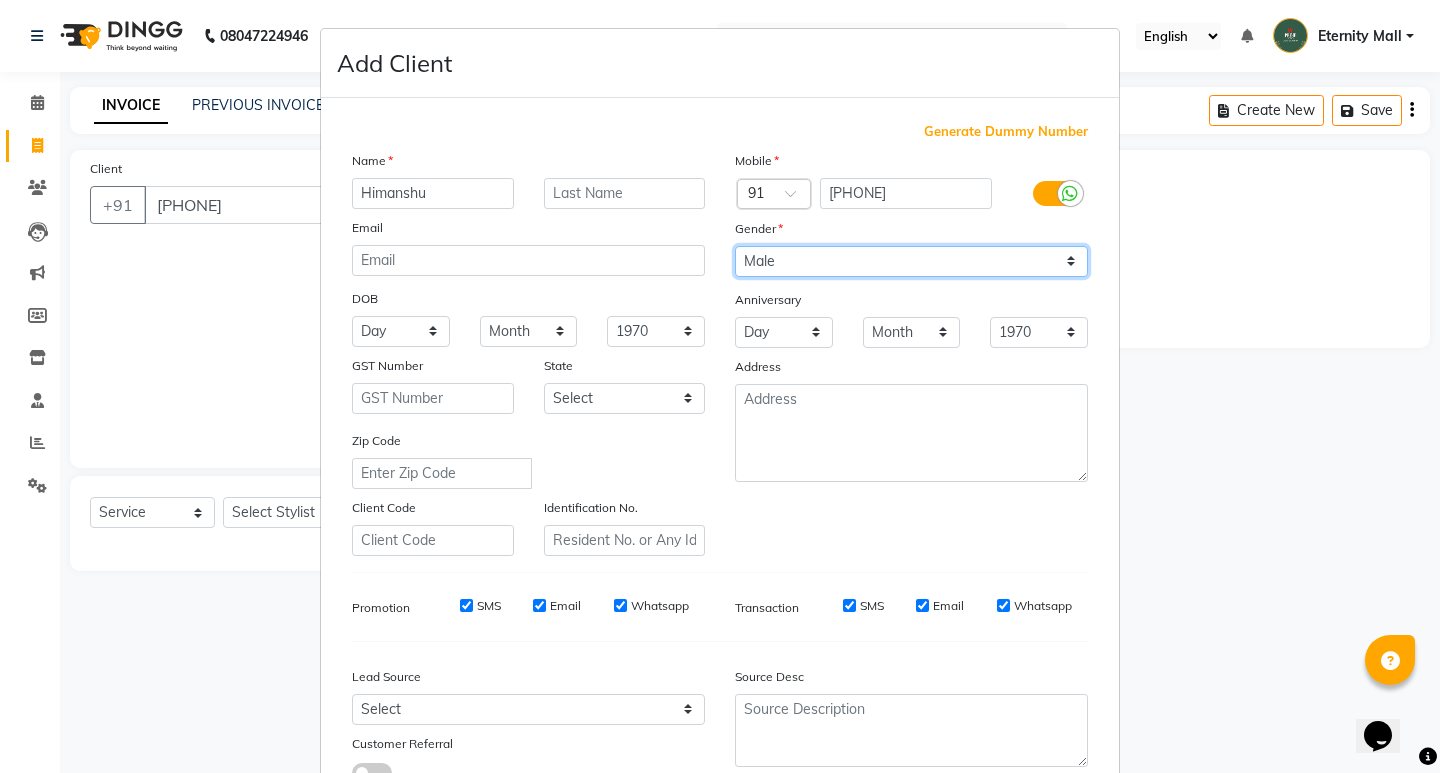 click on "Select Male Female Other Prefer Not To Say" at bounding box center [911, 261] 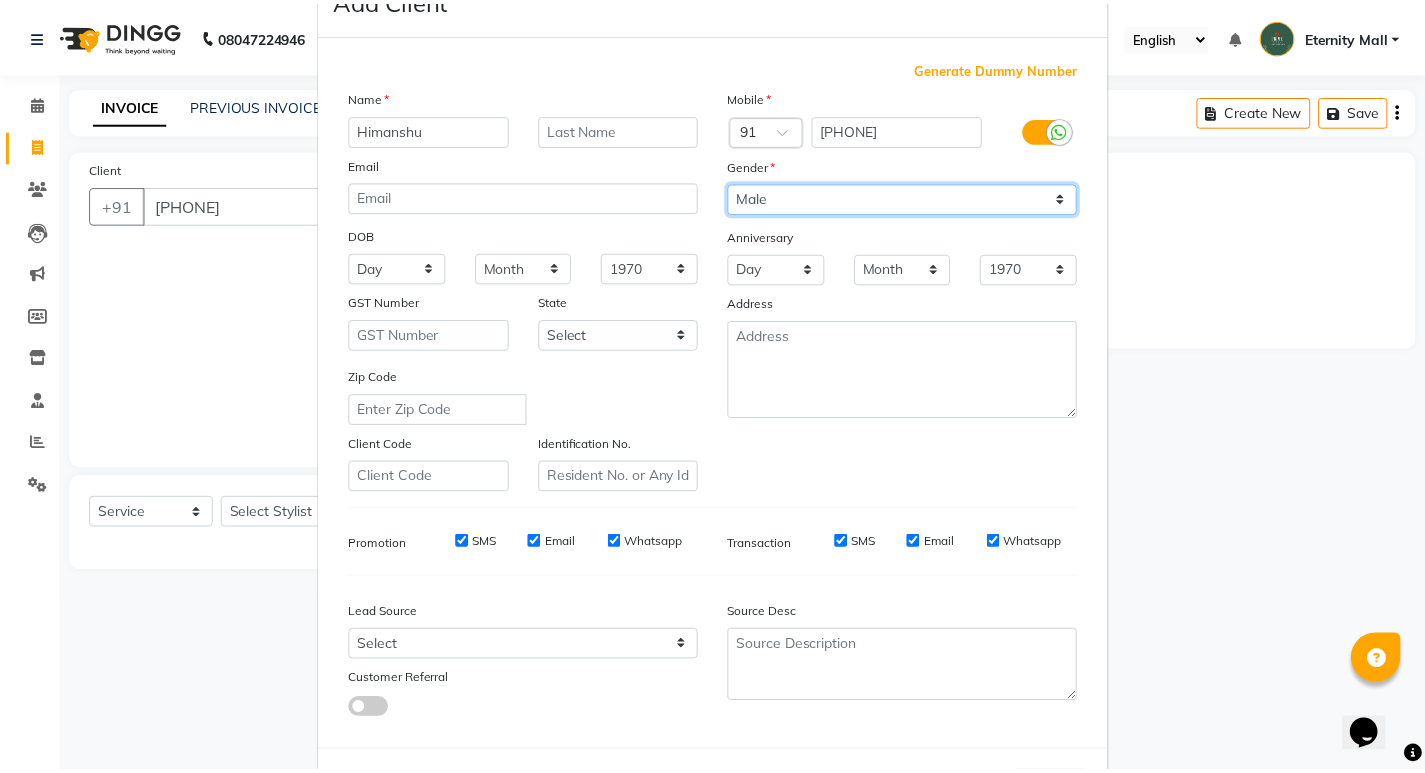 scroll, scrollTop: 150, scrollLeft: 0, axis: vertical 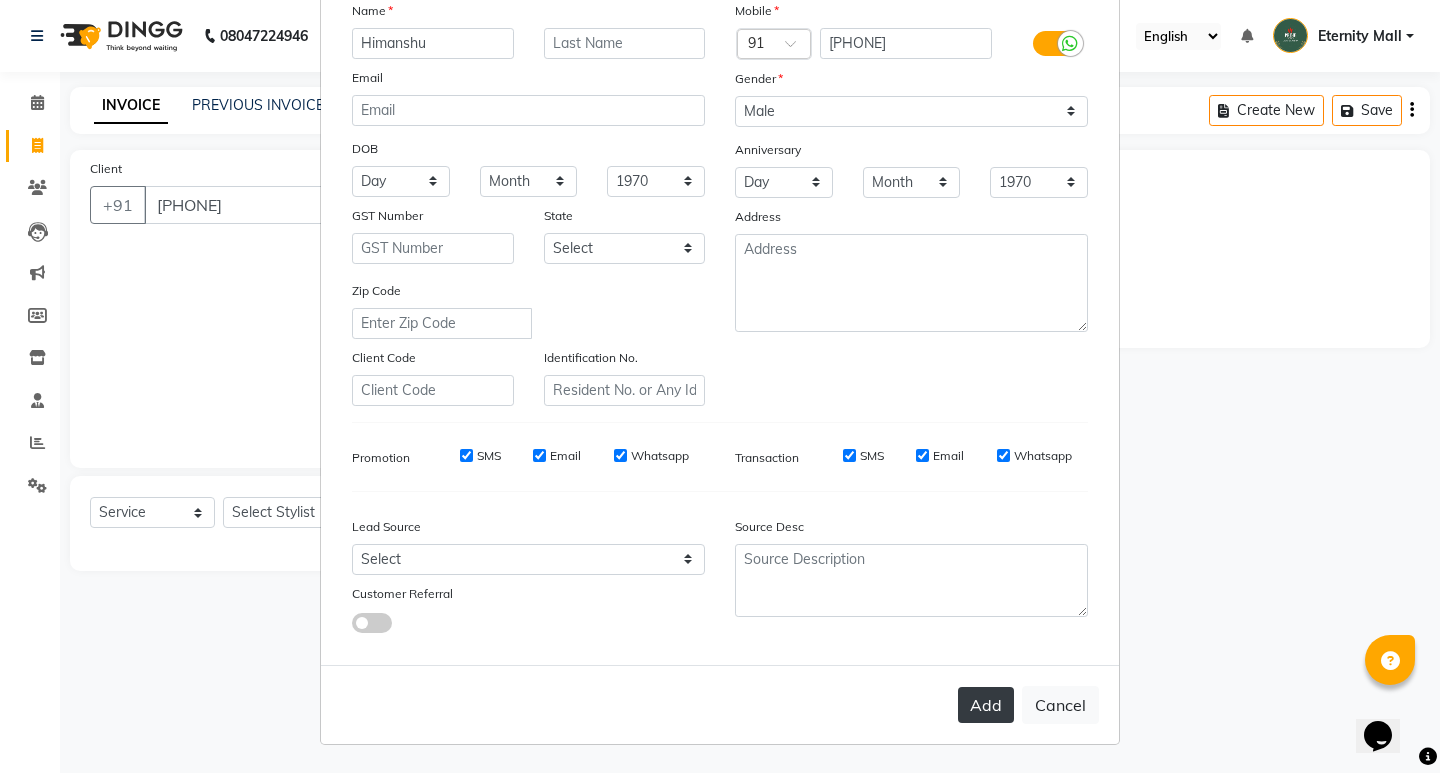 click on "Add" at bounding box center (986, 705) 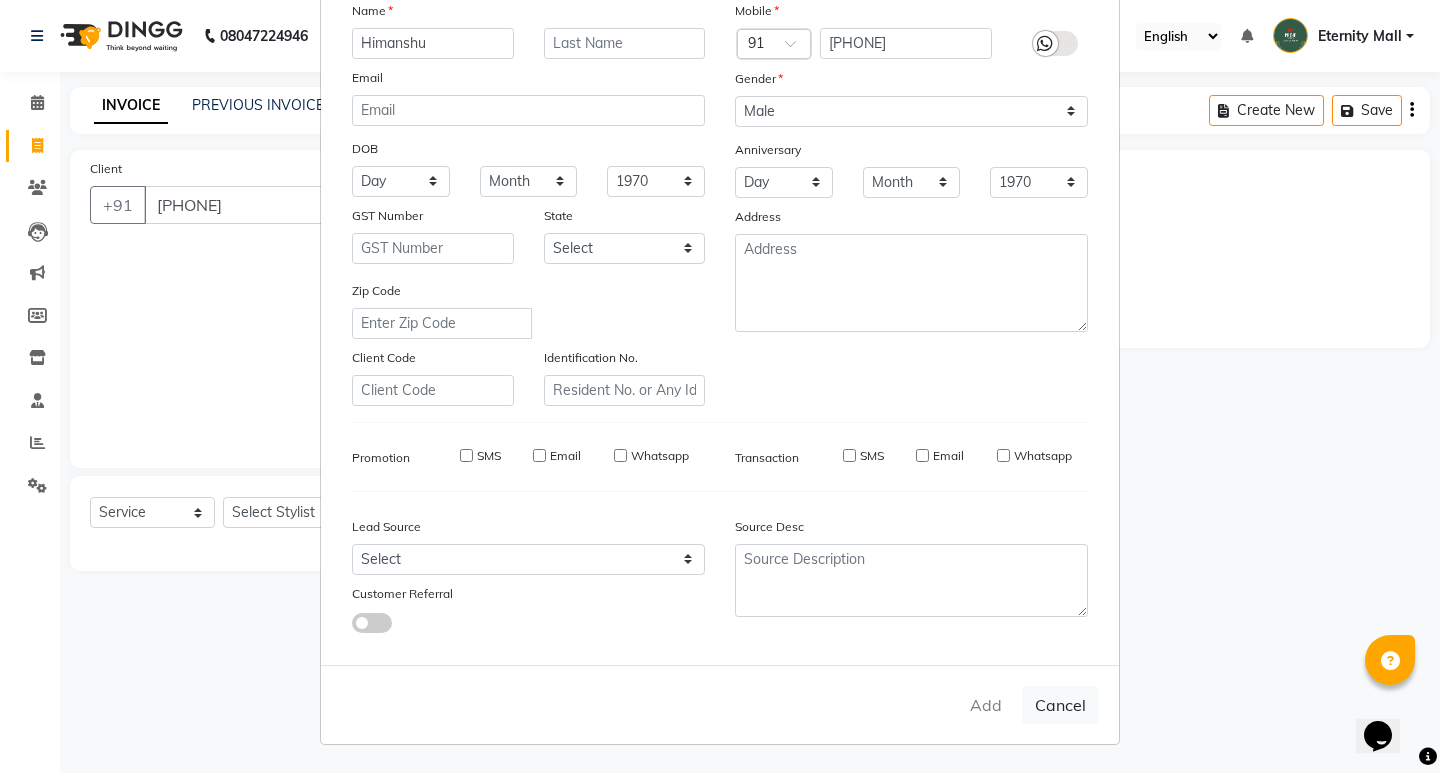 type 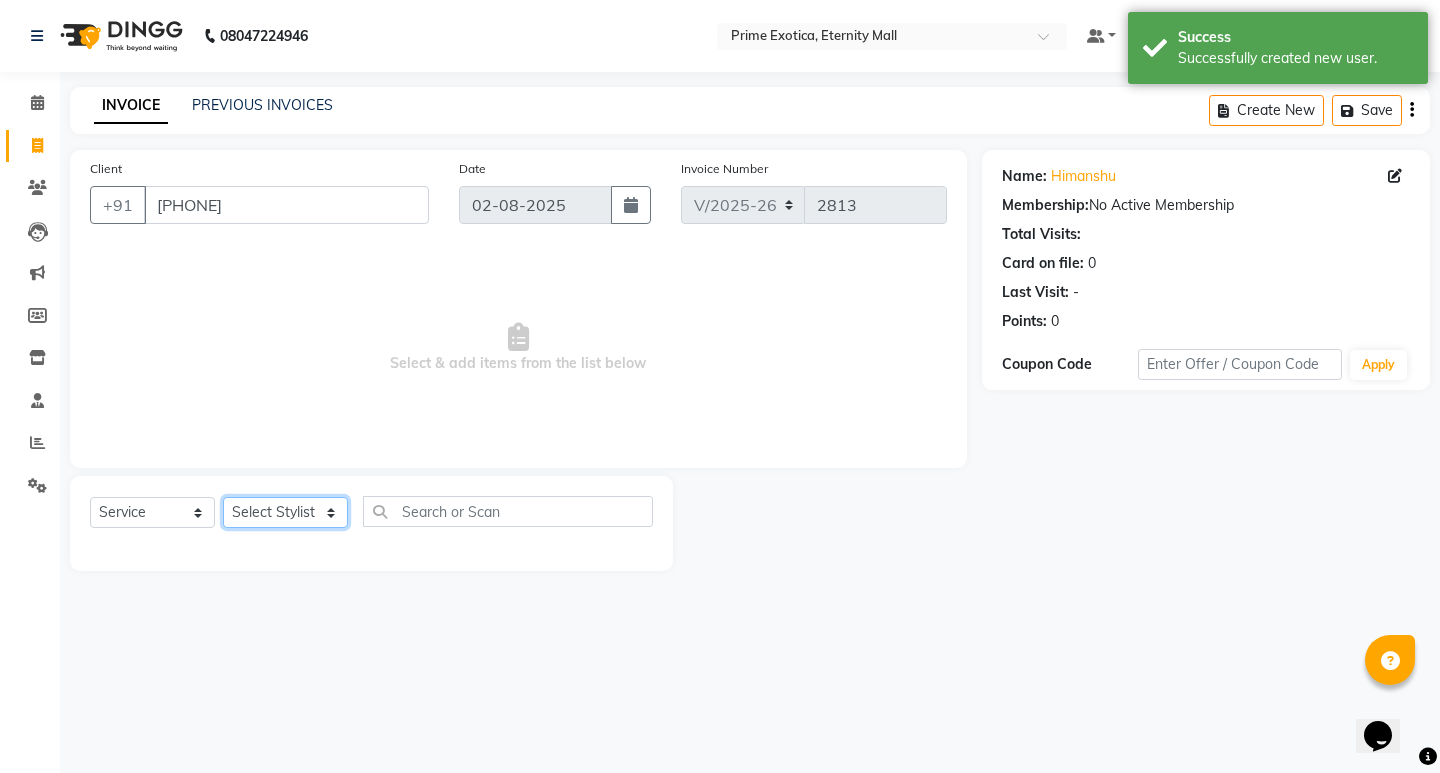 click on "Select Stylist AB ADMIN [FIRST] [LAST] [FIRST] [LAST] [FIRST] [LAST] [FIRST]" 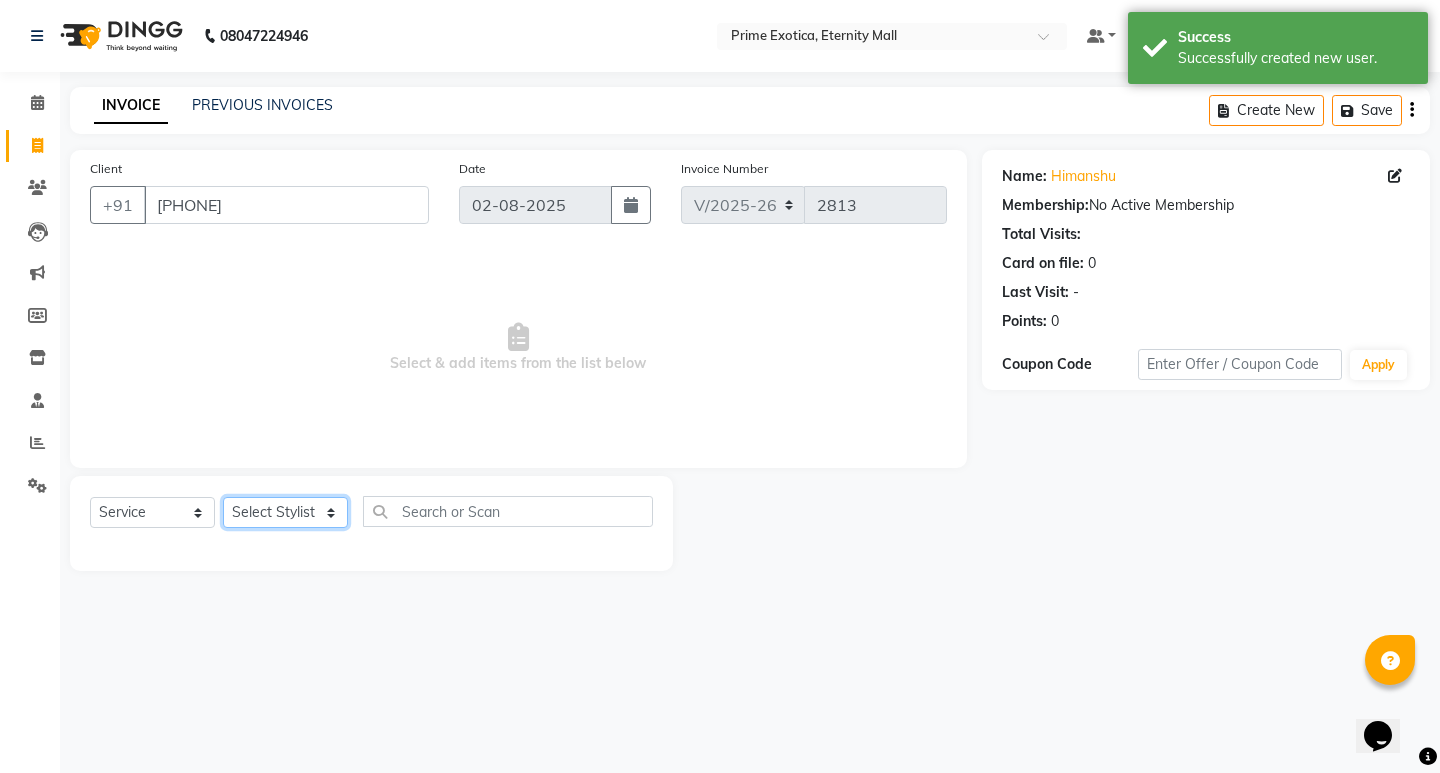 select on "66509" 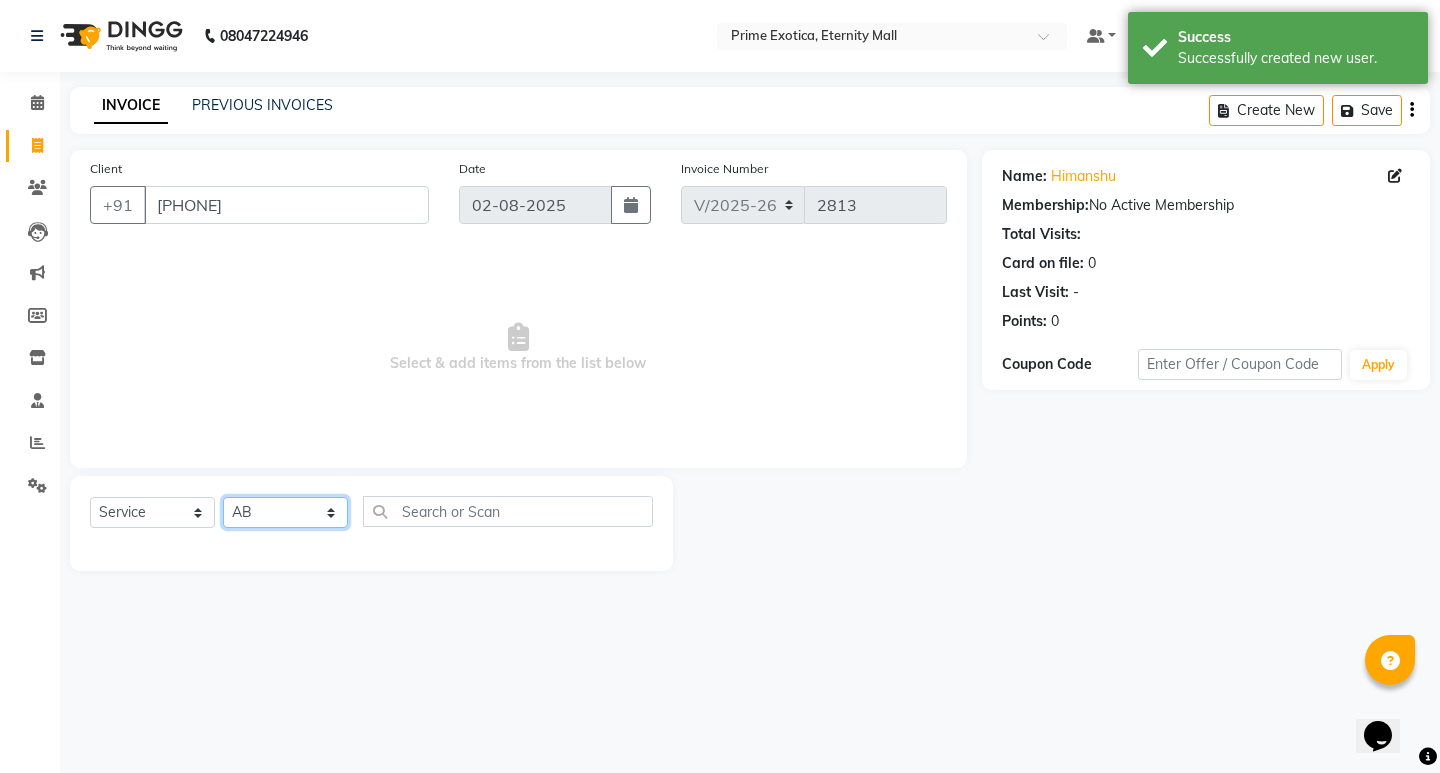 click on "Select Stylist AB ADMIN [FIRST] [LAST] [FIRST] [LAST] [FIRST] [LAST] [FIRST]" 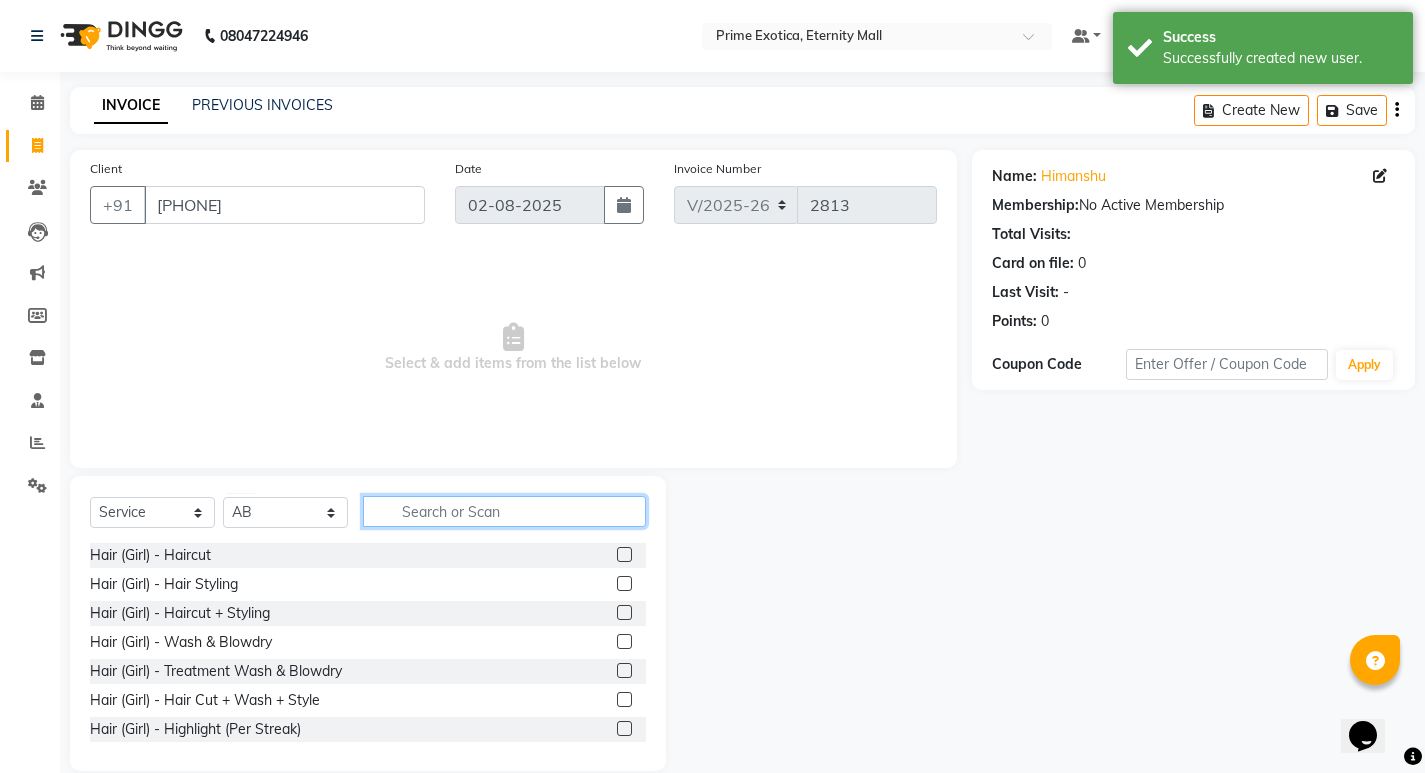 click 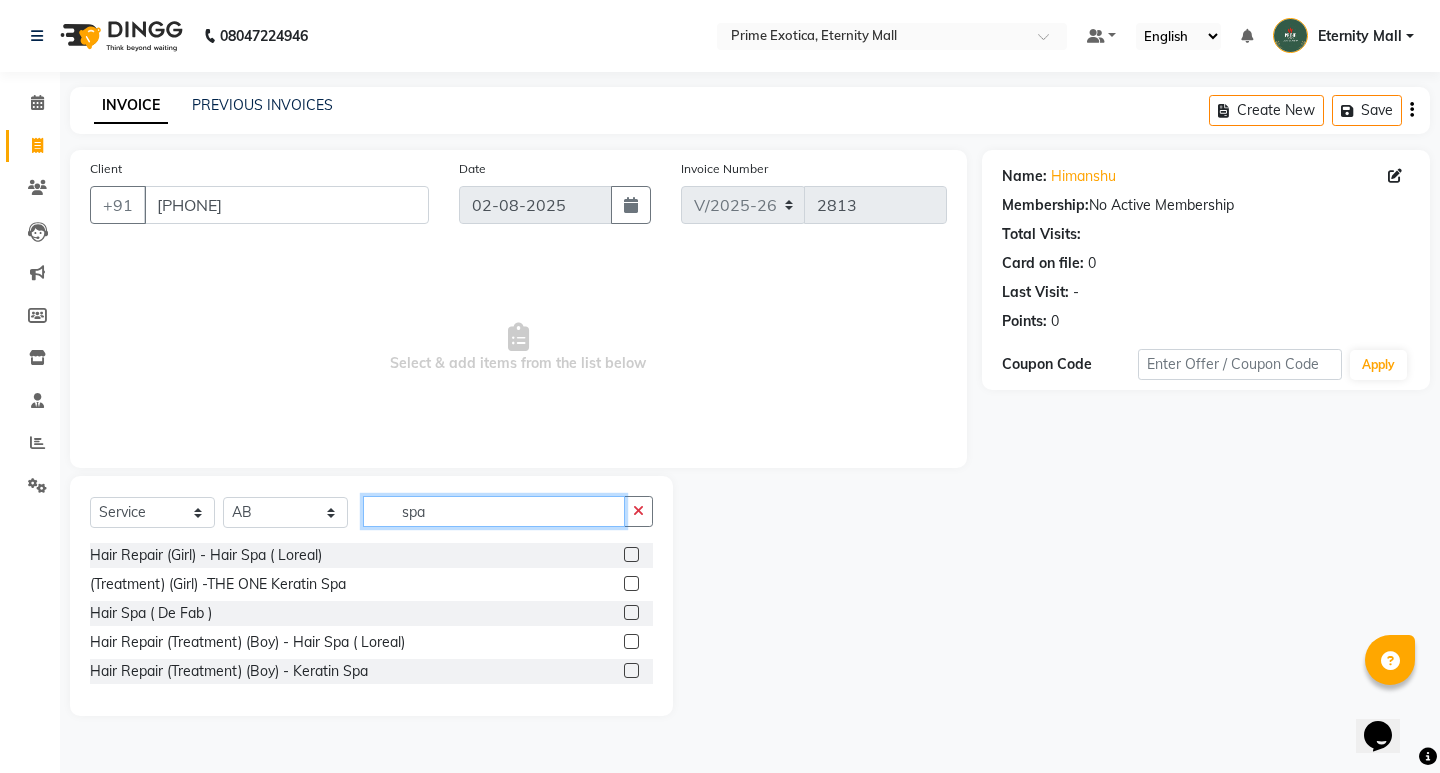 type on "spa" 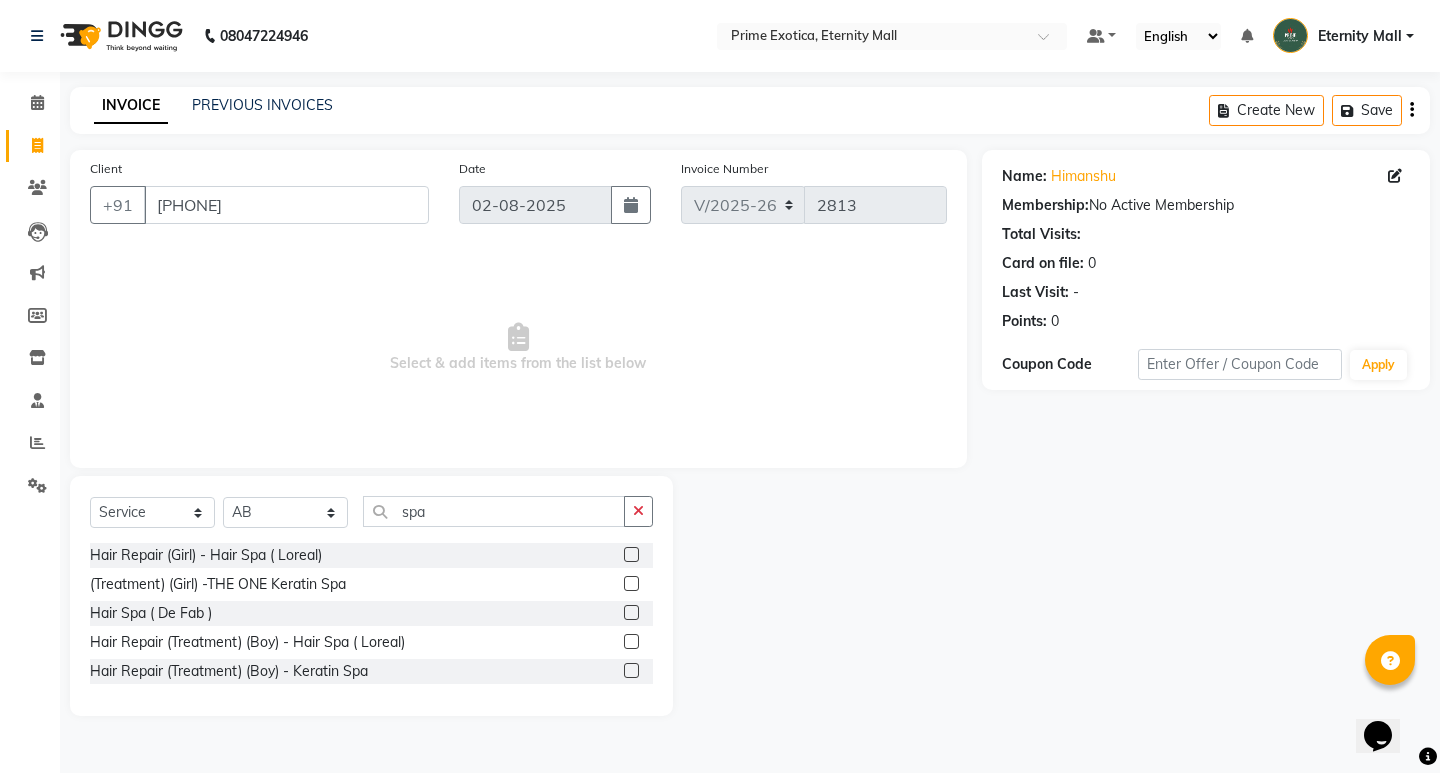 click 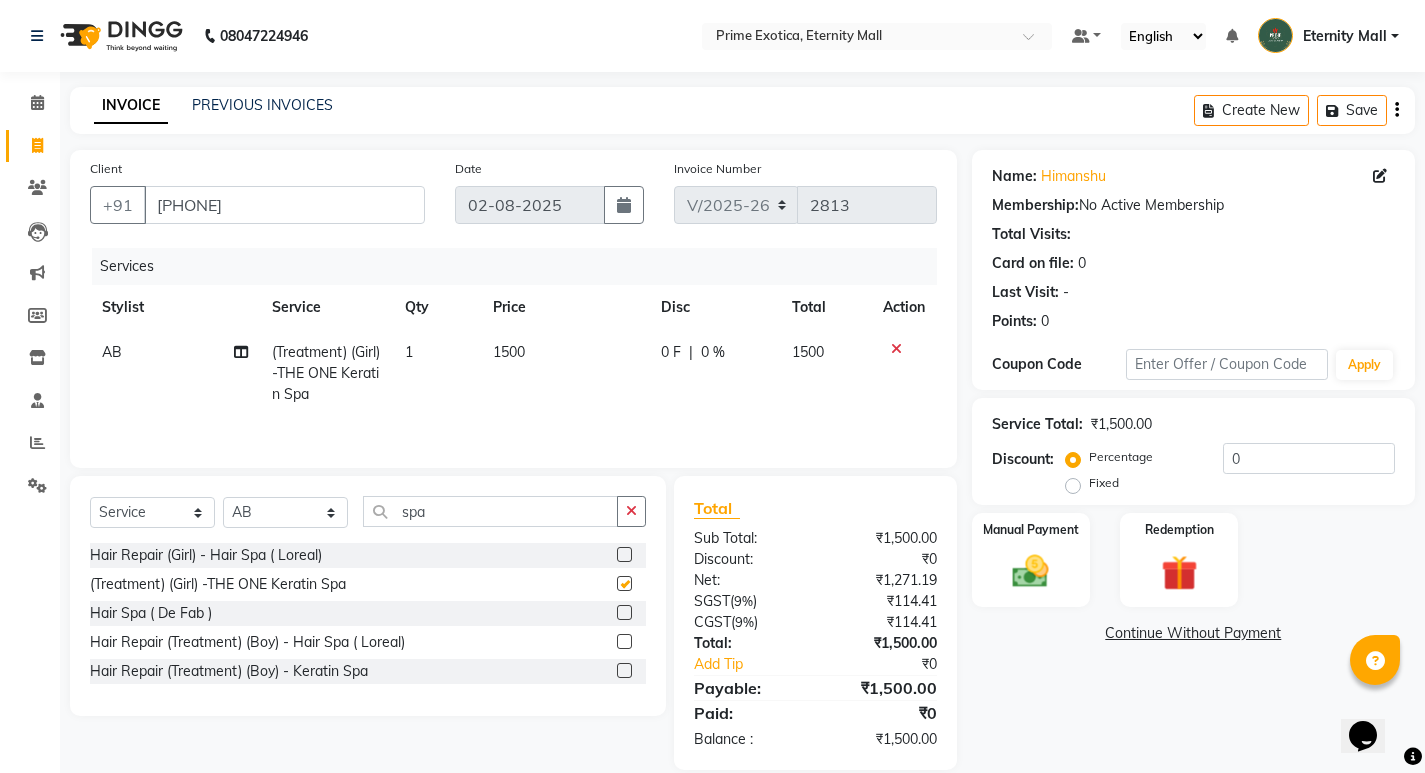 checkbox on "false" 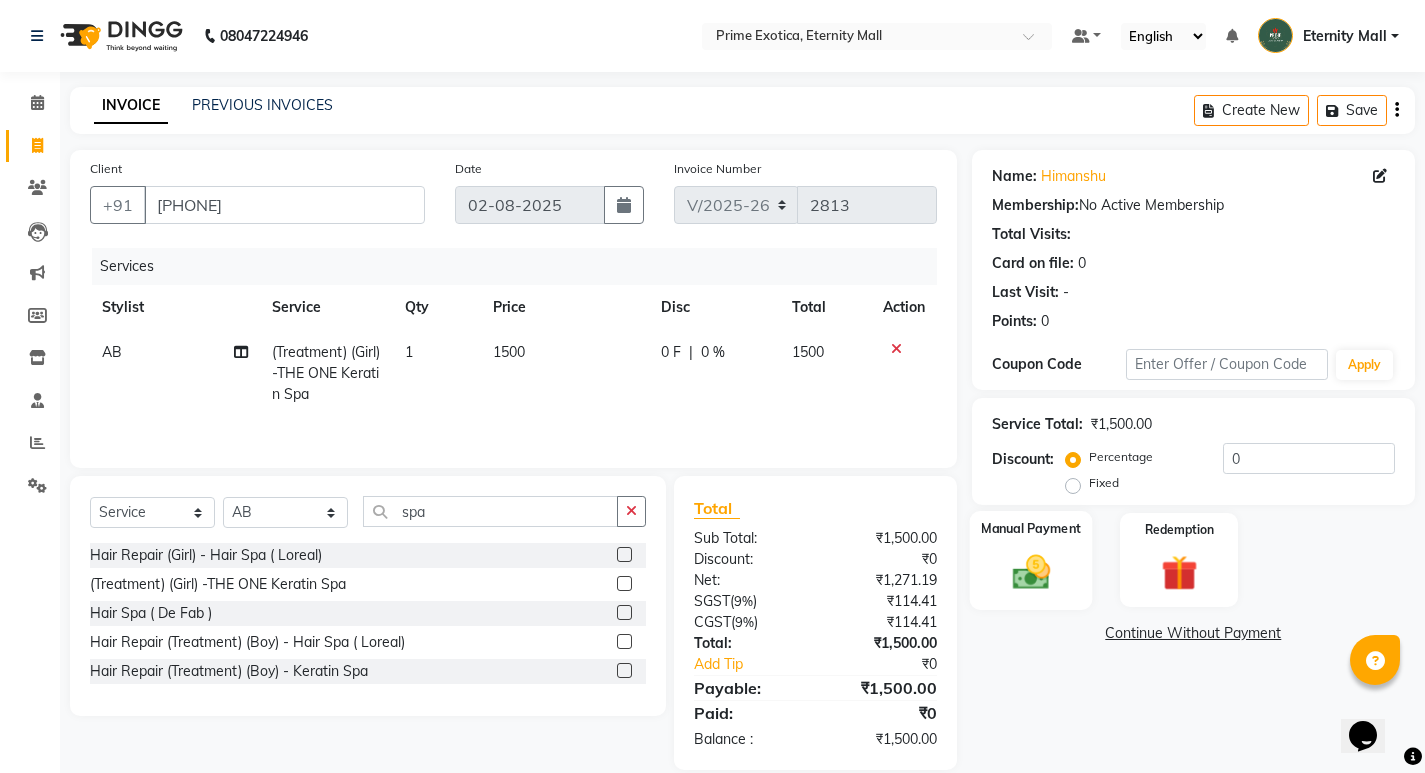 click on "Manual Payment" 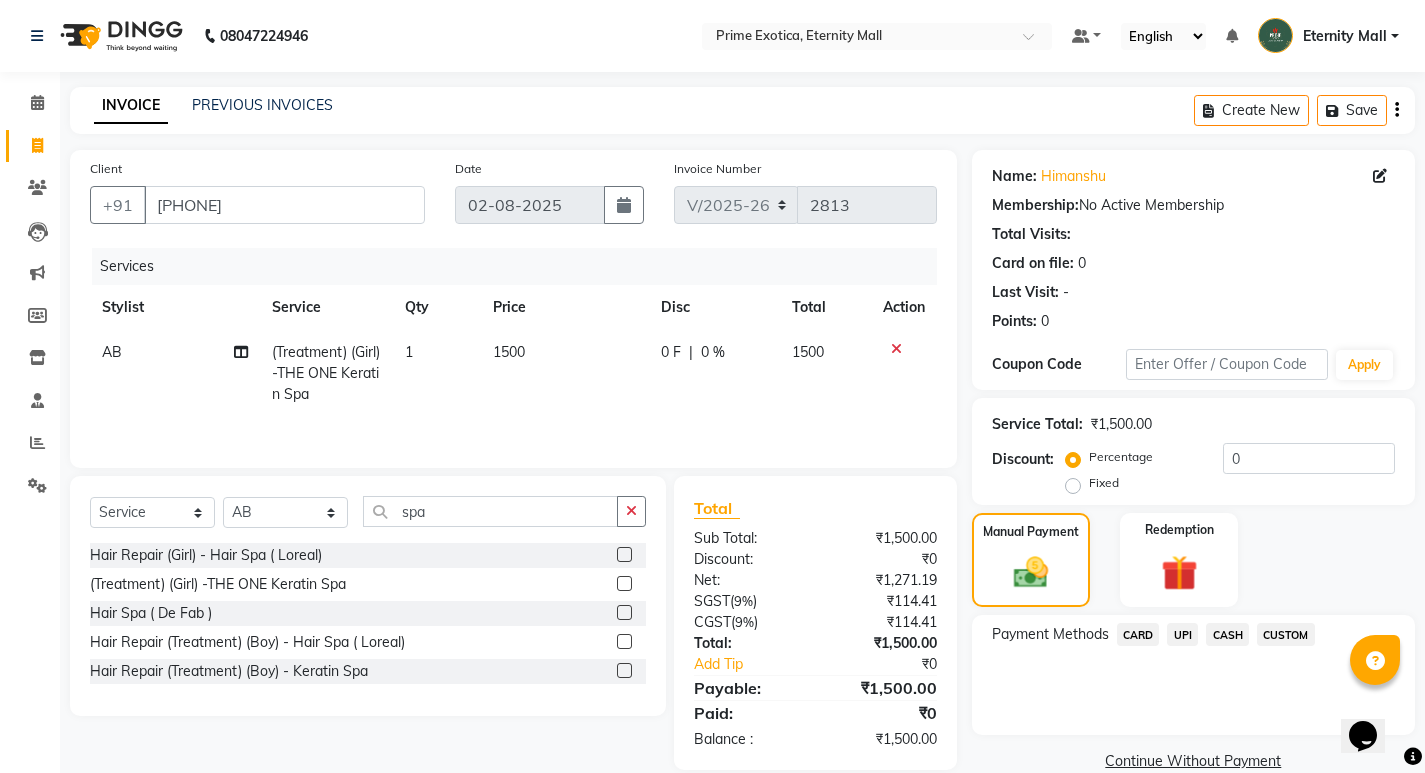 click on "UPI" 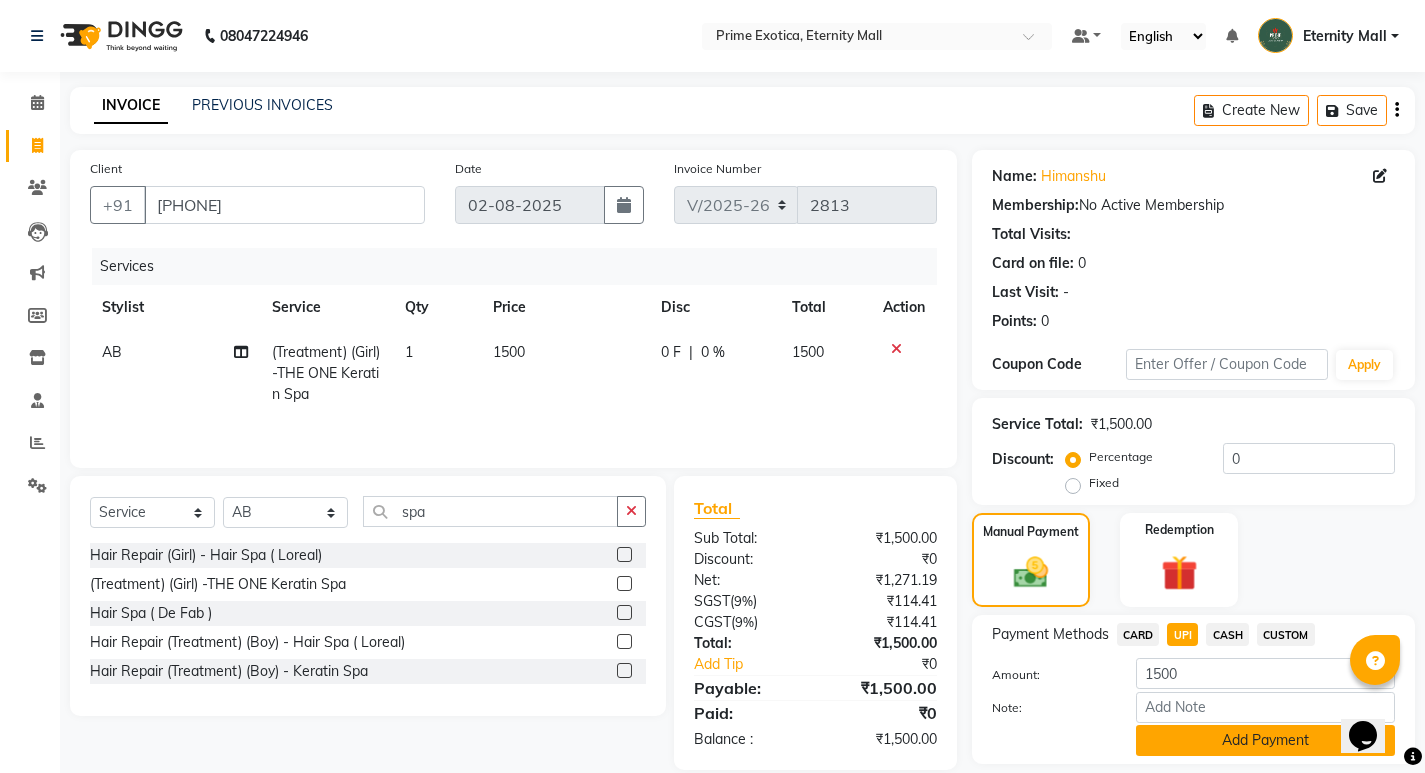 click on "Add Payment" 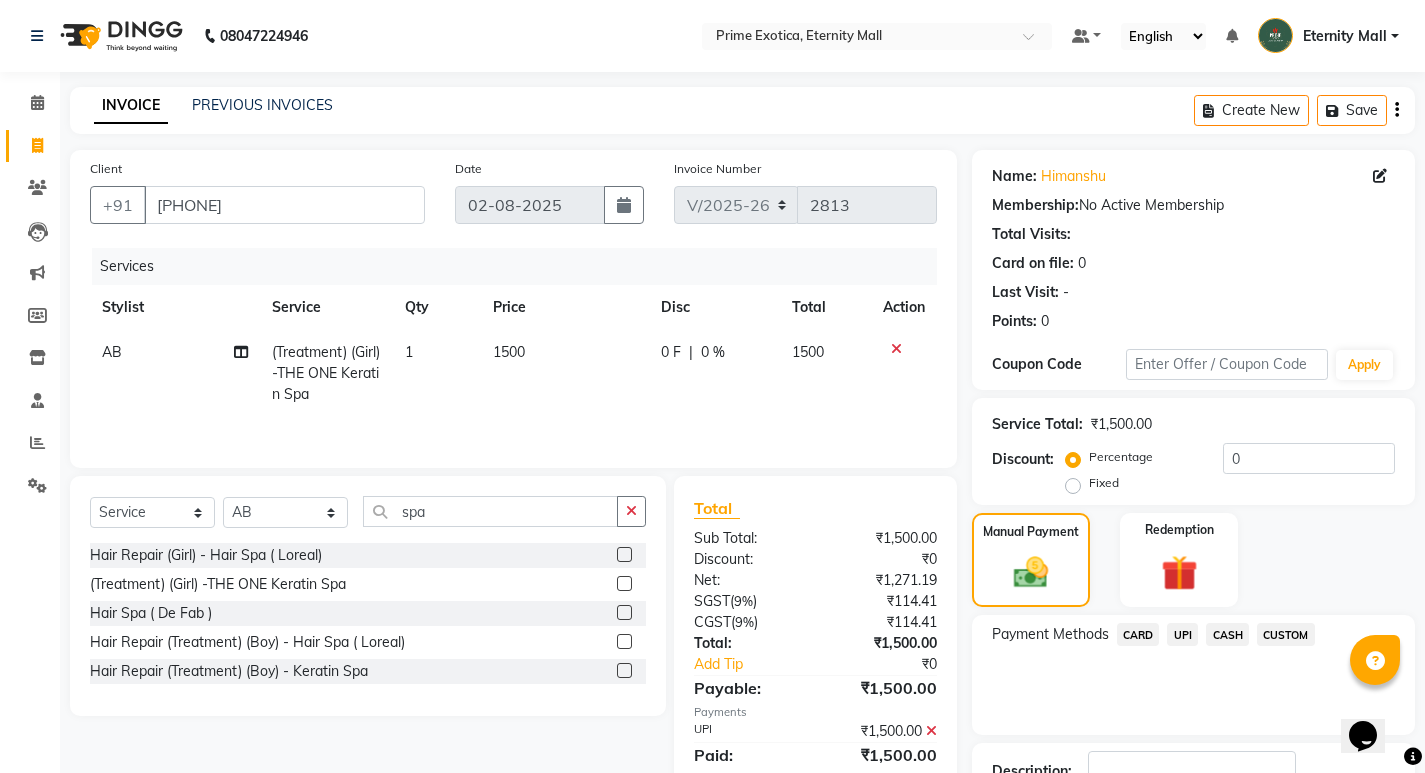 scroll, scrollTop: 146, scrollLeft: 0, axis: vertical 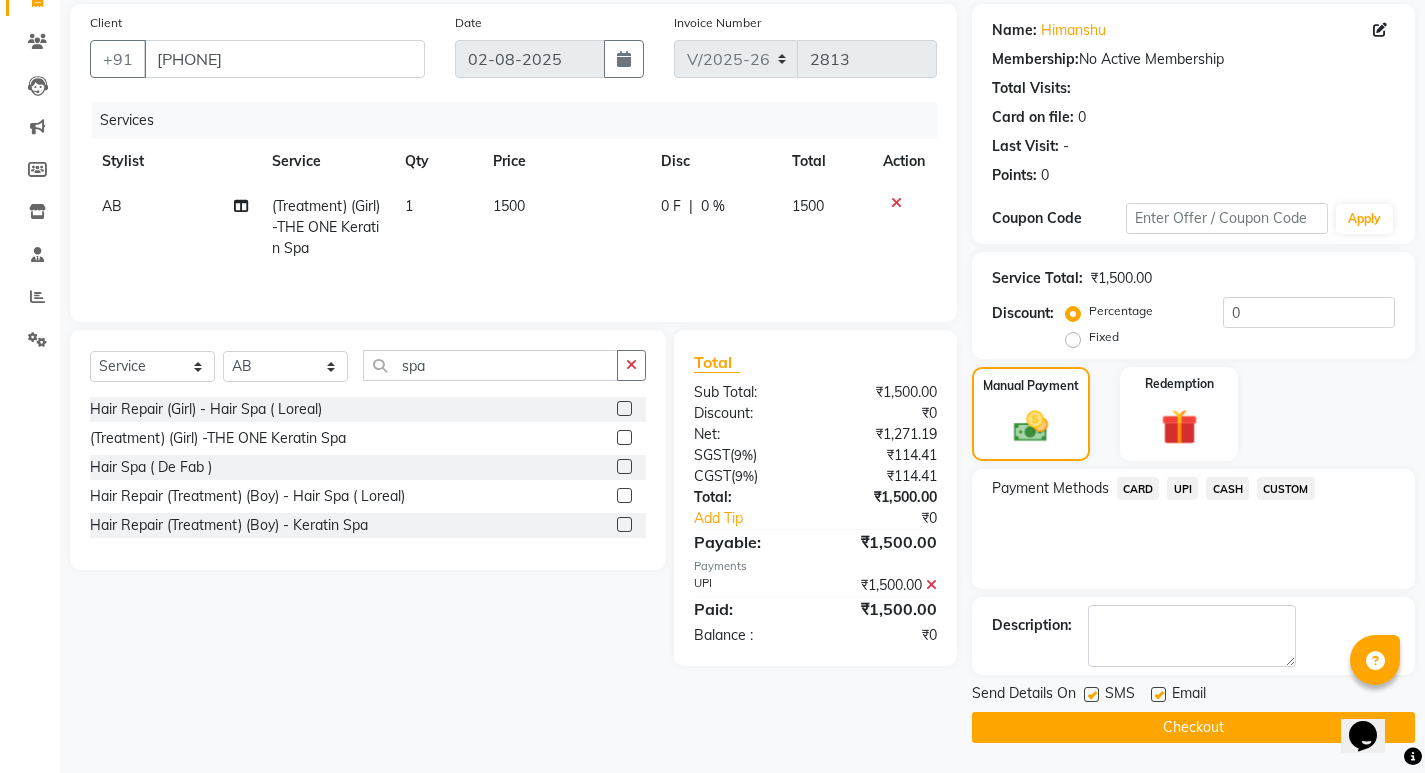 click on "Checkout" 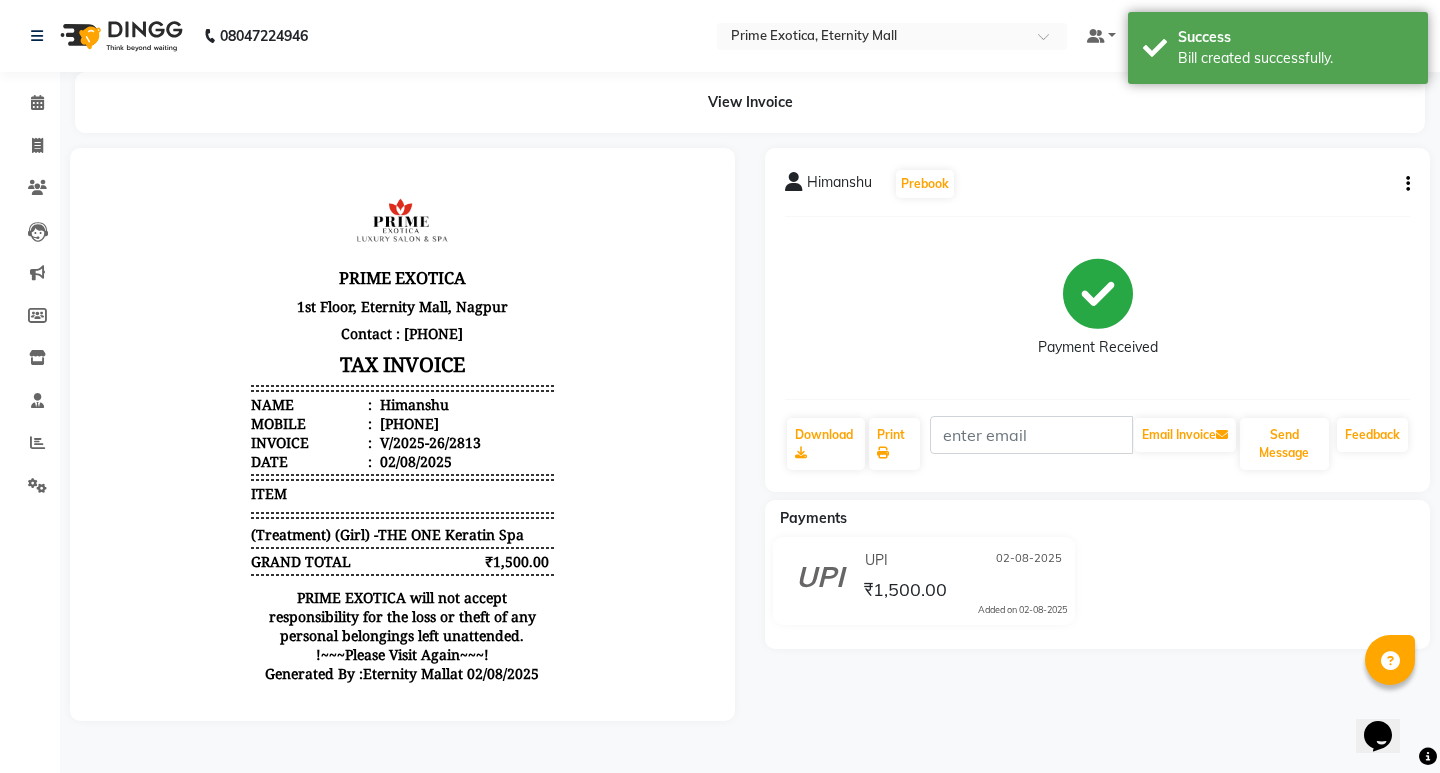 scroll, scrollTop: 0, scrollLeft: 0, axis: both 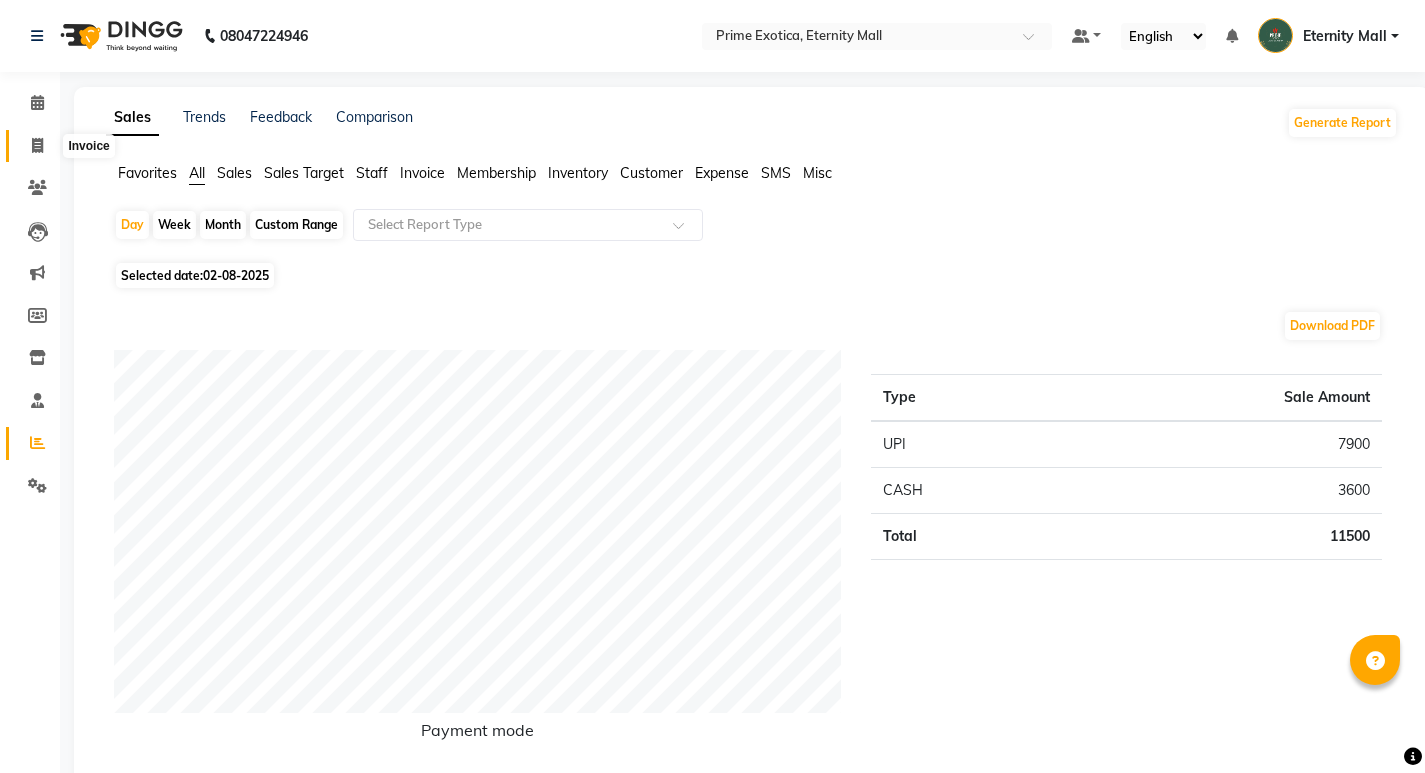 click 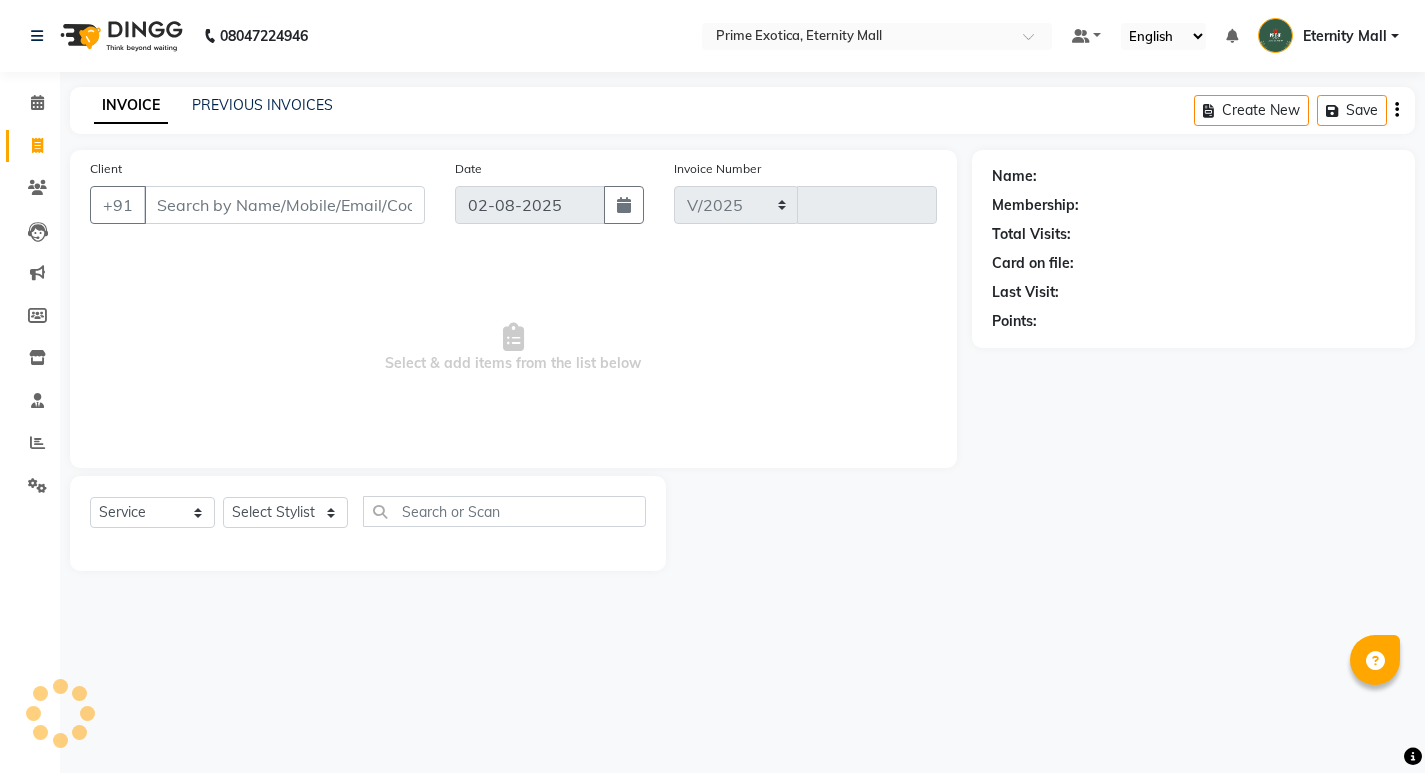select on "5774" 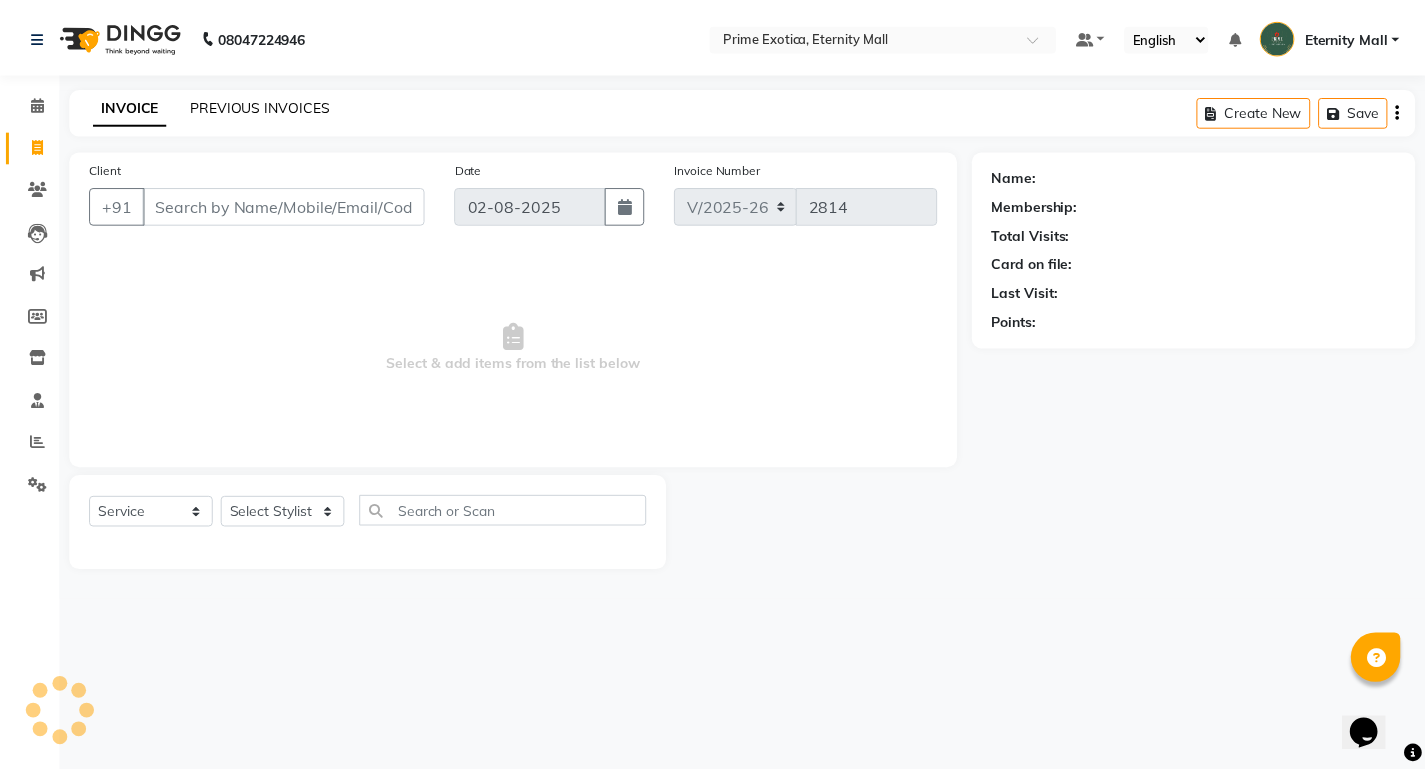 scroll, scrollTop: 0, scrollLeft: 0, axis: both 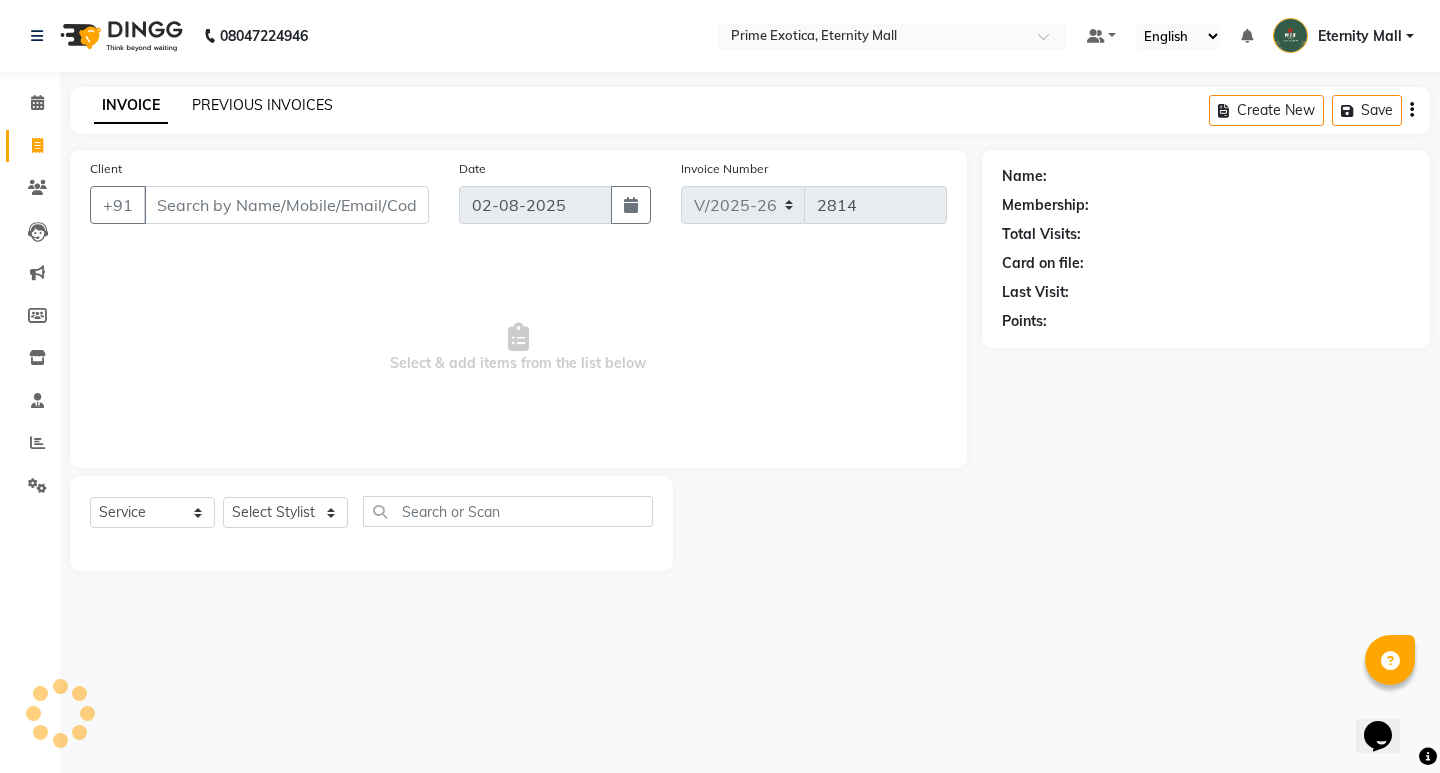 click on "PREVIOUS INVOICES" 